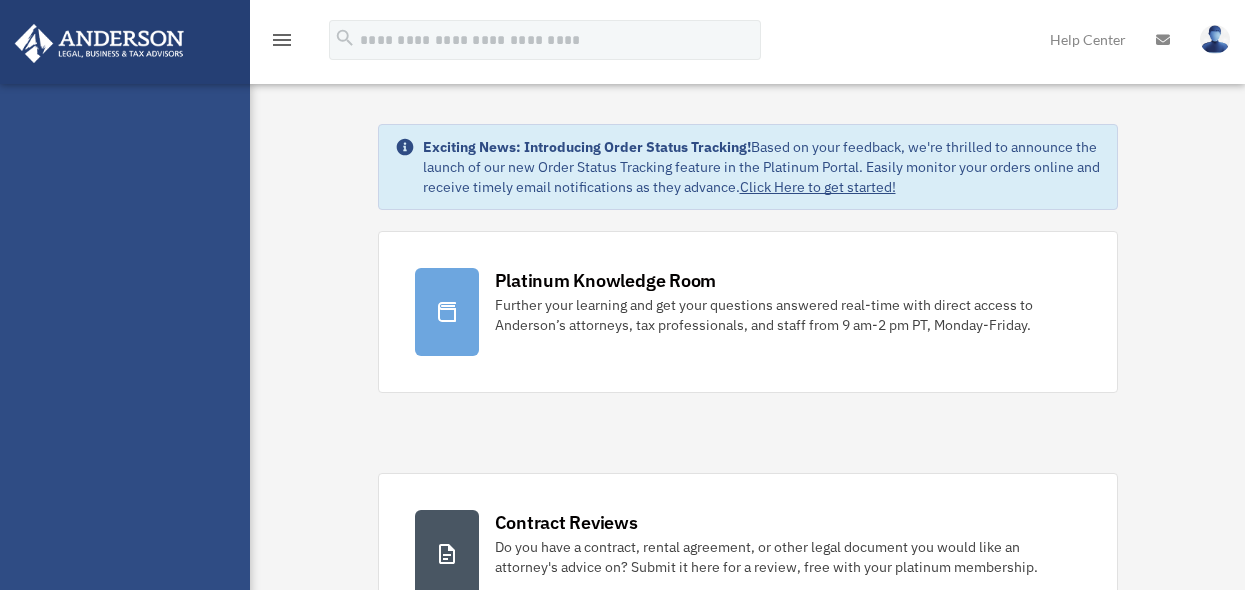 scroll, scrollTop: 0, scrollLeft: 0, axis: both 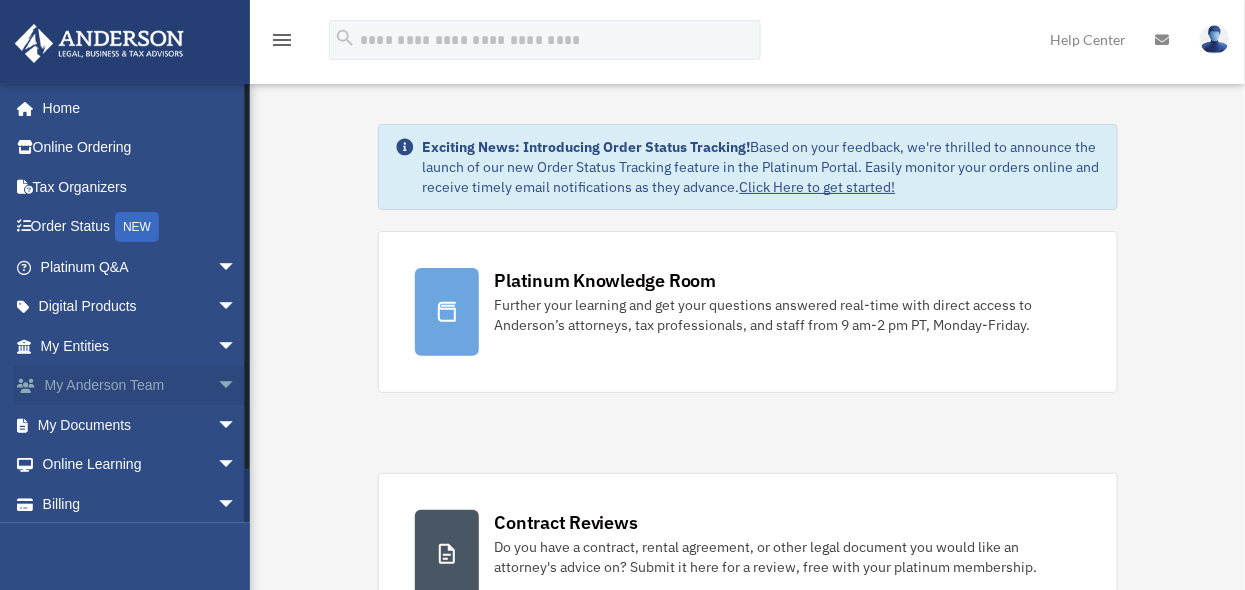 click on "My Anderson Team arrow_drop_down" at bounding box center [140, 386] 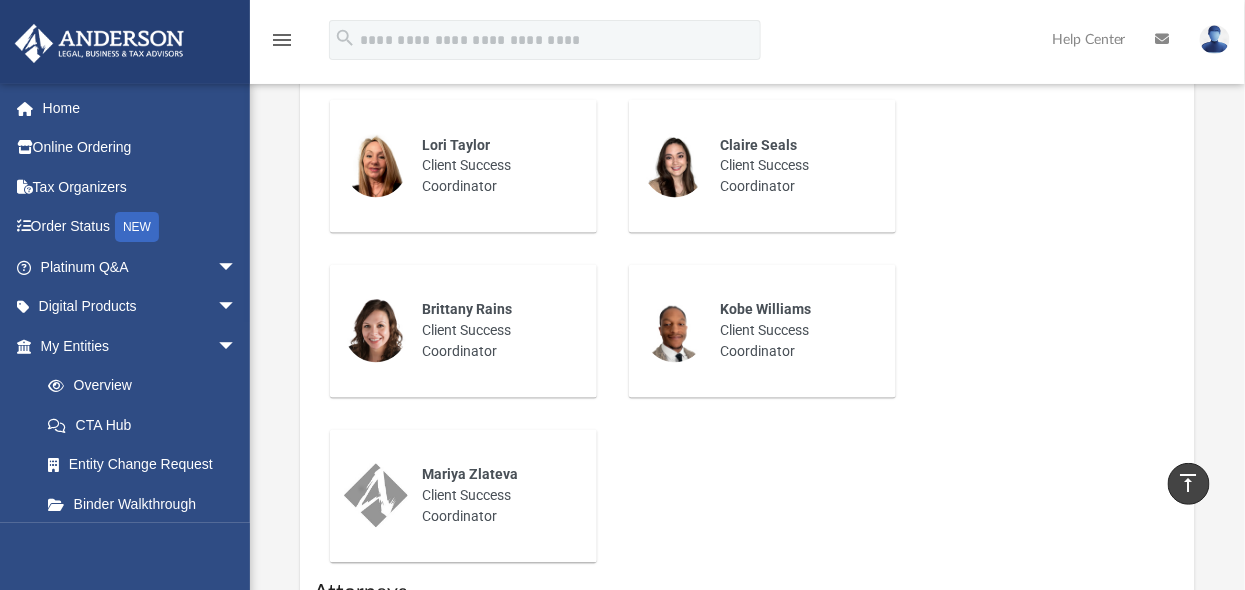 scroll, scrollTop: 981, scrollLeft: 0, axis: vertical 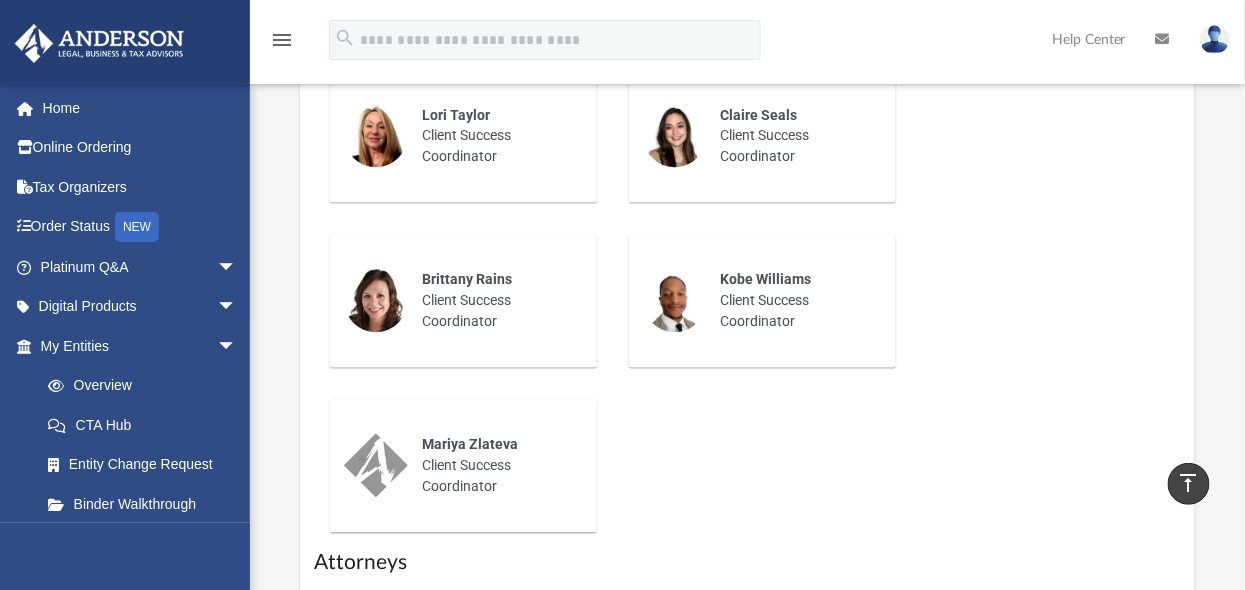 click on "Claire Seals  Client Success Coordinator" at bounding box center [794, 136] 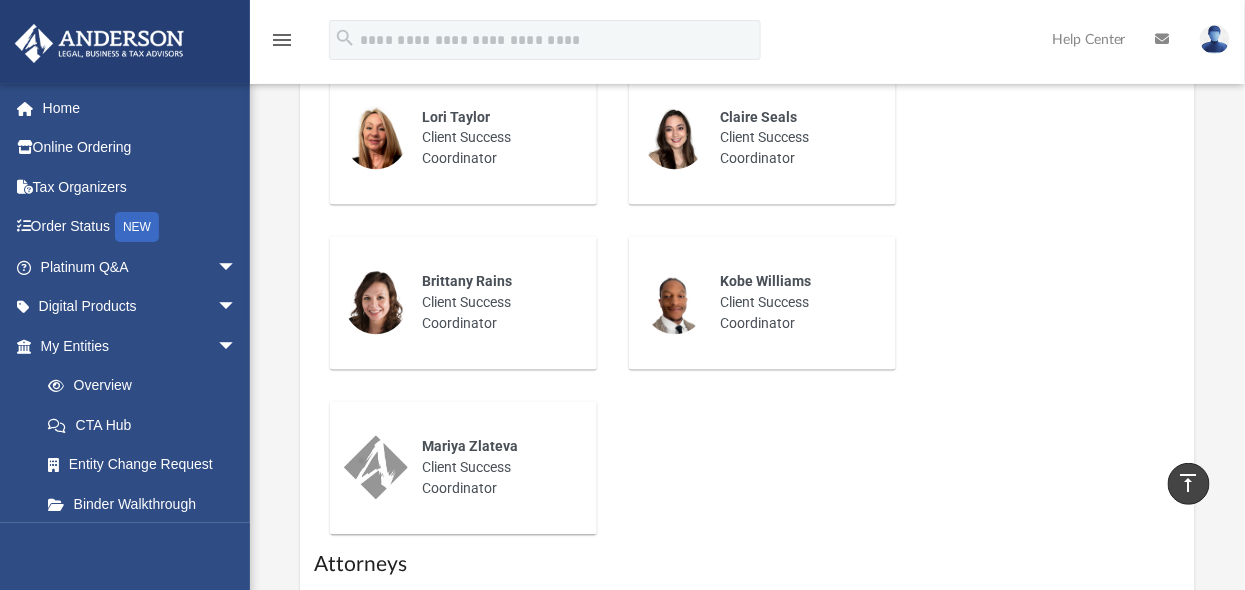 scroll, scrollTop: 981, scrollLeft: 0, axis: vertical 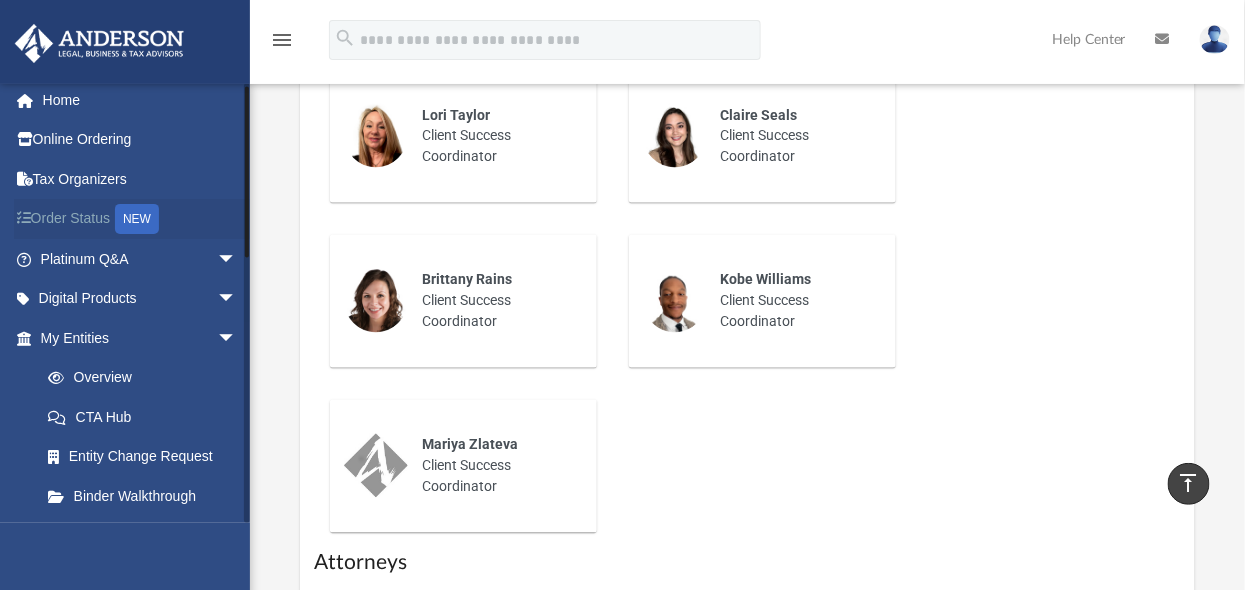 click on "NEW" at bounding box center [137, 219] 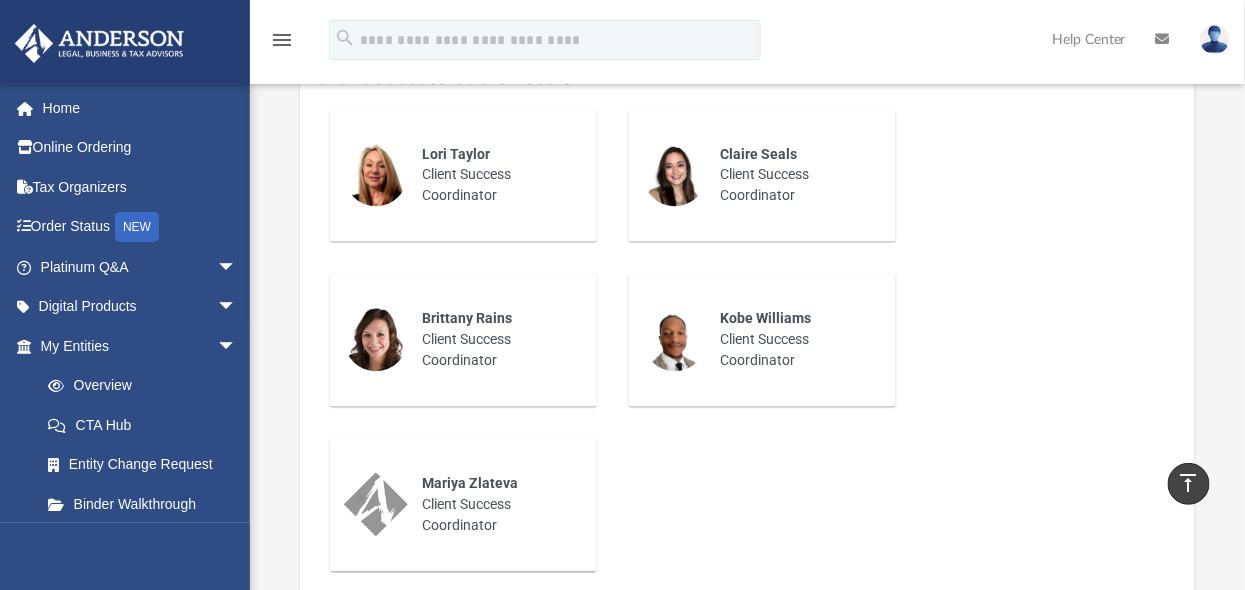 scroll, scrollTop: 944, scrollLeft: 0, axis: vertical 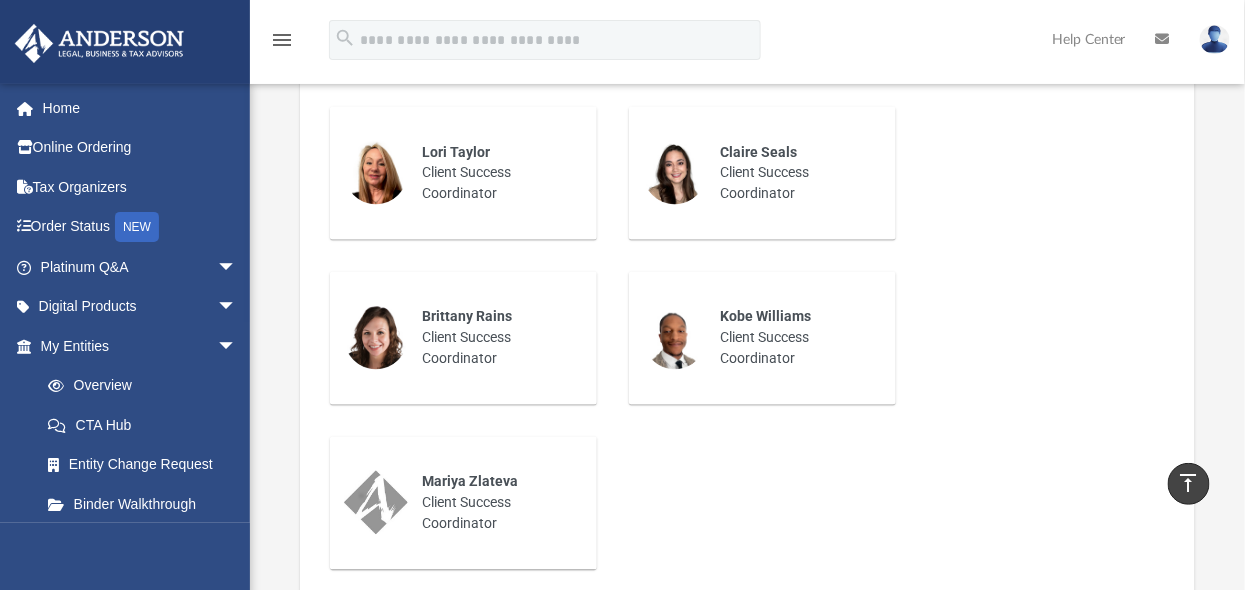 click on "Claire Seals  Client Success Coordinator" at bounding box center [794, 173] 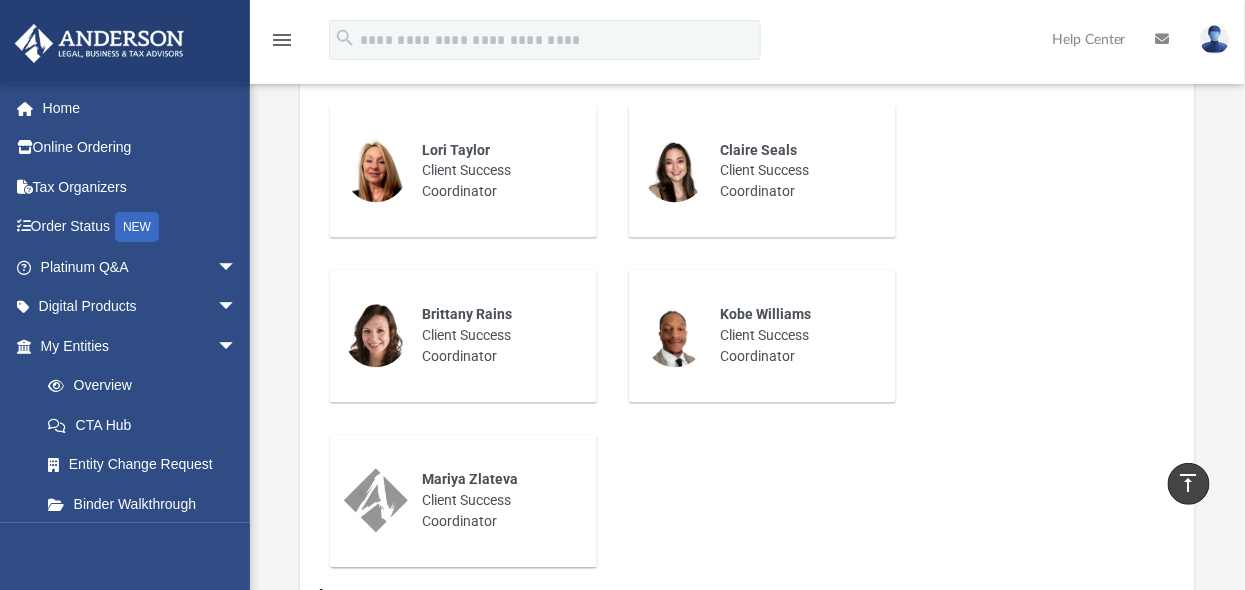 click at bounding box center (675, 171) 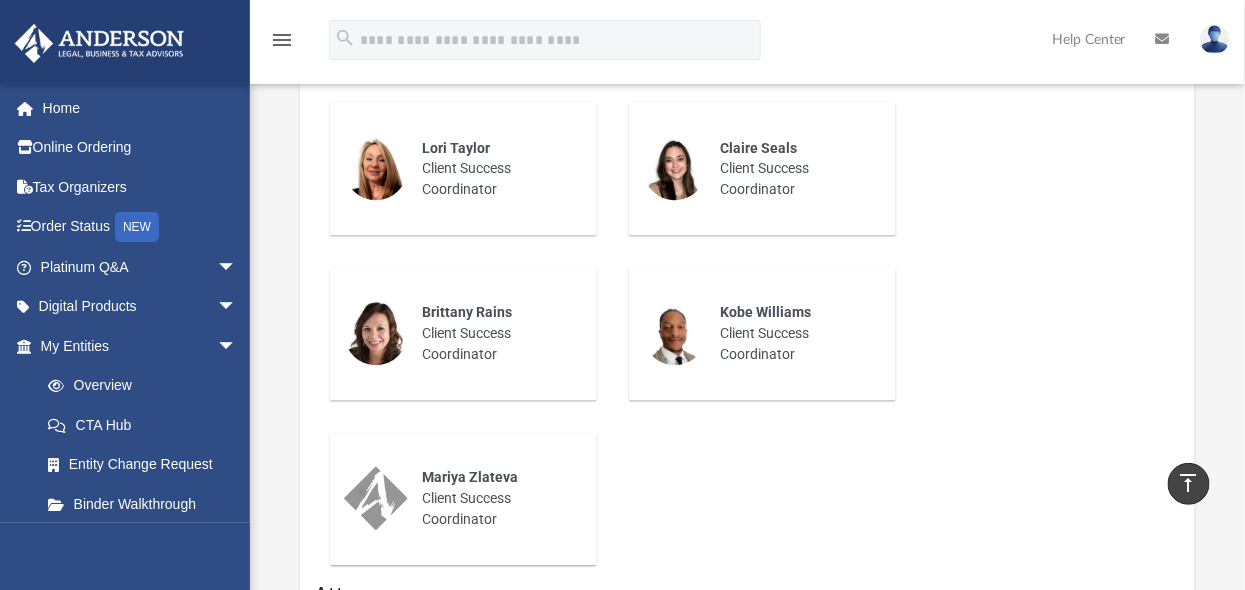scroll, scrollTop: 938, scrollLeft: 0, axis: vertical 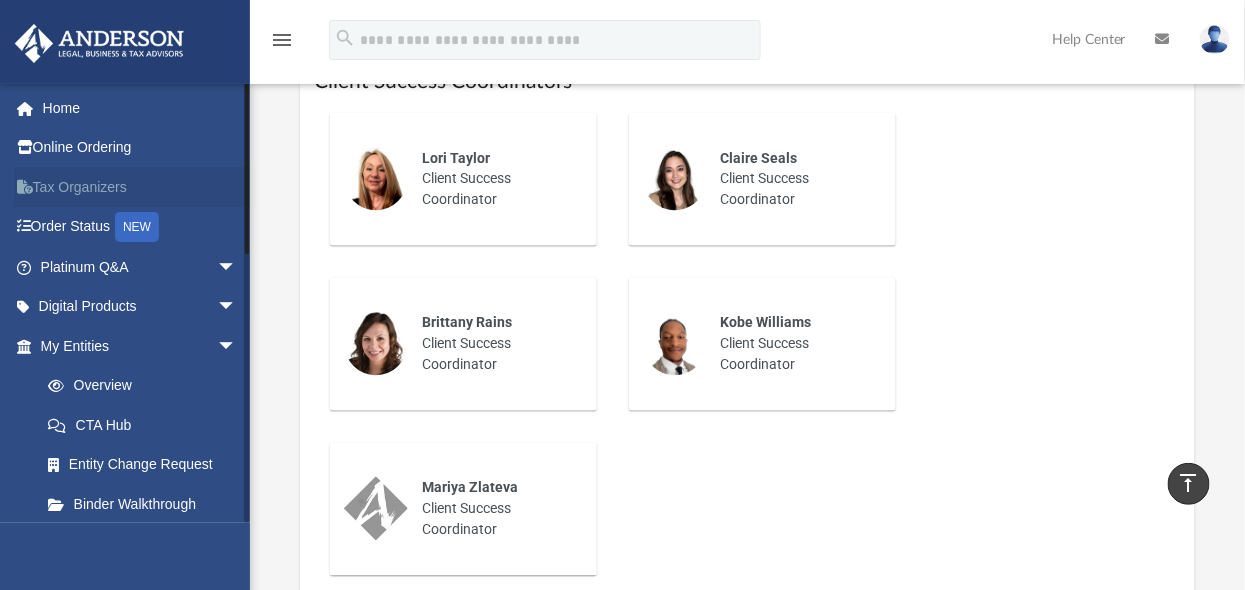 drag, startPoint x: 648, startPoint y: 221, endPoint x: 69, endPoint y: 170, distance: 581.24176 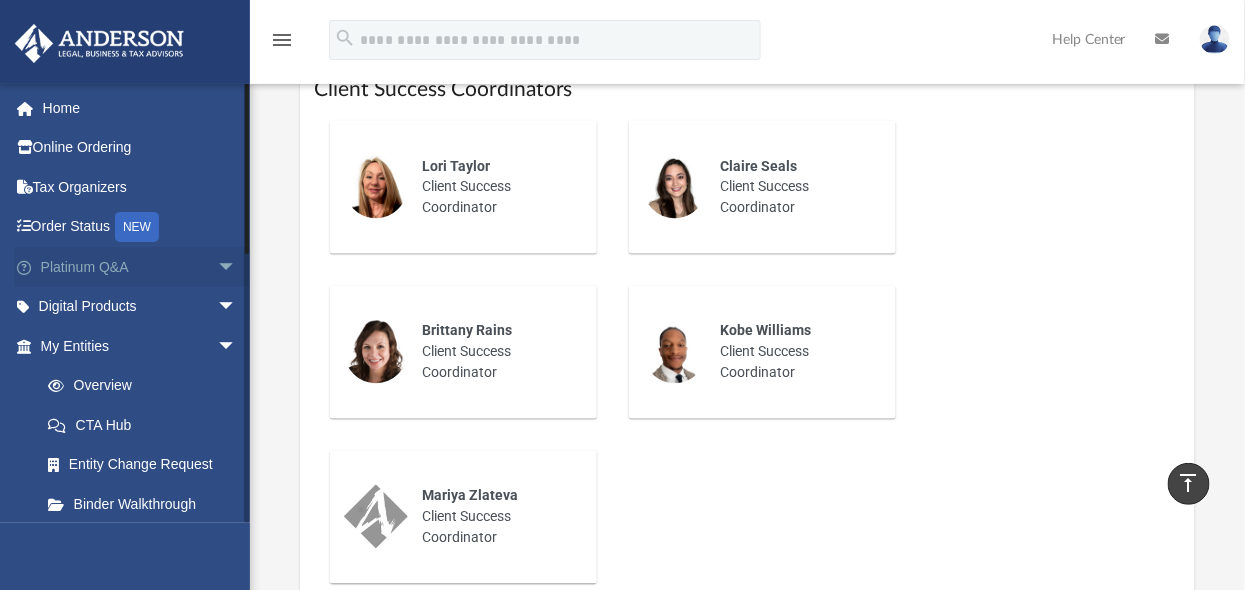 scroll, scrollTop: 929, scrollLeft: 0, axis: vertical 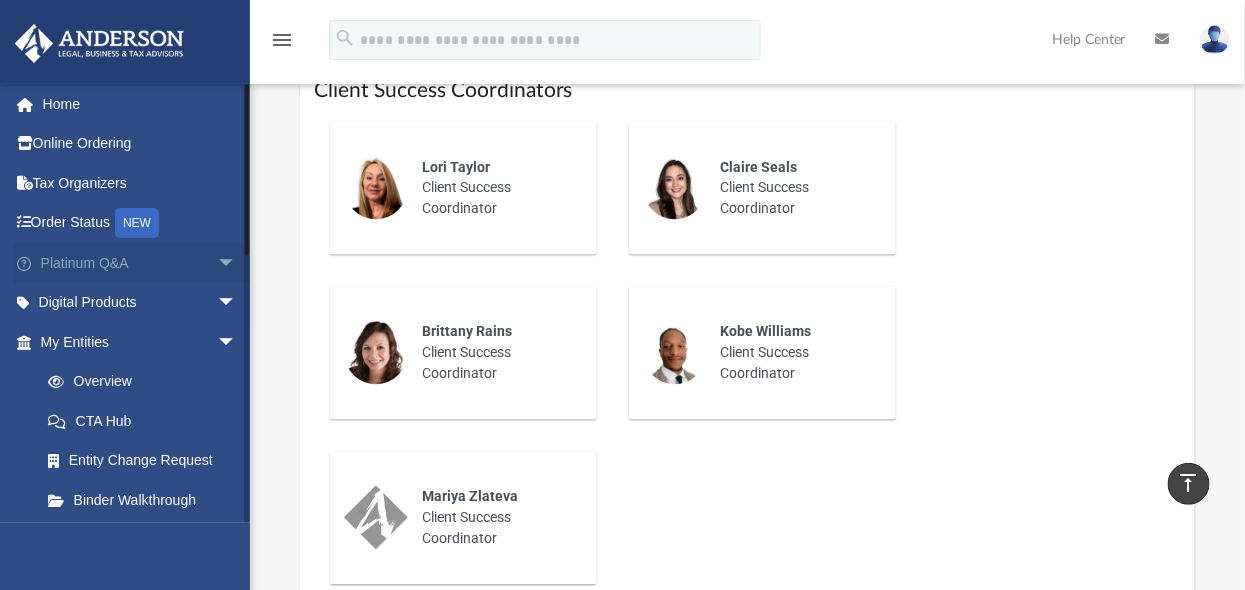 click on "arrow_drop_down" at bounding box center (237, 263) 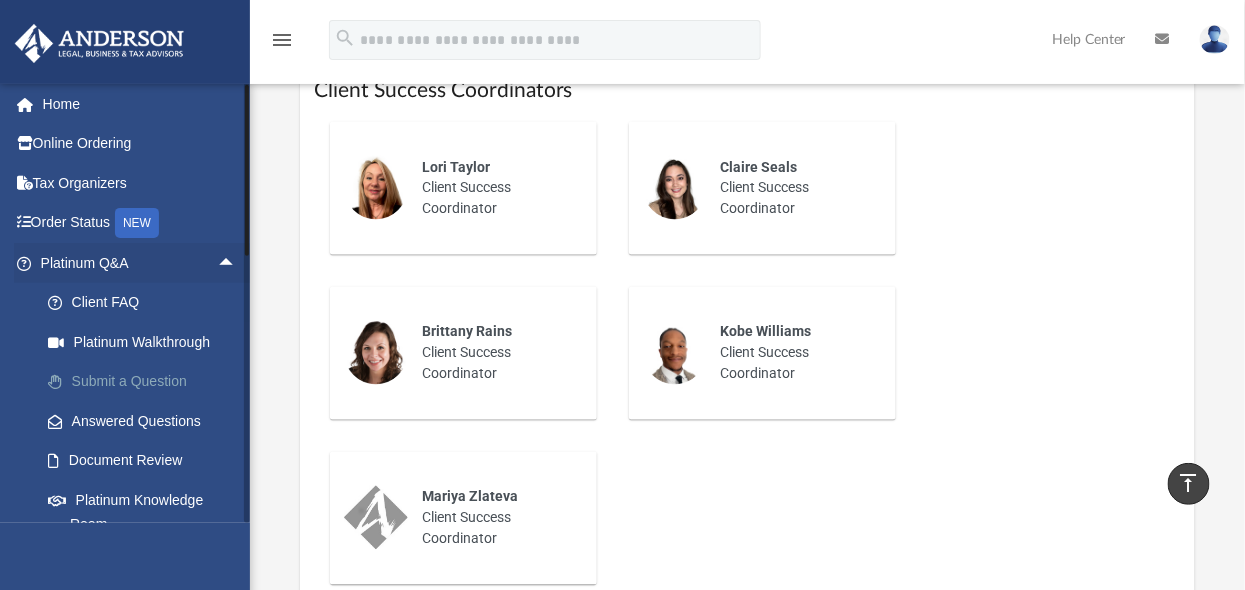 click on "Submit a Question" at bounding box center [147, 382] 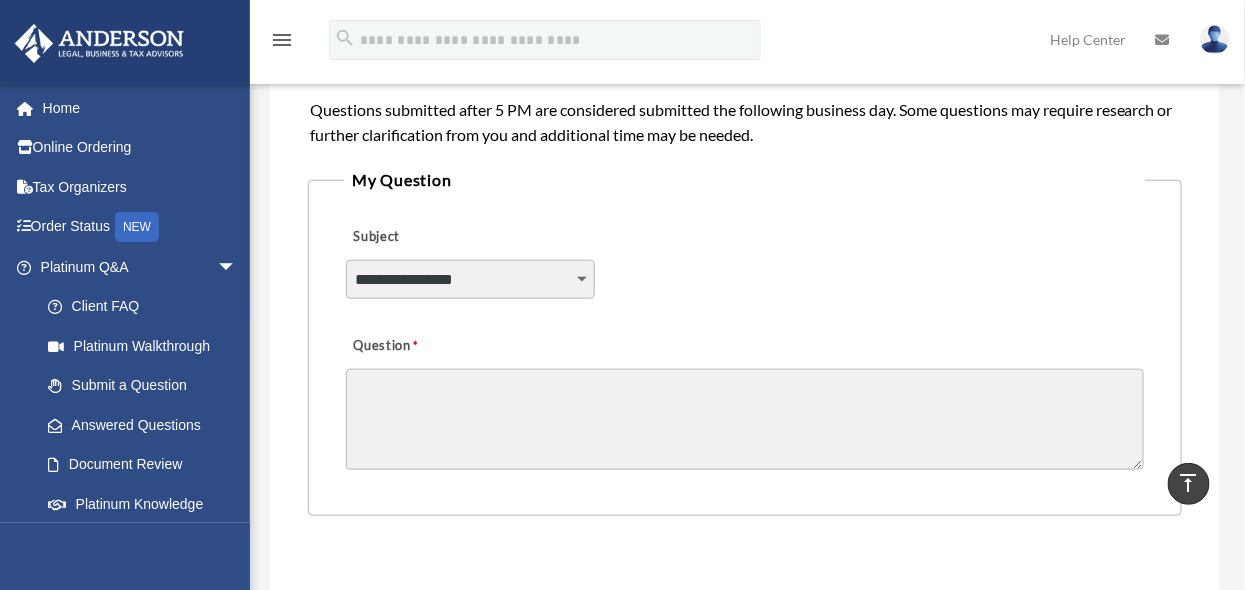 scroll, scrollTop: 430, scrollLeft: 0, axis: vertical 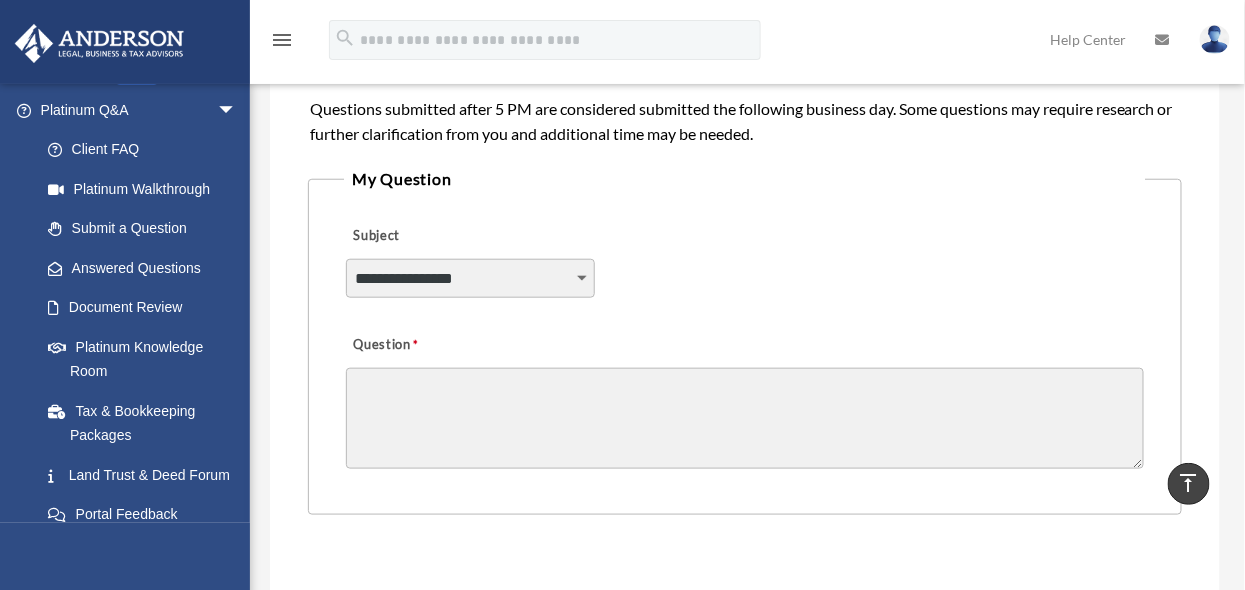 click on "**********" at bounding box center (470, 278) 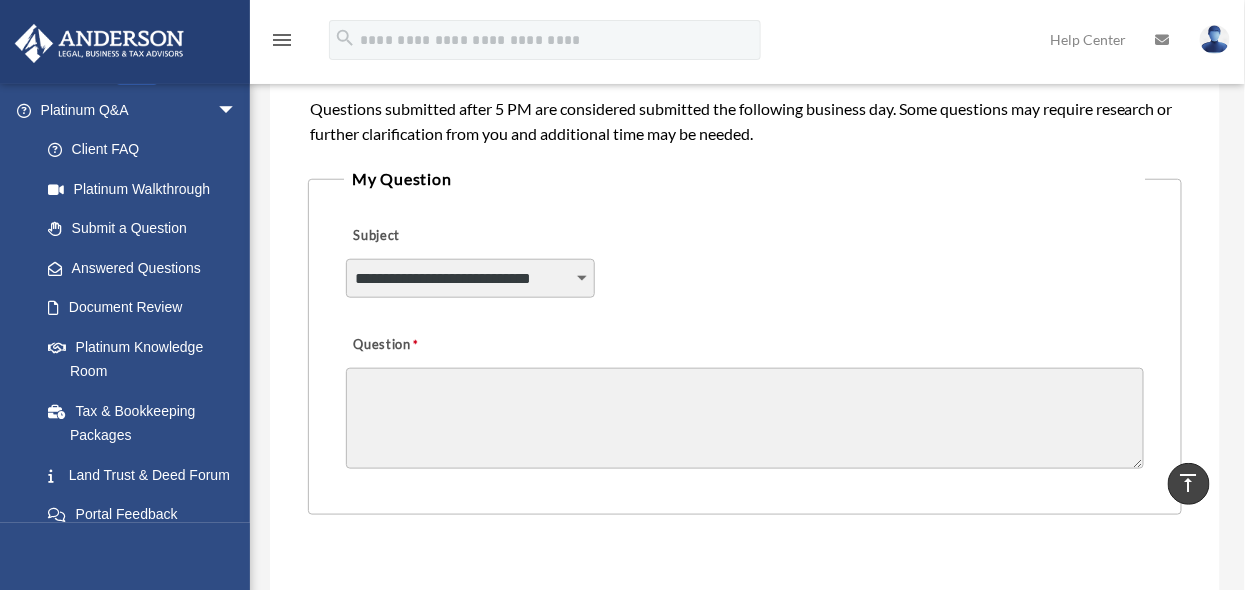 click on "Question" at bounding box center (745, 418) 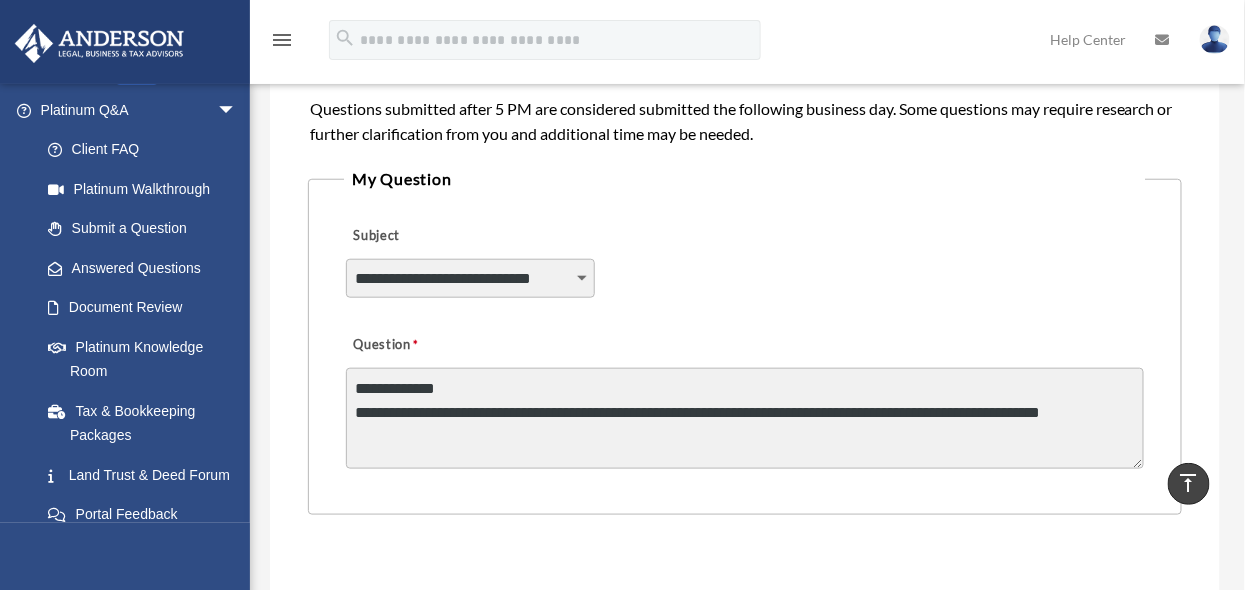 click on "**********" at bounding box center (745, 418) 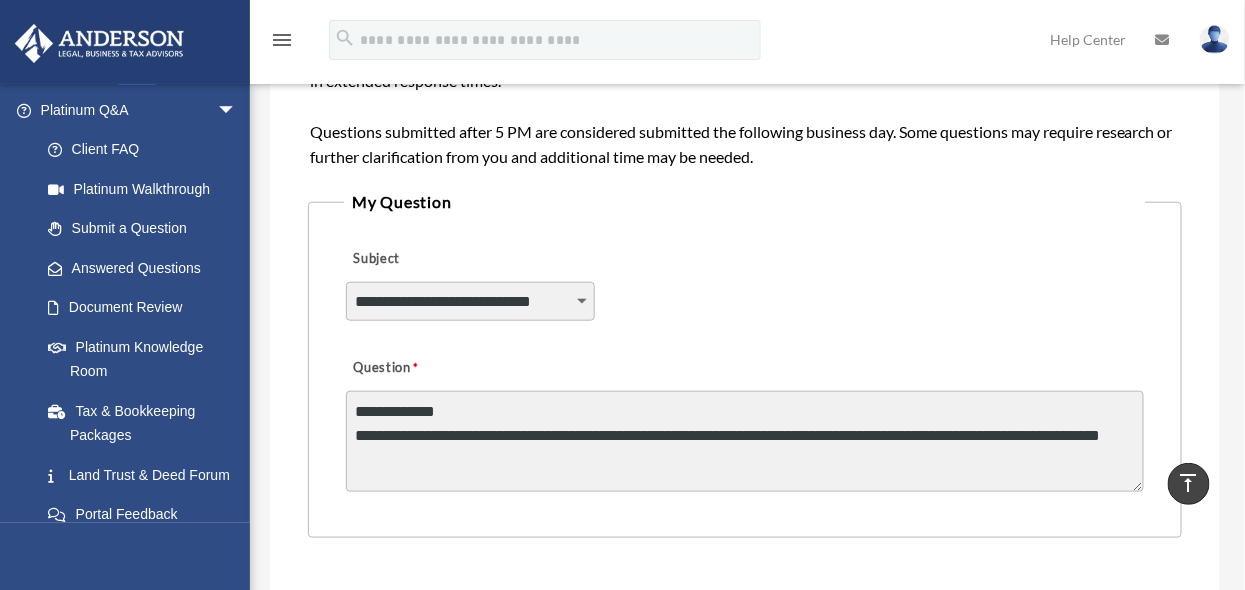scroll, scrollTop: 407, scrollLeft: 0, axis: vertical 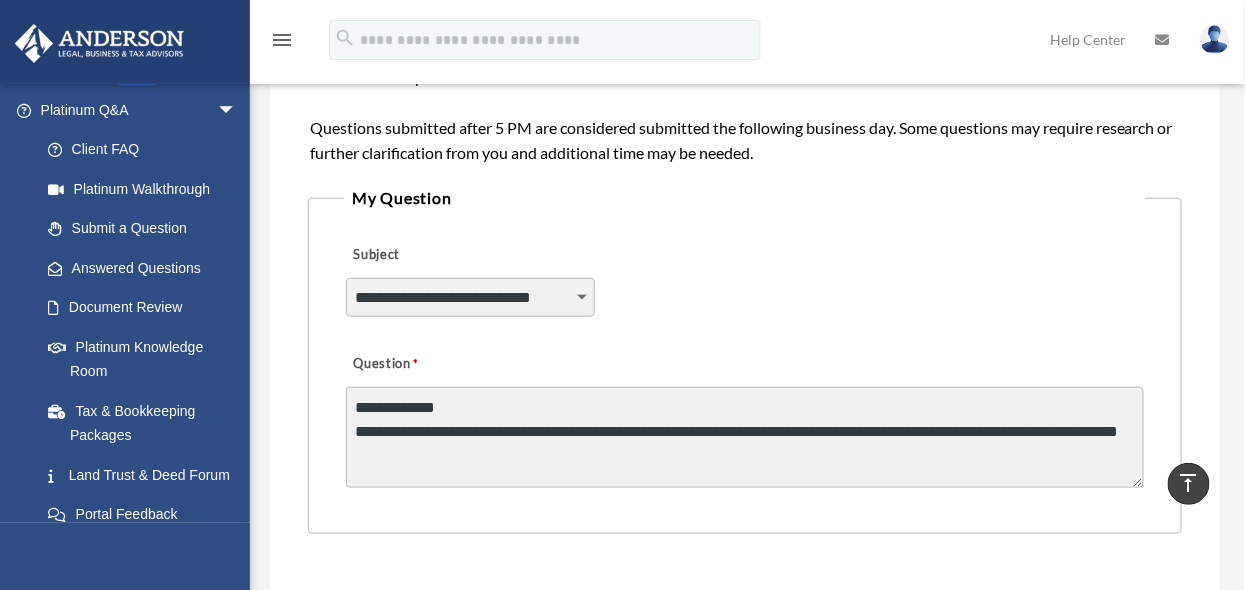click on "**********" at bounding box center (745, 437) 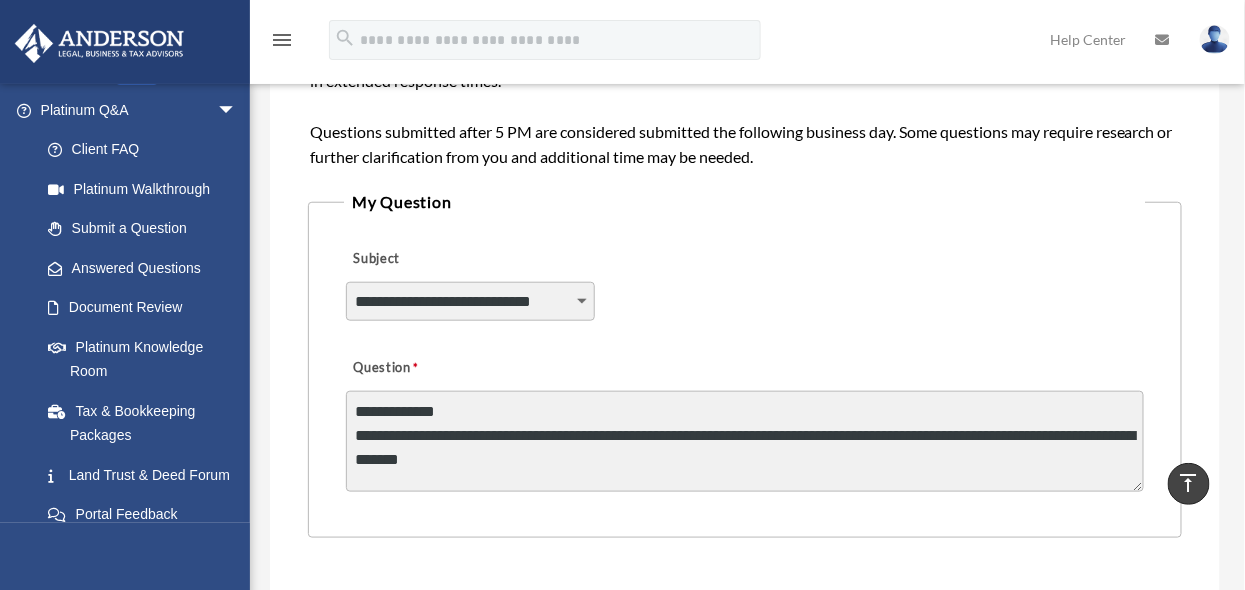 click on "**********" at bounding box center (745, 441) 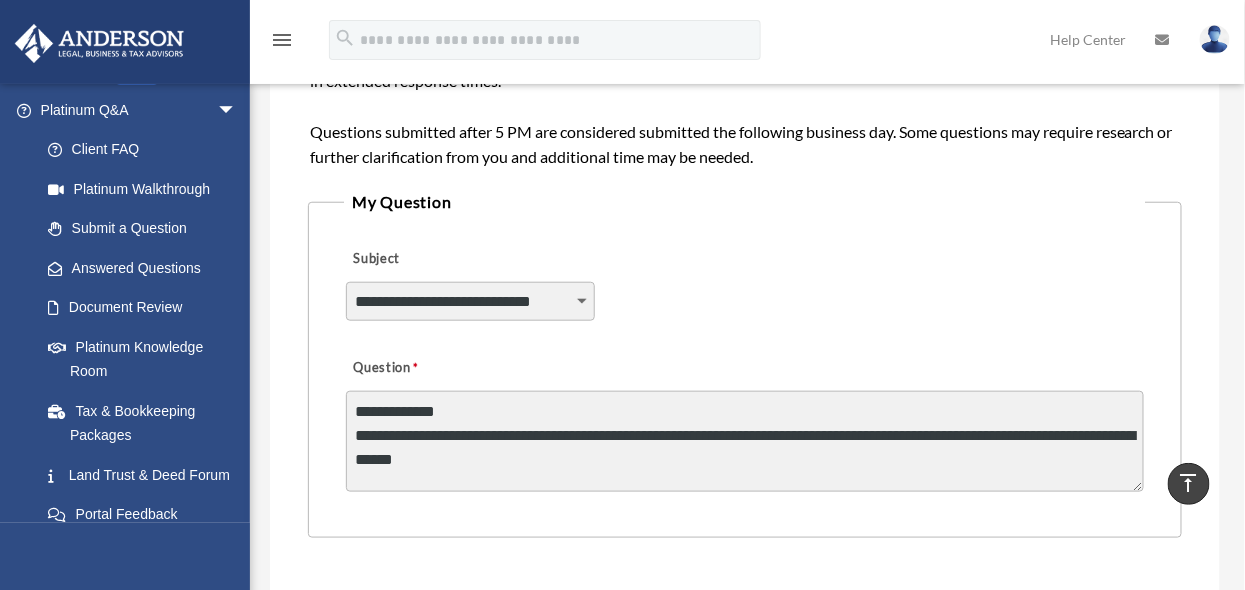 drag, startPoint x: 1025, startPoint y: 441, endPoint x: 1041, endPoint y: 439, distance: 16.124516 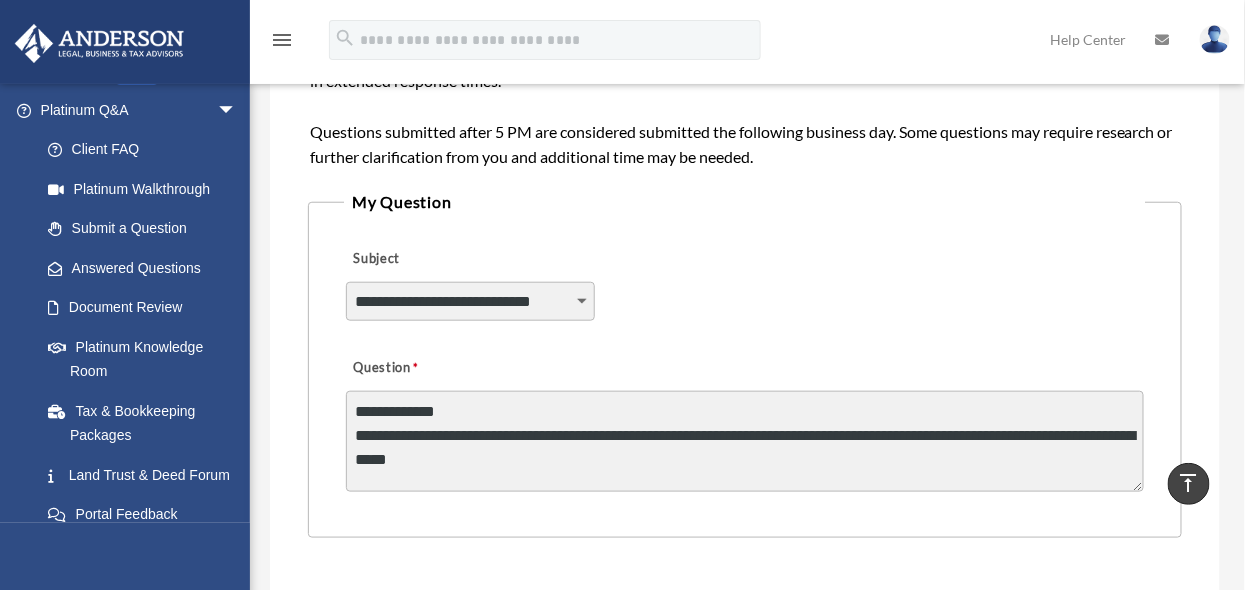 click on "**********" at bounding box center [745, 441] 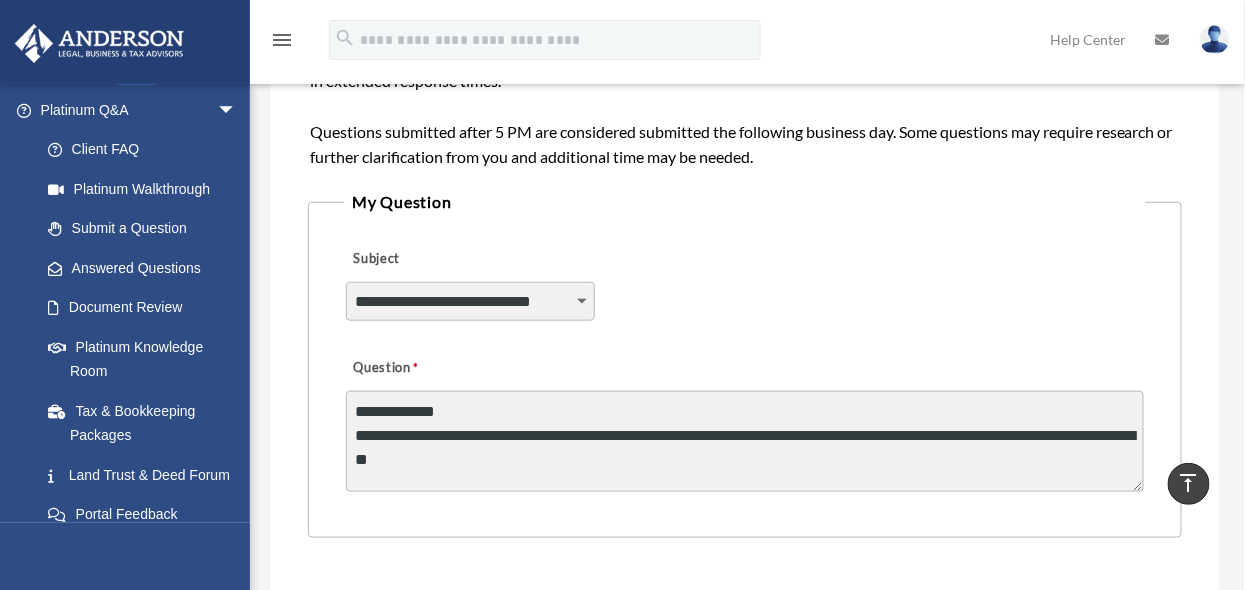 click on "**********" at bounding box center (745, 441) 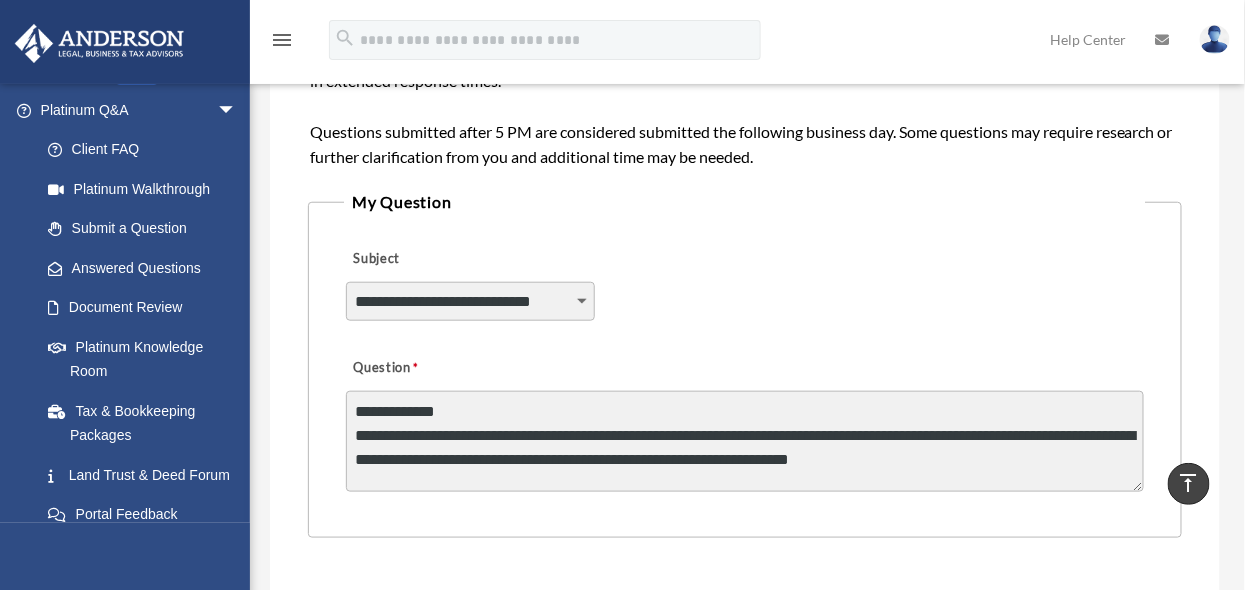 click on "**********" at bounding box center (745, 441) 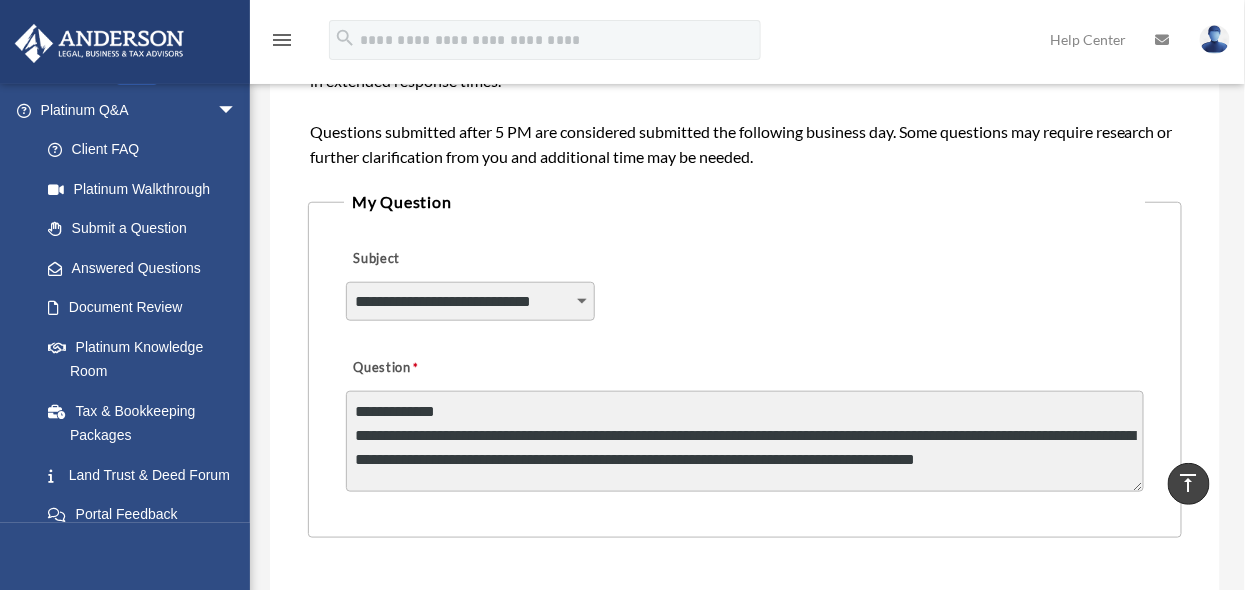 scroll, scrollTop: 1, scrollLeft: 0, axis: vertical 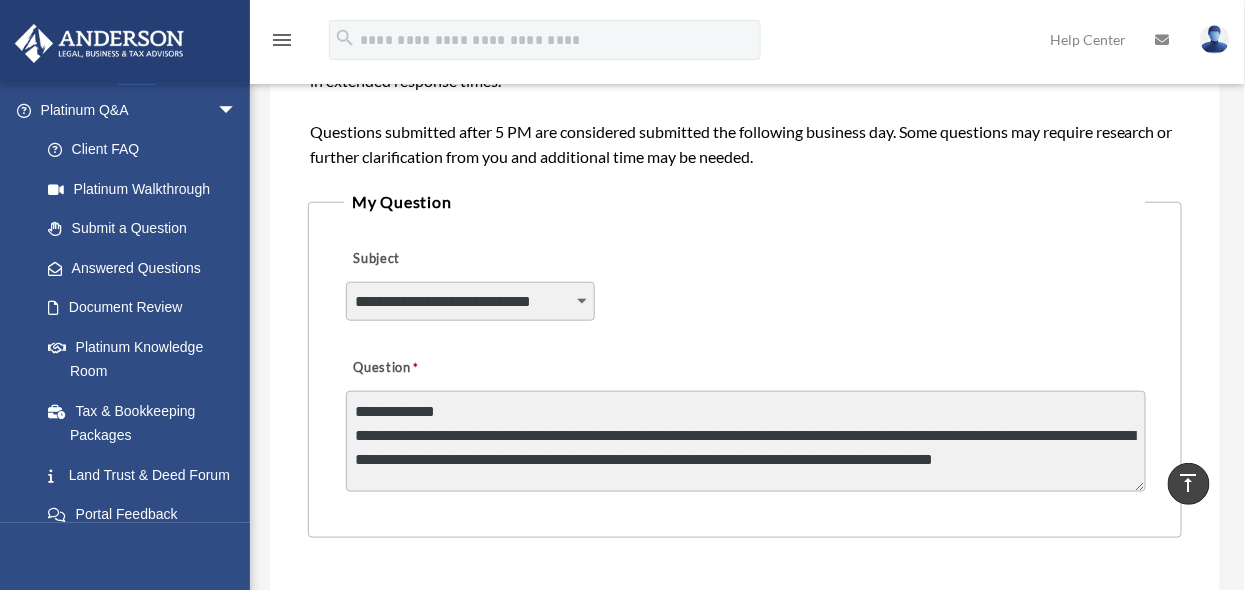 click on "**********" at bounding box center [746, 441] 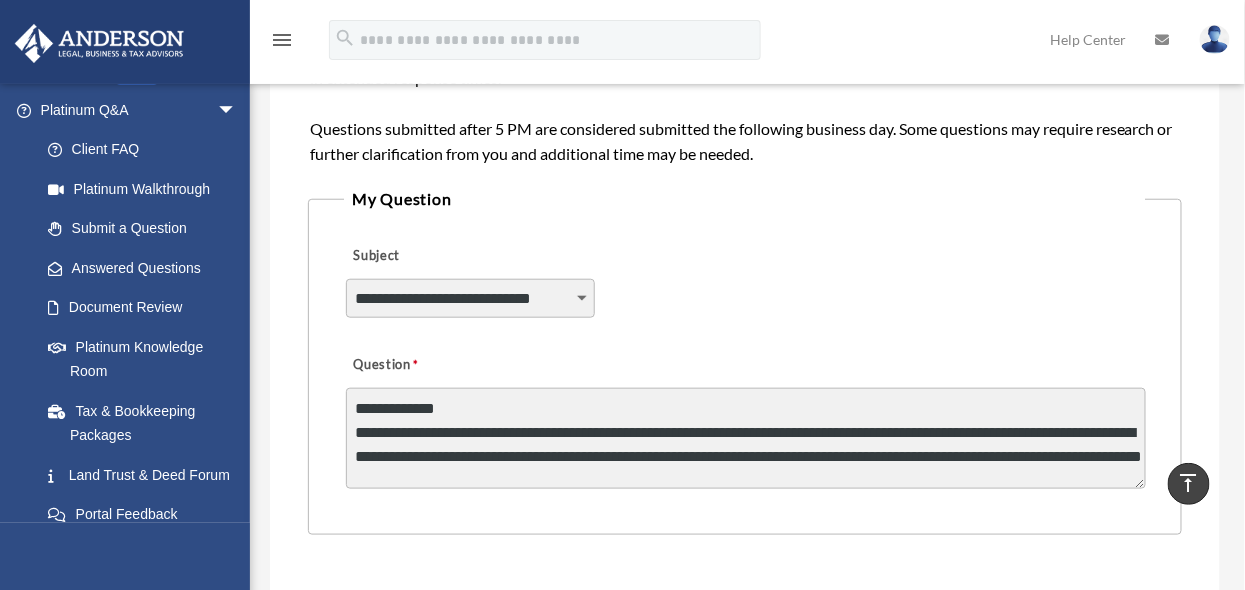 scroll, scrollTop: 411, scrollLeft: 0, axis: vertical 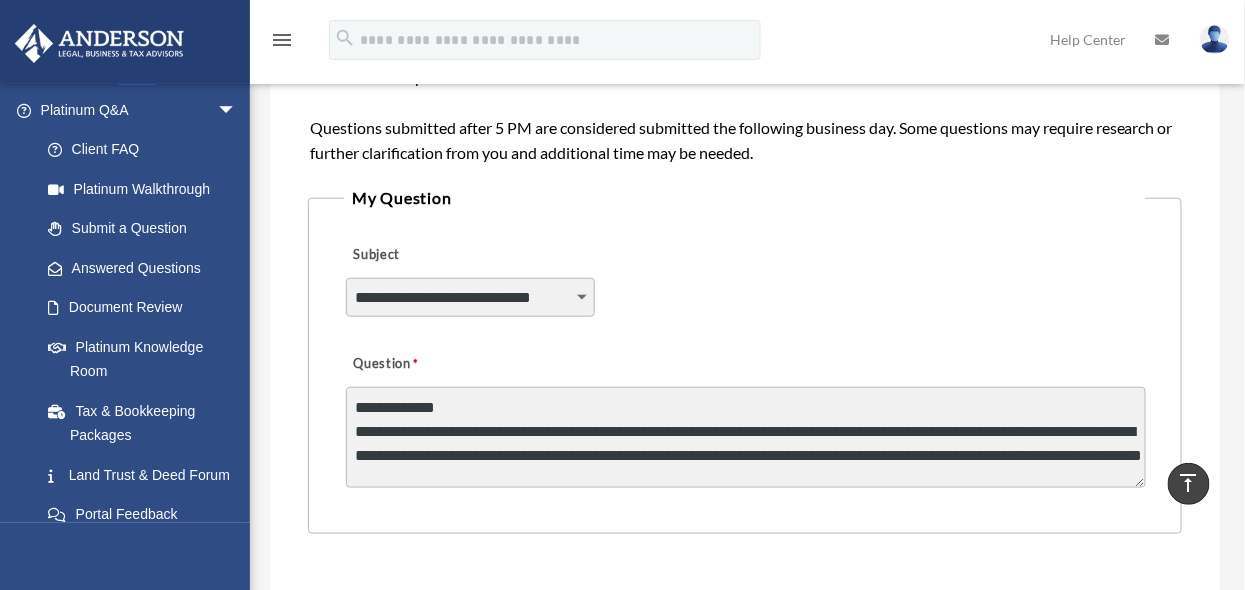 drag, startPoint x: 493, startPoint y: 456, endPoint x: 740, endPoint y: 458, distance: 247.0081 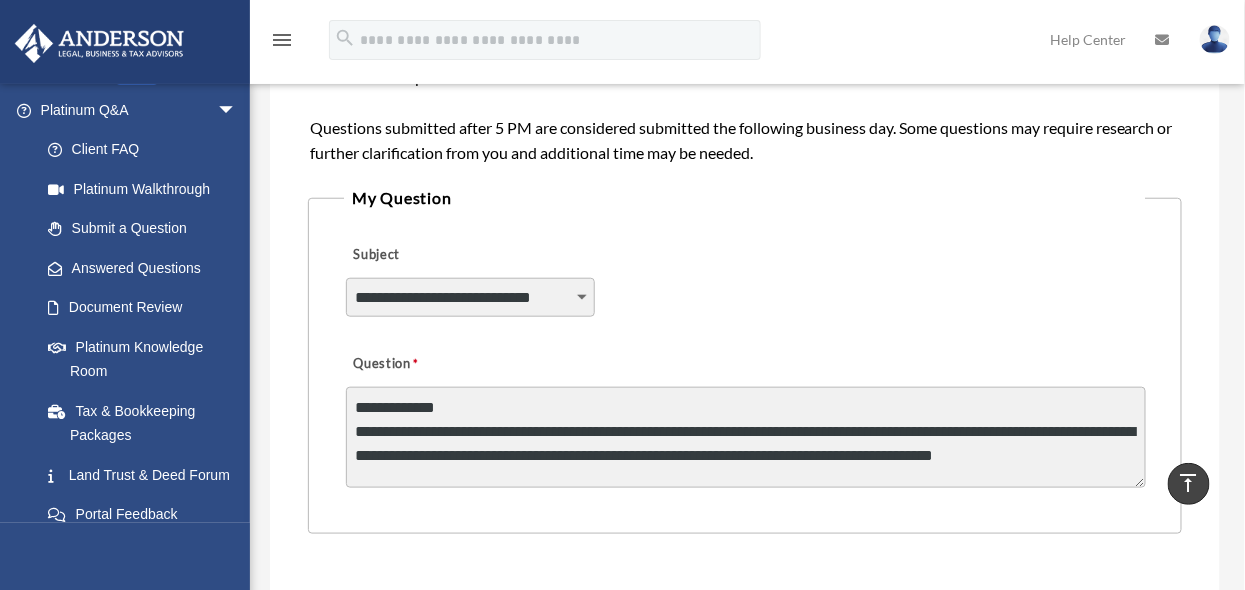 drag, startPoint x: 396, startPoint y: 477, endPoint x: 426, endPoint y: 490, distance: 32.695564 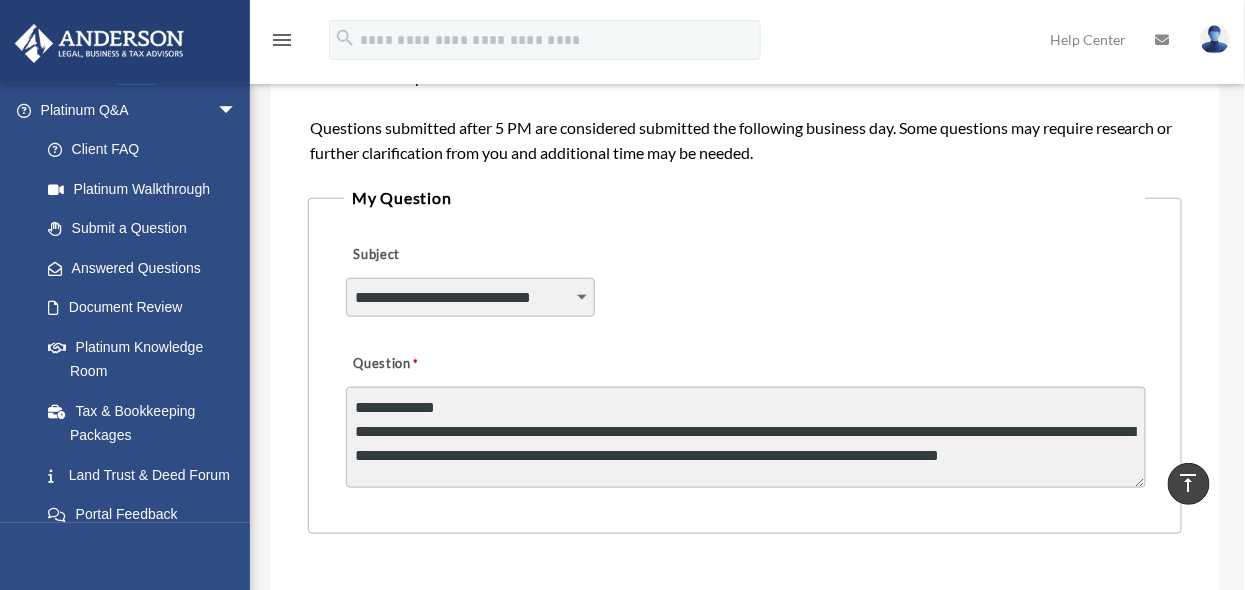 paste on "**********" 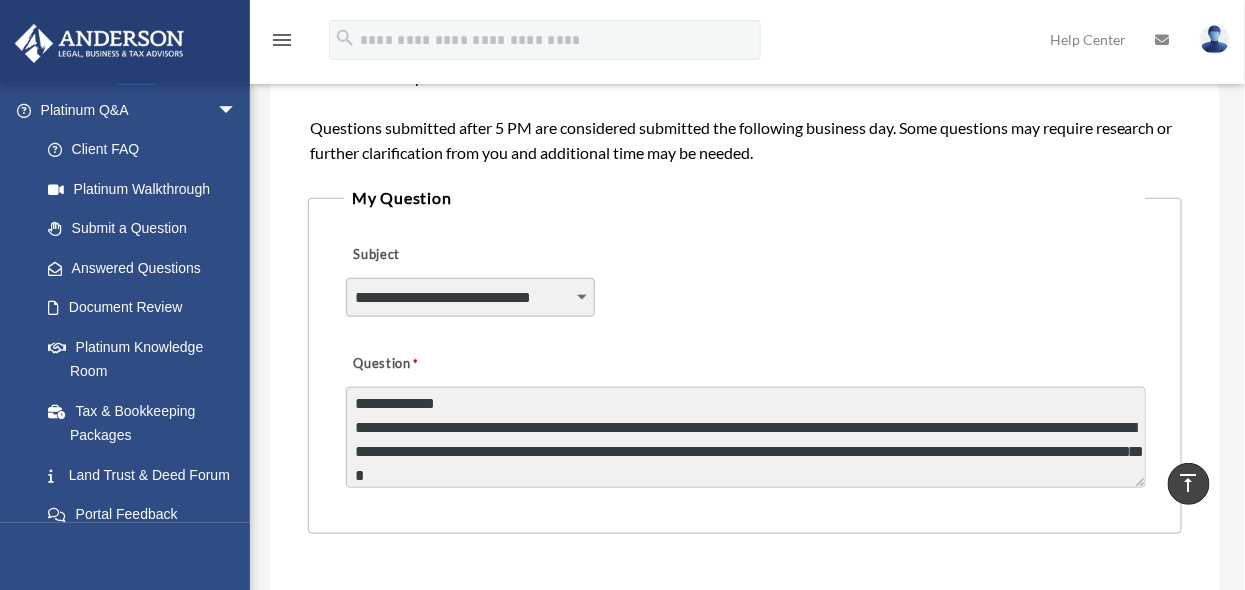 scroll, scrollTop: 6, scrollLeft: 0, axis: vertical 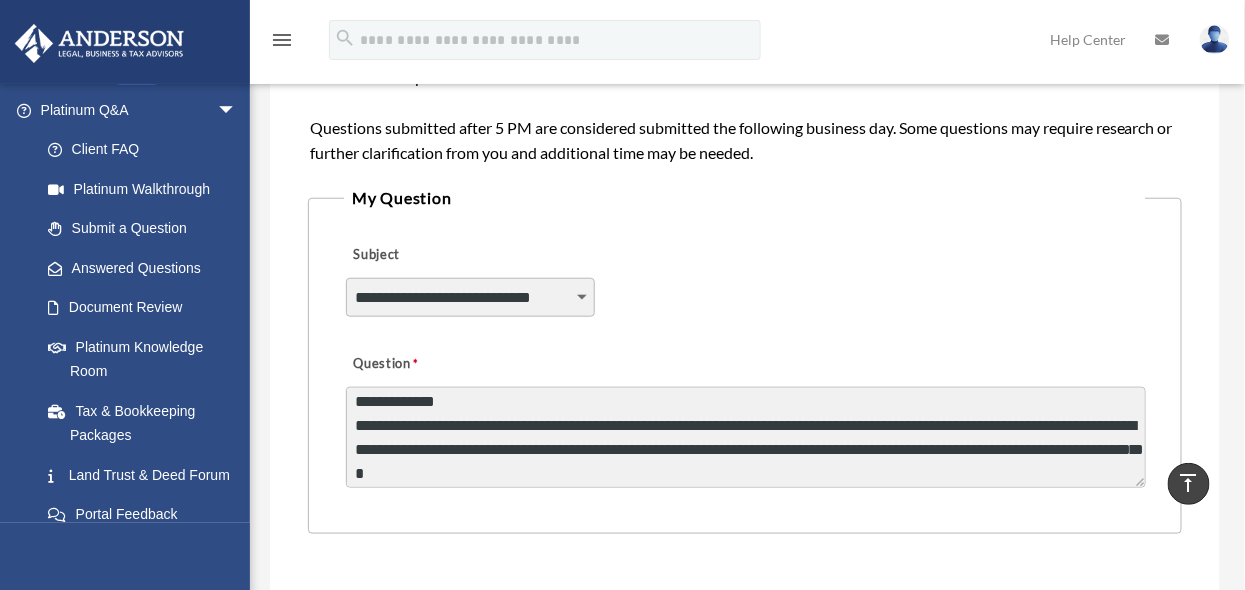 click on "**********" at bounding box center [746, 437] 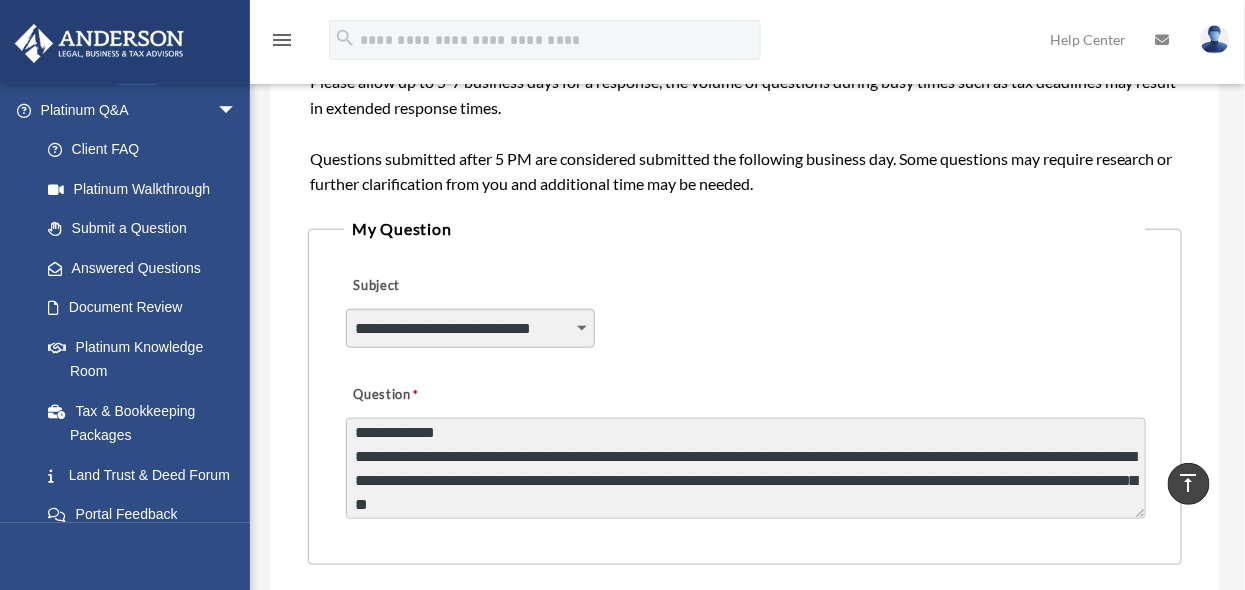 scroll, scrollTop: 326, scrollLeft: 0, axis: vertical 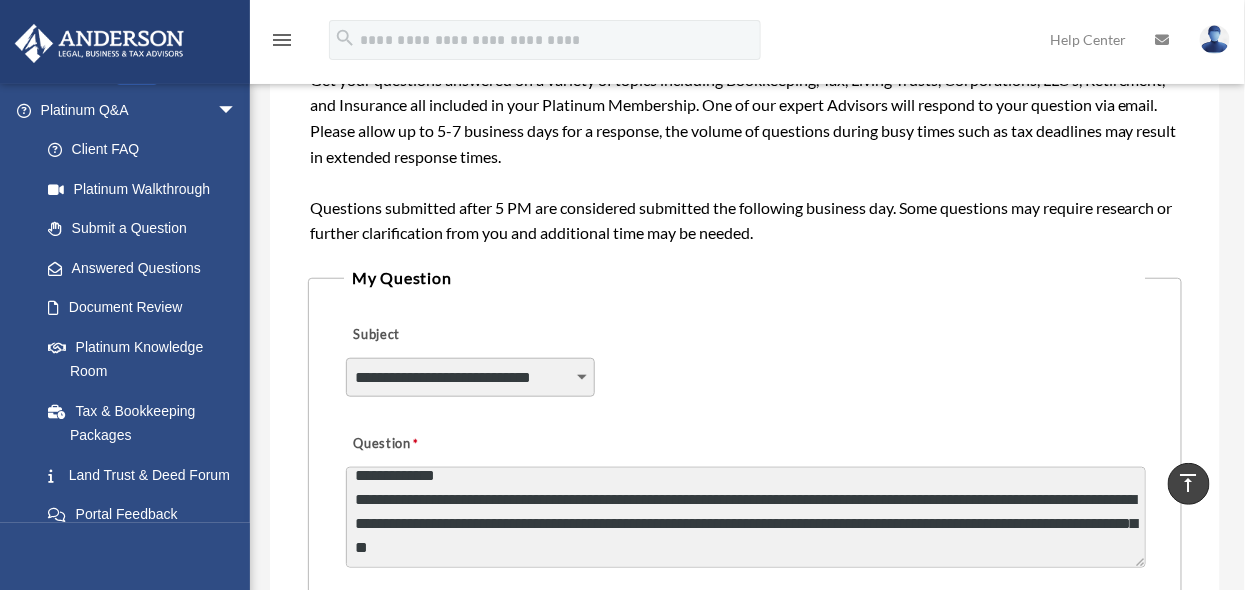 click on "**********" at bounding box center (746, 517) 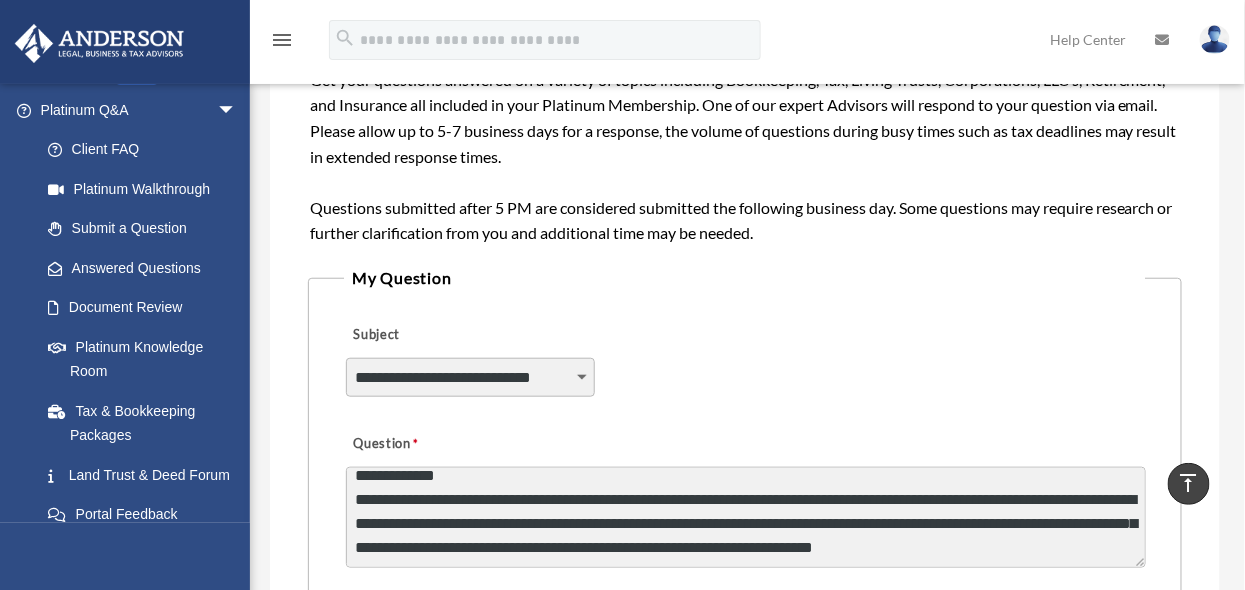 scroll, scrollTop: 25, scrollLeft: 0, axis: vertical 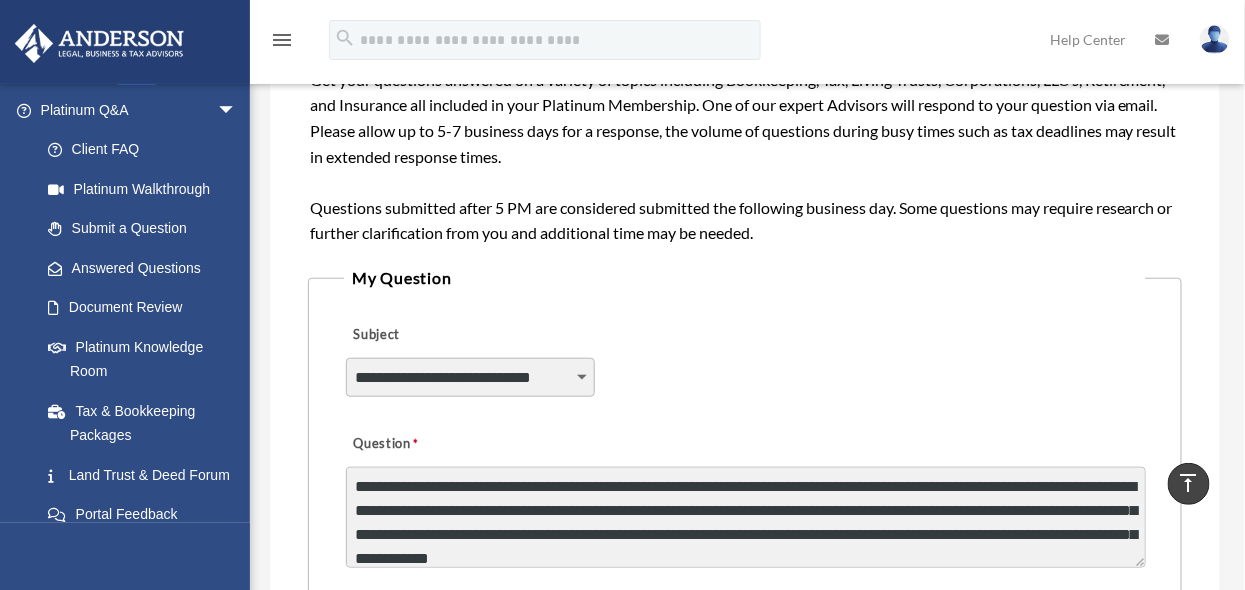 click on "**********" at bounding box center [746, 517] 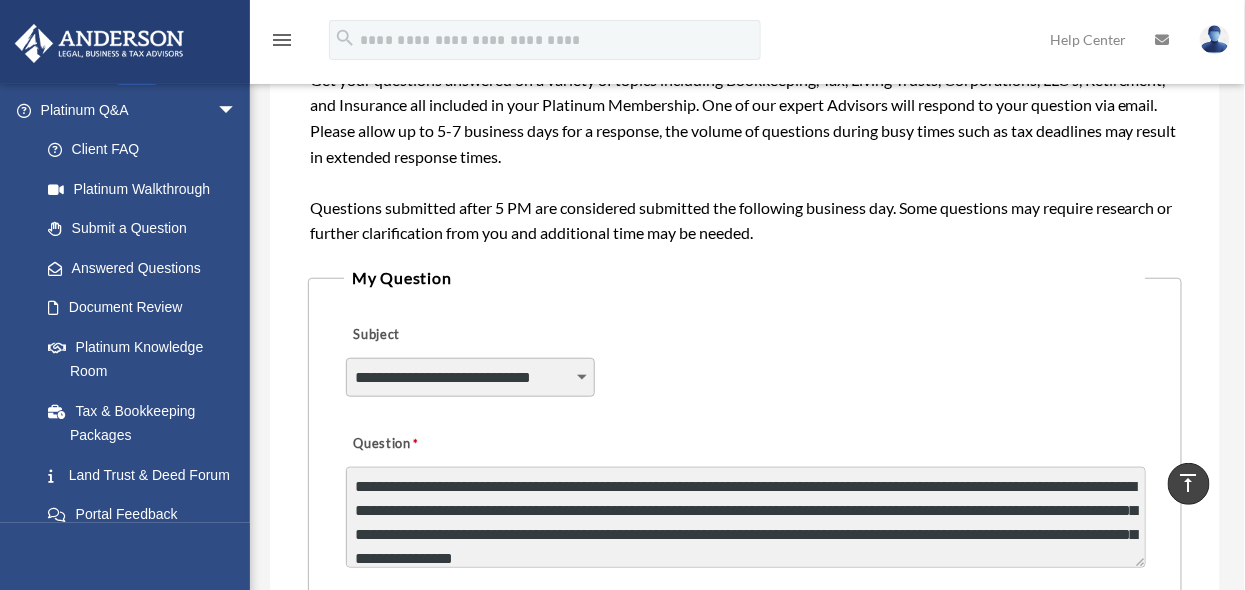 click on "**********" at bounding box center [746, 517] 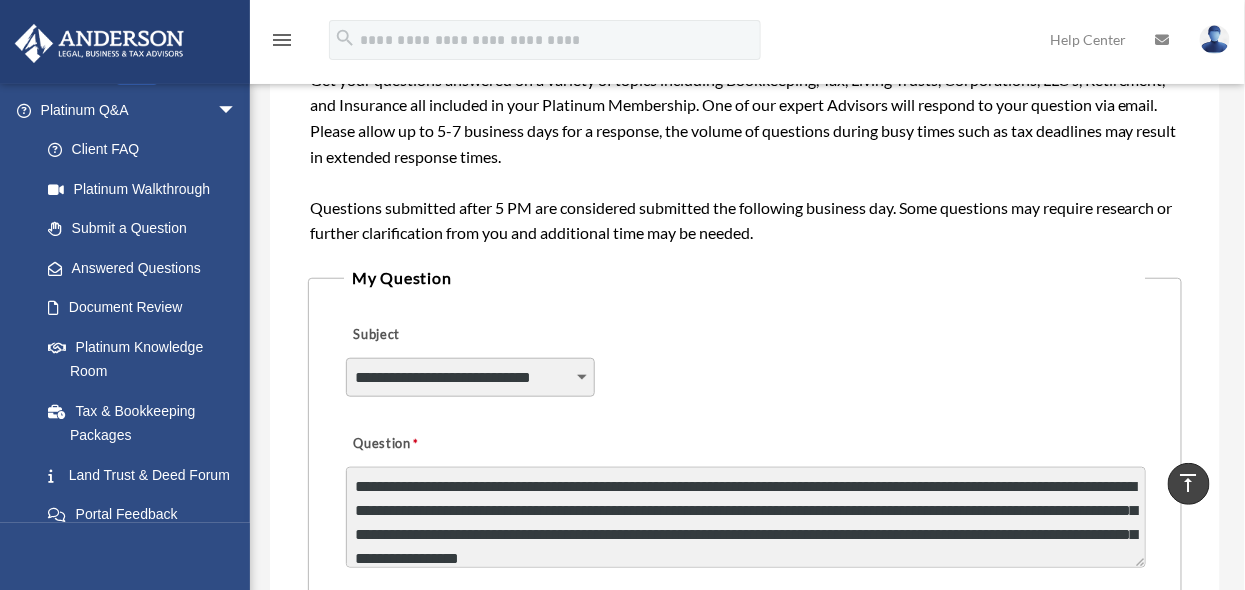 click on "**********" at bounding box center (746, 517) 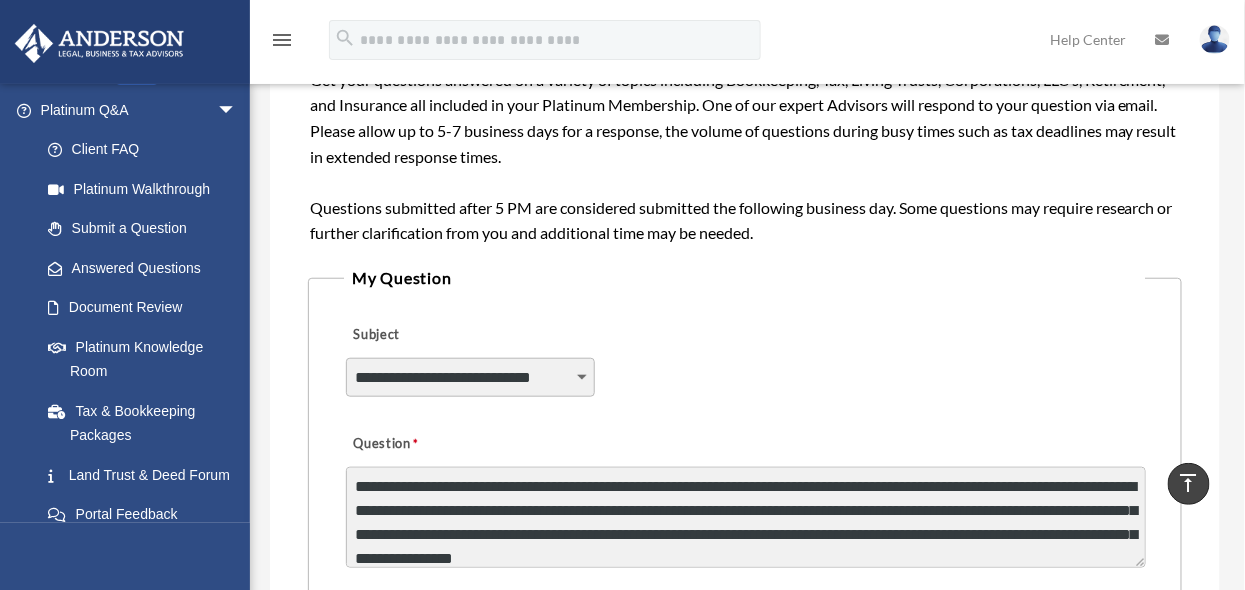 click on "**********" at bounding box center (746, 517) 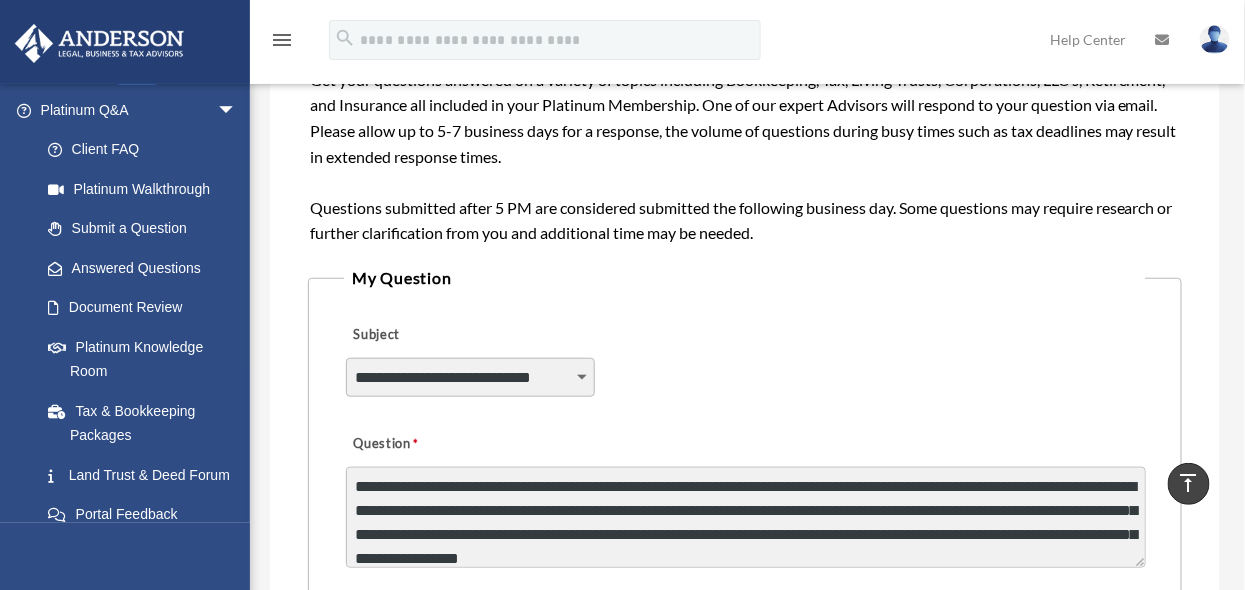 drag, startPoint x: 944, startPoint y: 518, endPoint x: 957, endPoint y: 508, distance: 16.40122 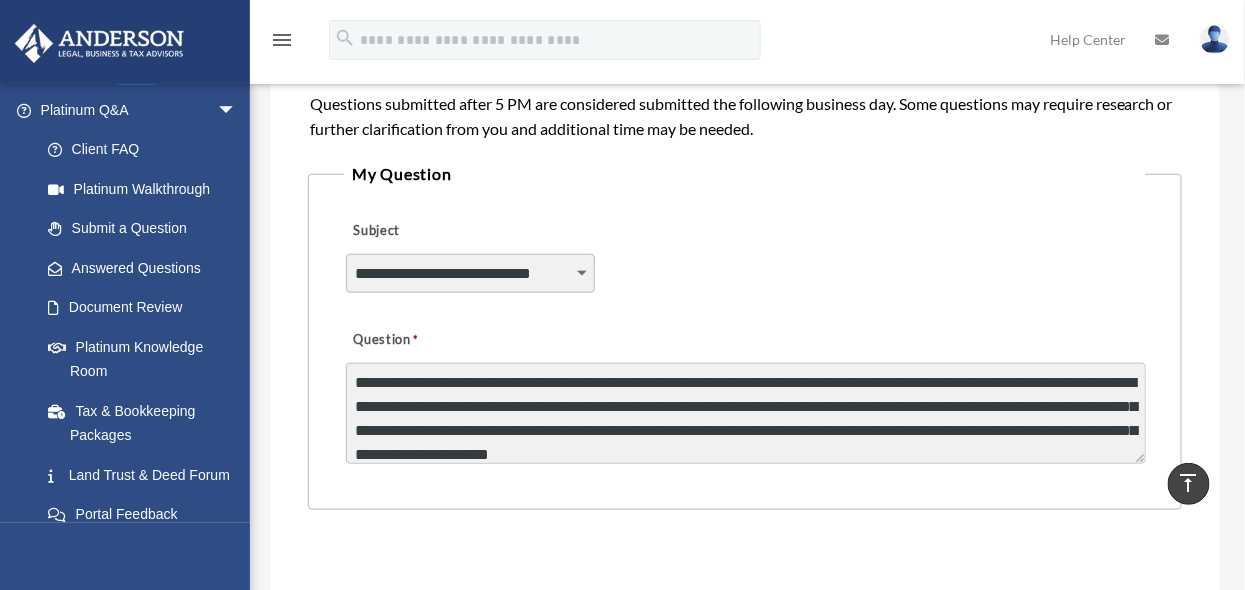 scroll, scrollTop: 440, scrollLeft: 0, axis: vertical 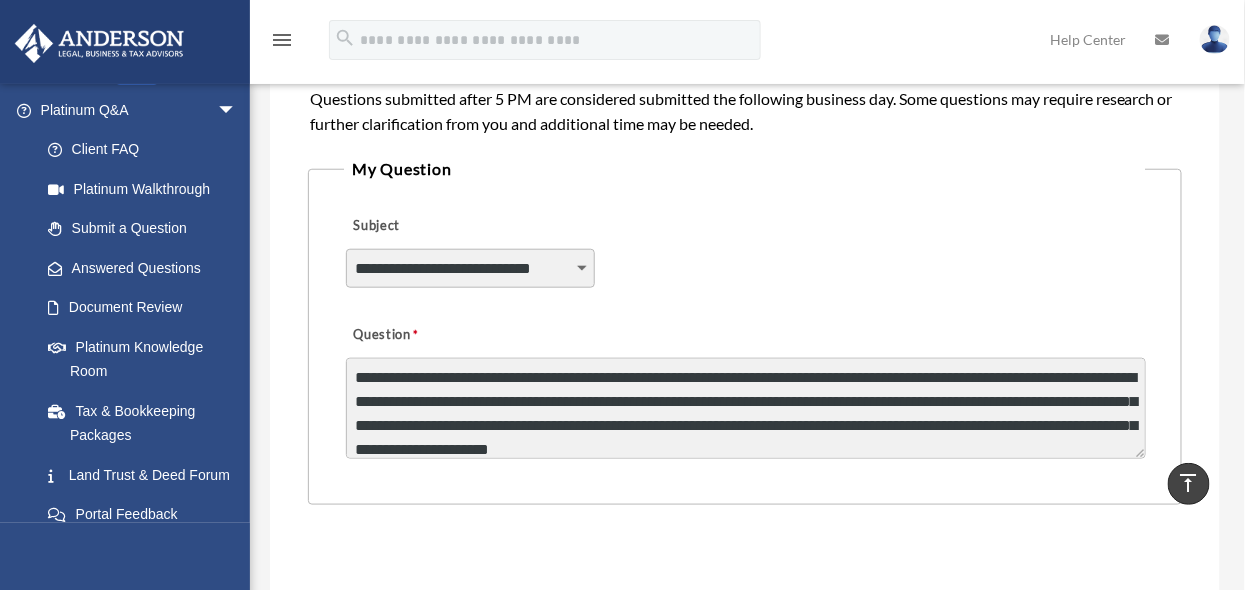 click on "**********" at bounding box center (746, 408) 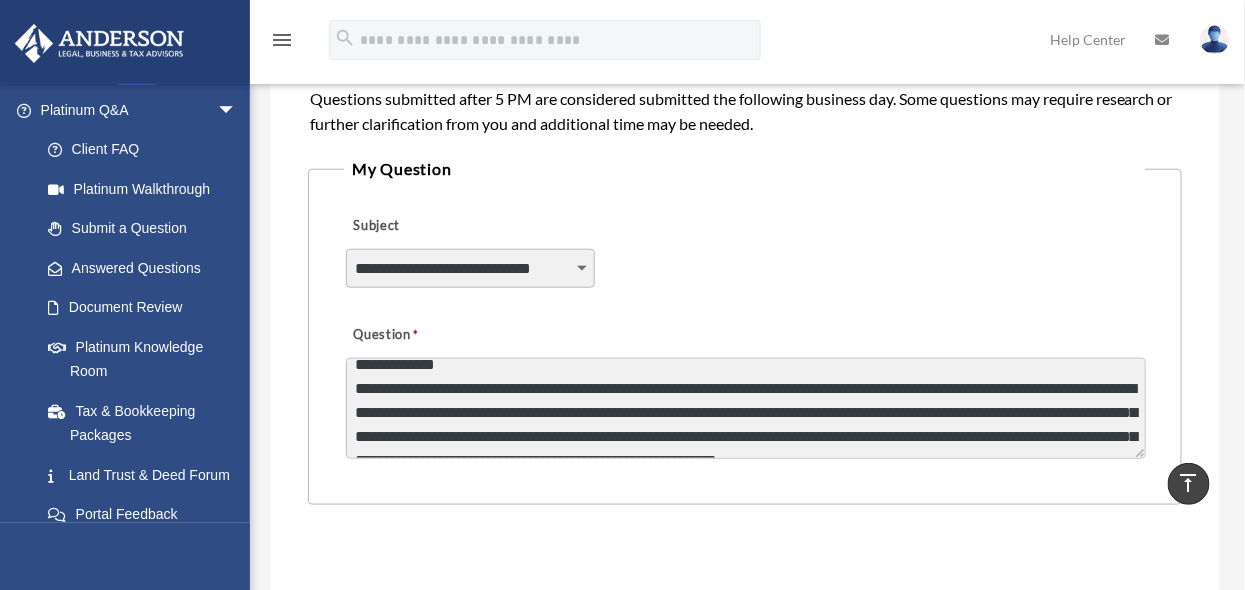 scroll, scrollTop: 0, scrollLeft: 0, axis: both 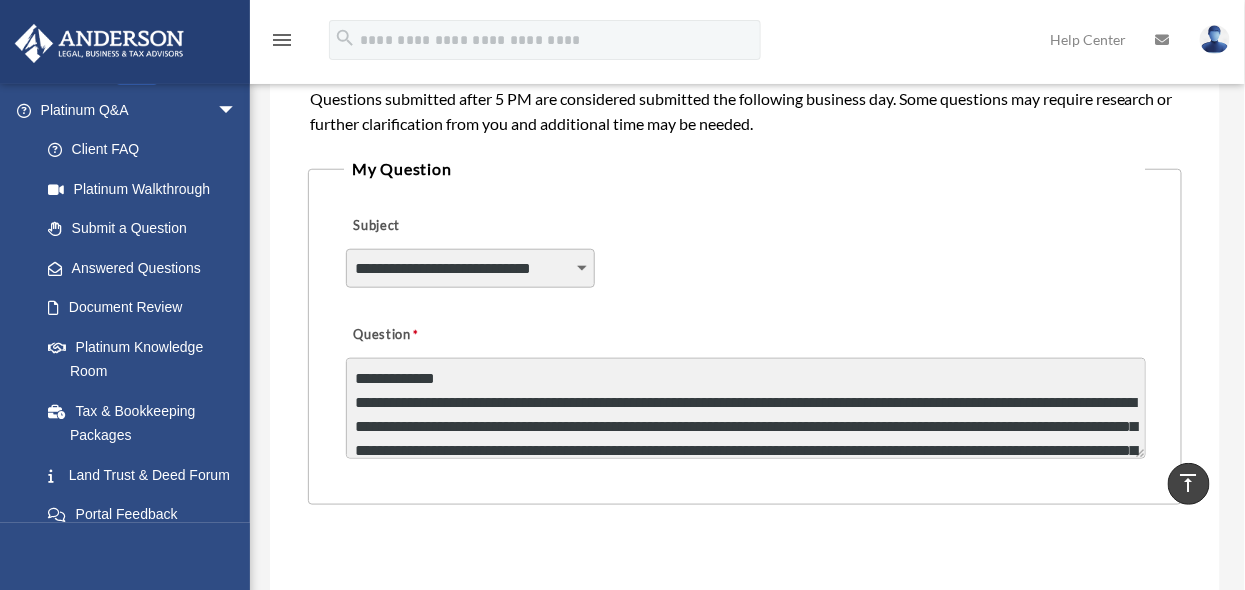 click on "**********" at bounding box center [746, 408] 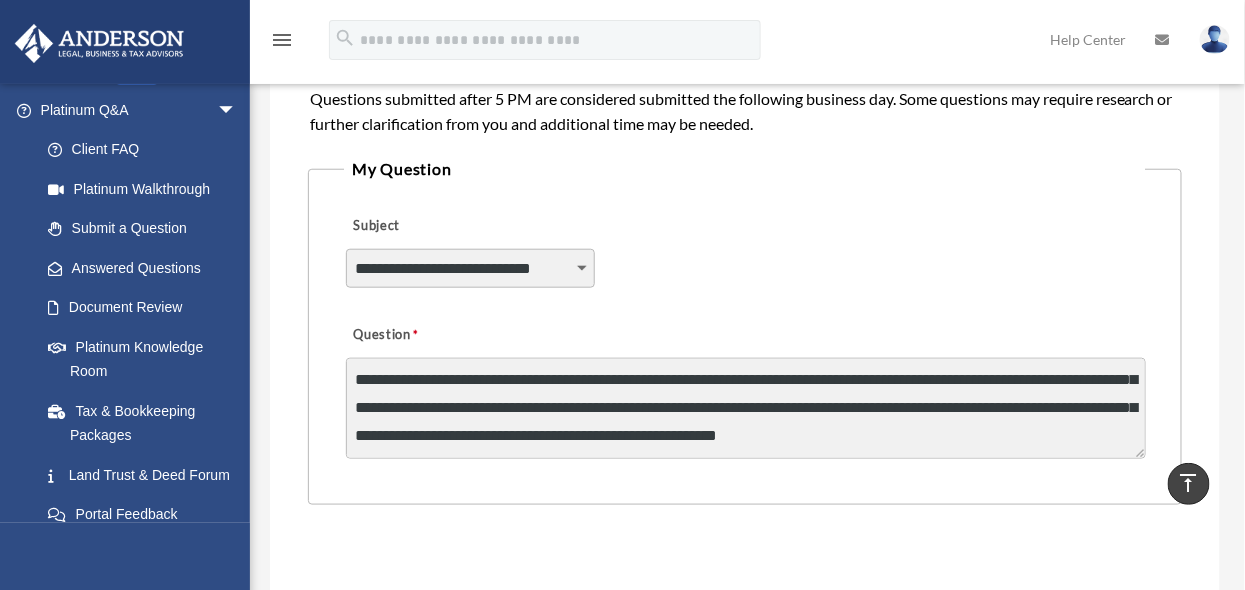 scroll, scrollTop: 66, scrollLeft: 0, axis: vertical 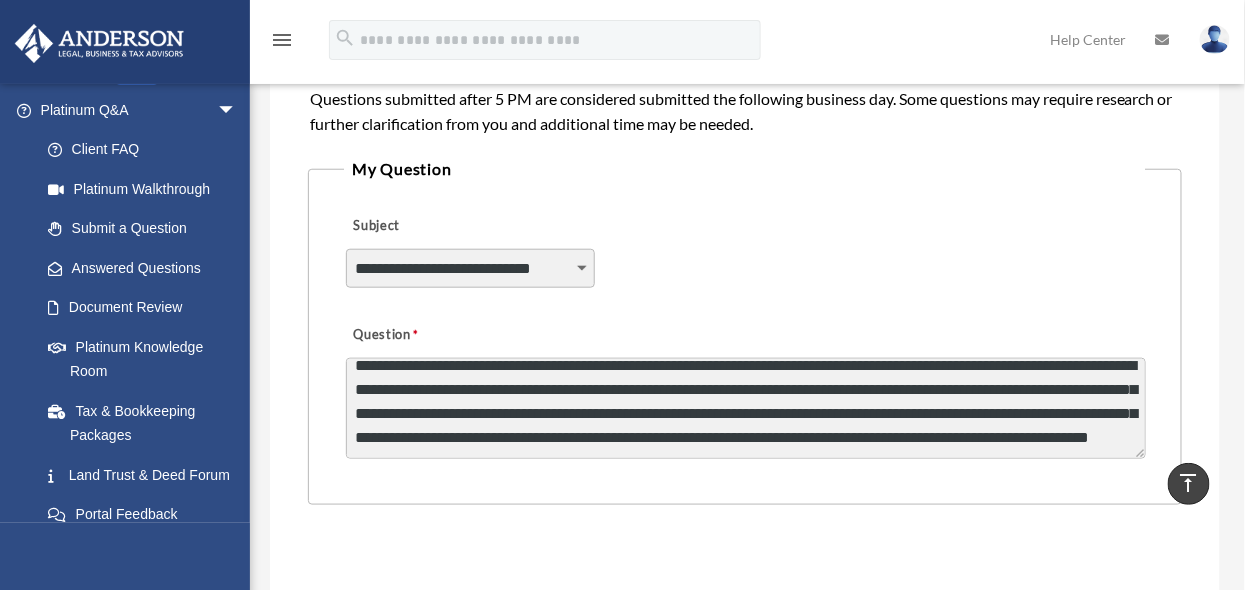 click on "**********" at bounding box center [746, 408] 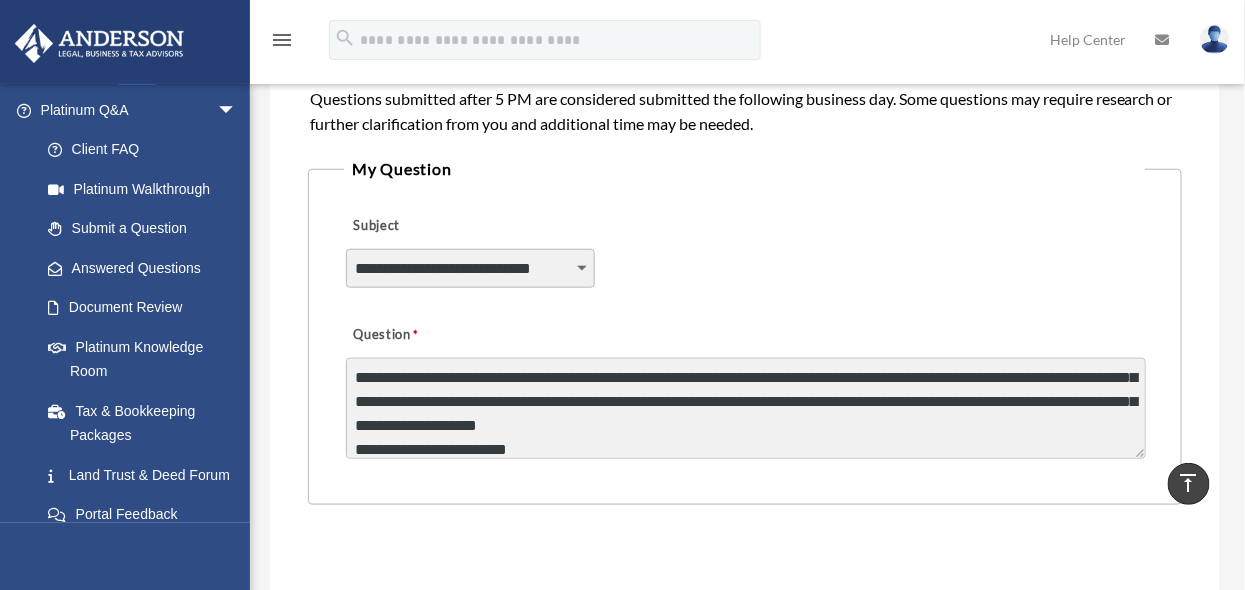 scroll, scrollTop: 121, scrollLeft: 0, axis: vertical 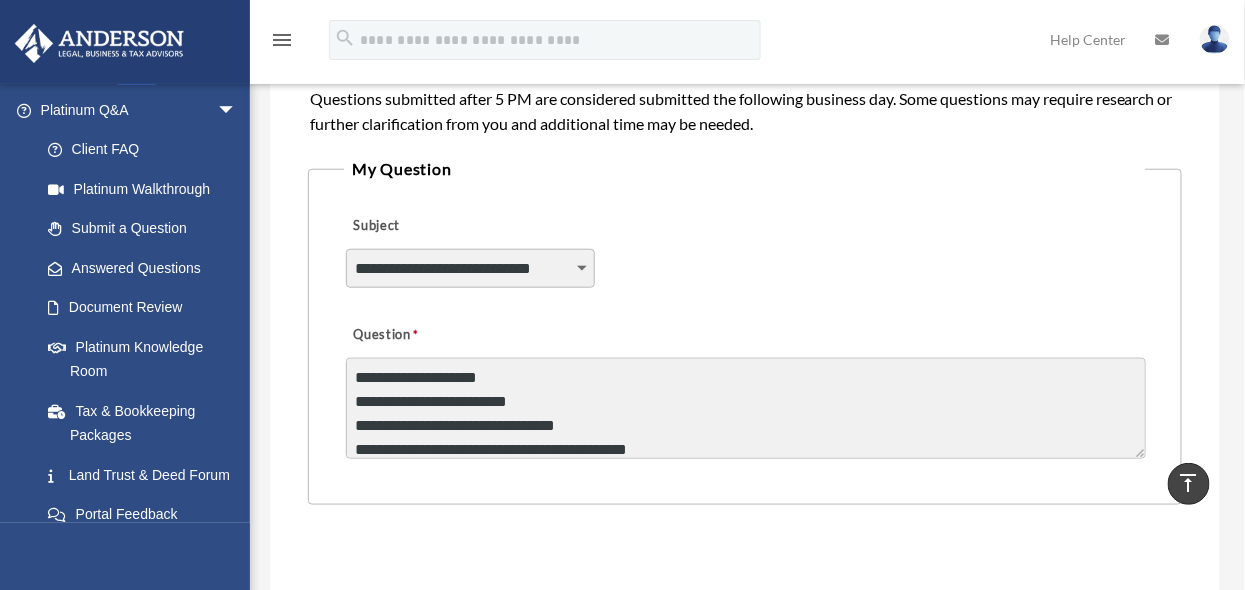 click on "**********" at bounding box center [746, 408] 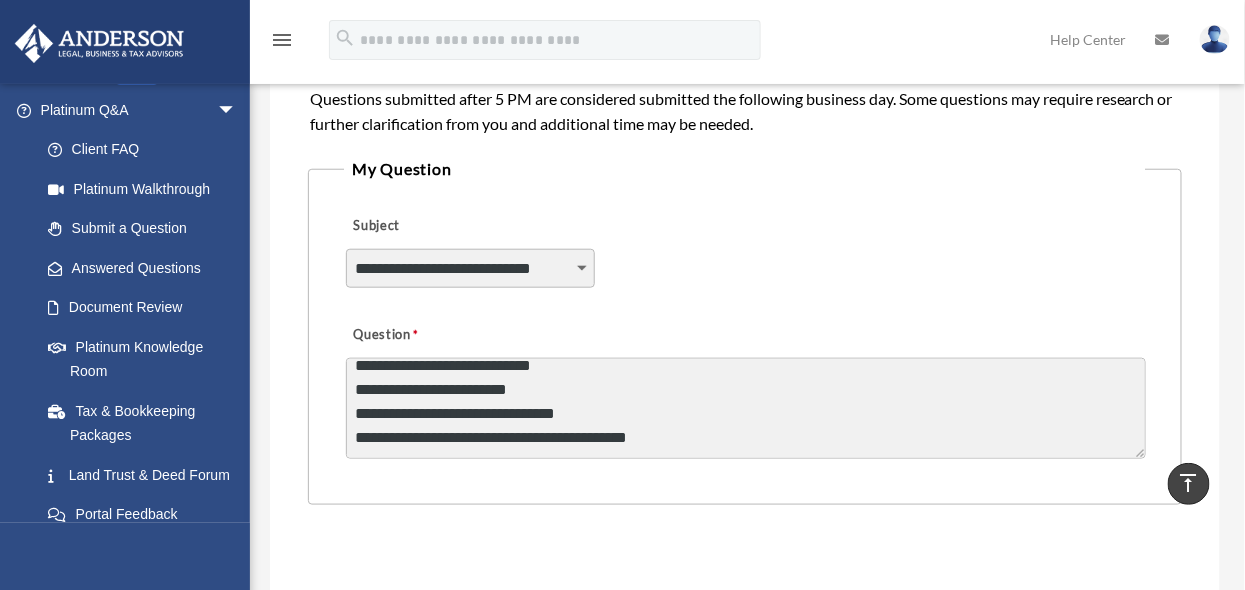 scroll, scrollTop: 147, scrollLeft: 0, axis: vertical 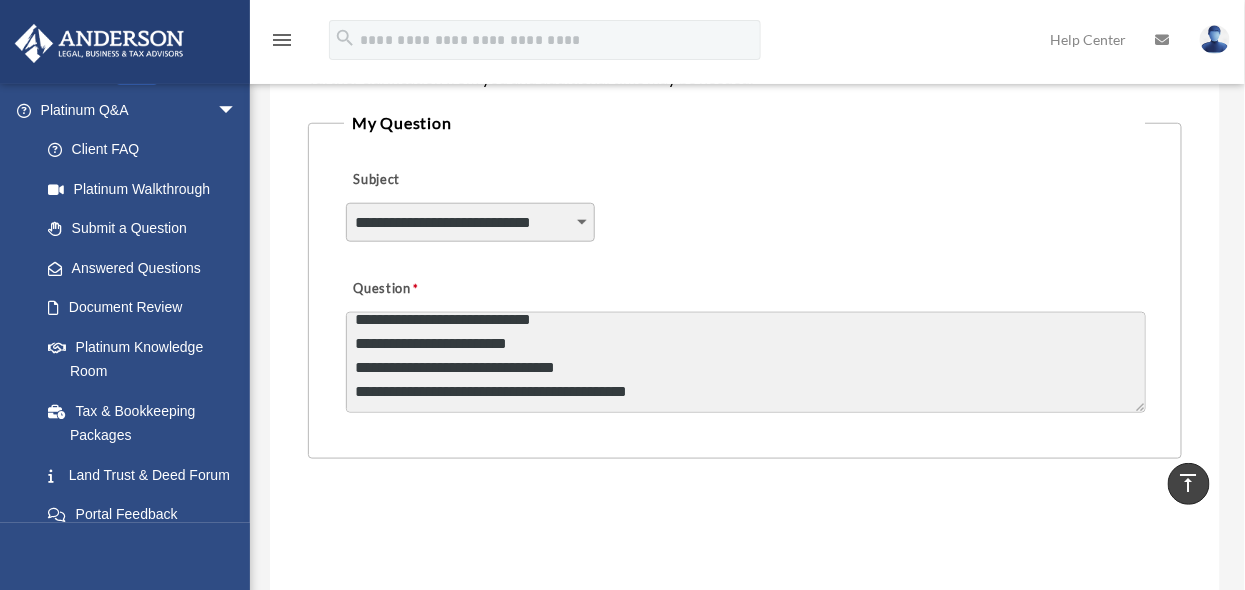 click on "**********" at bounding box center (746, 362) 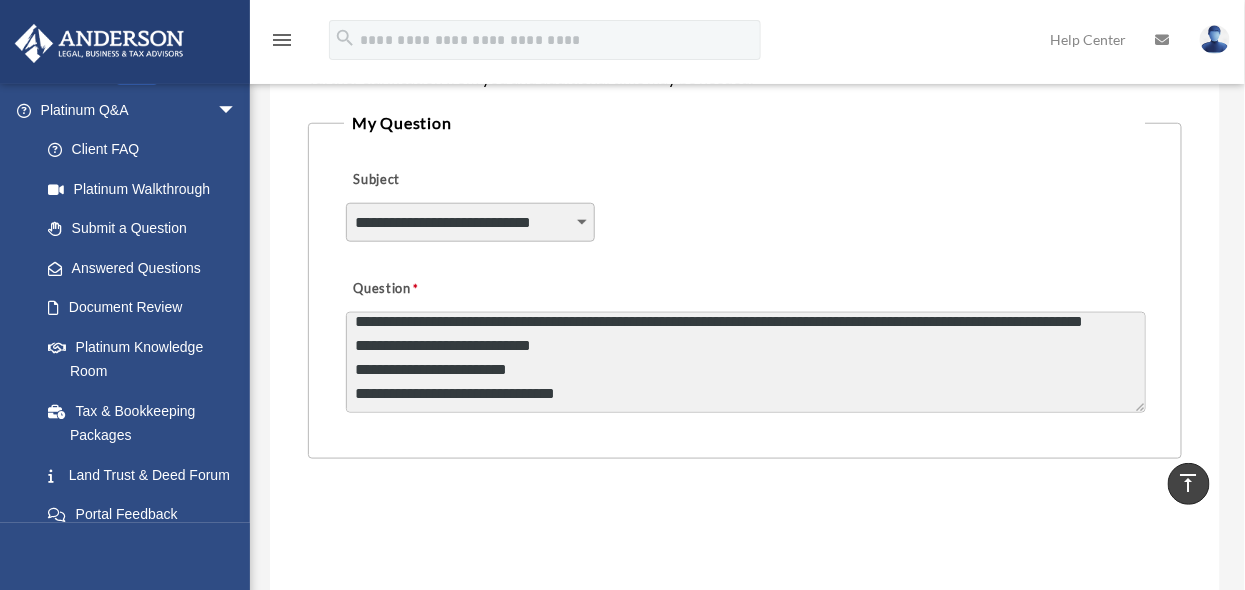 scroll, scrollTop: 96, scrollLeft: 0, axis: vertical 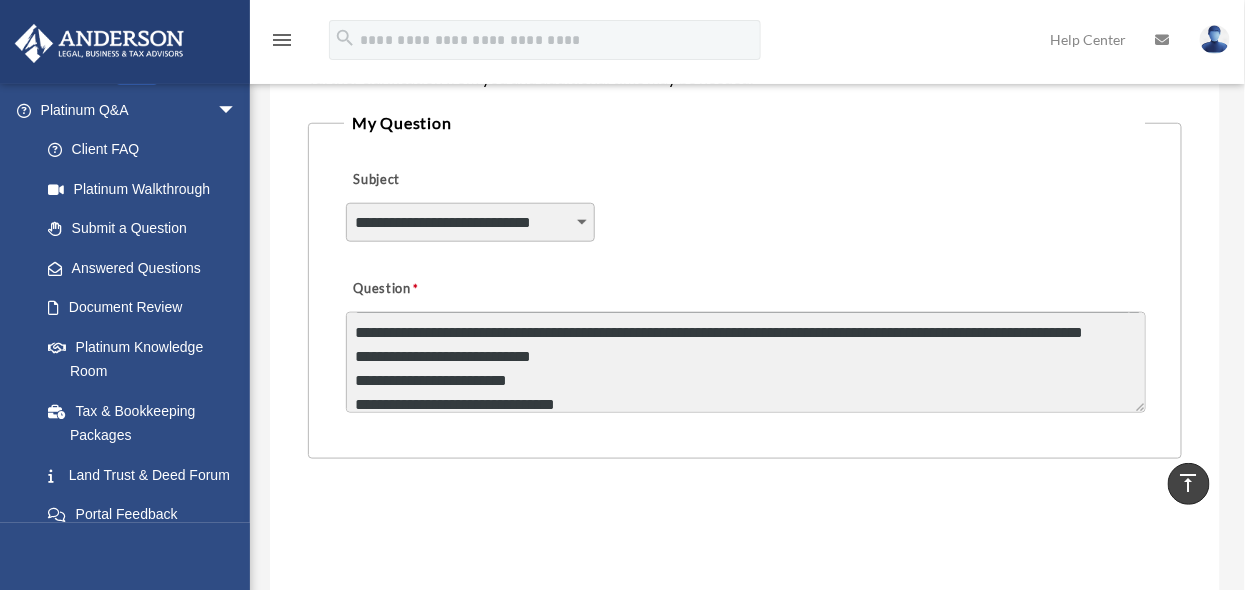 click on "**********" at bounding box center (746, 362) 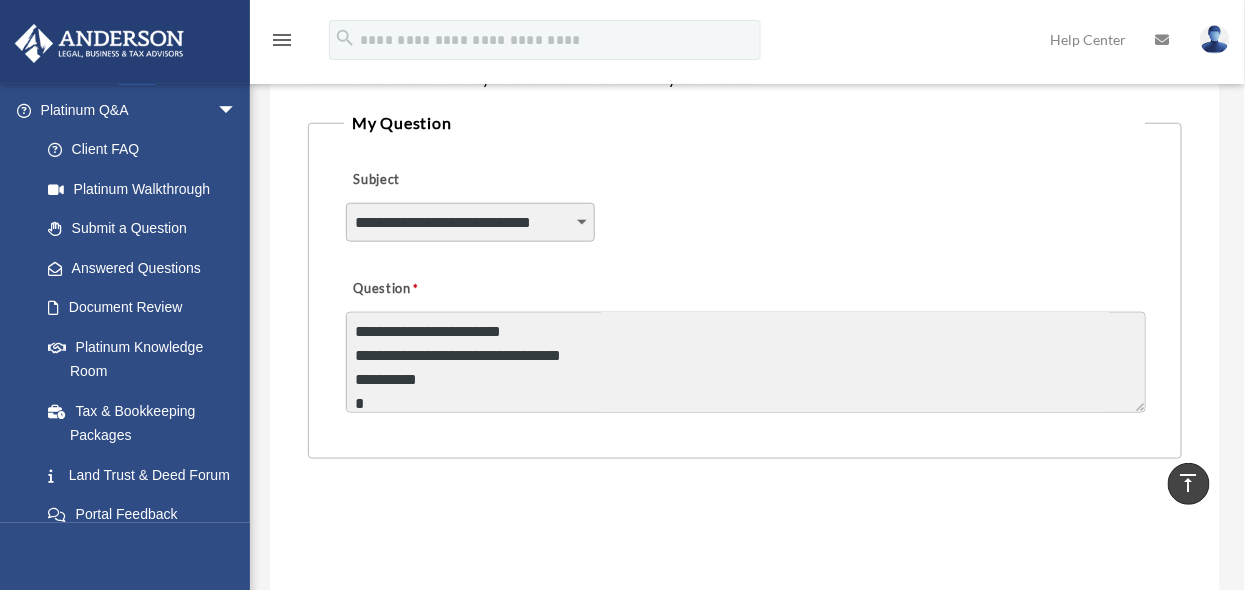 scroll, scrollTop: 169, scrollLeft: 0, axis: vertical 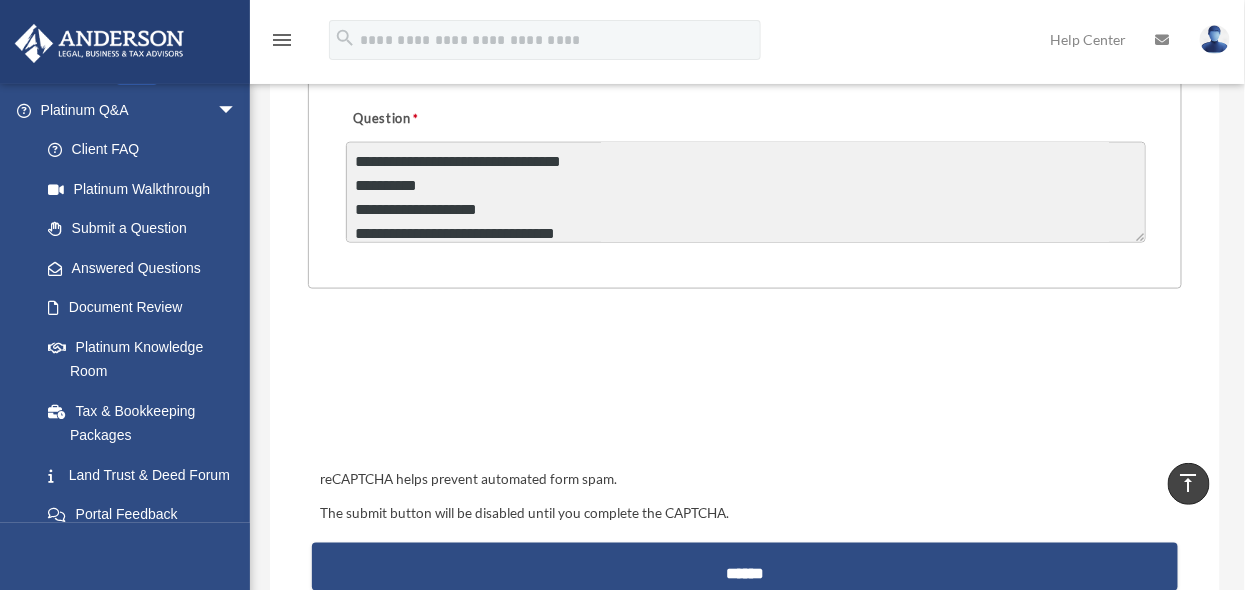 click on "**********" at bounding box center [746, 192] 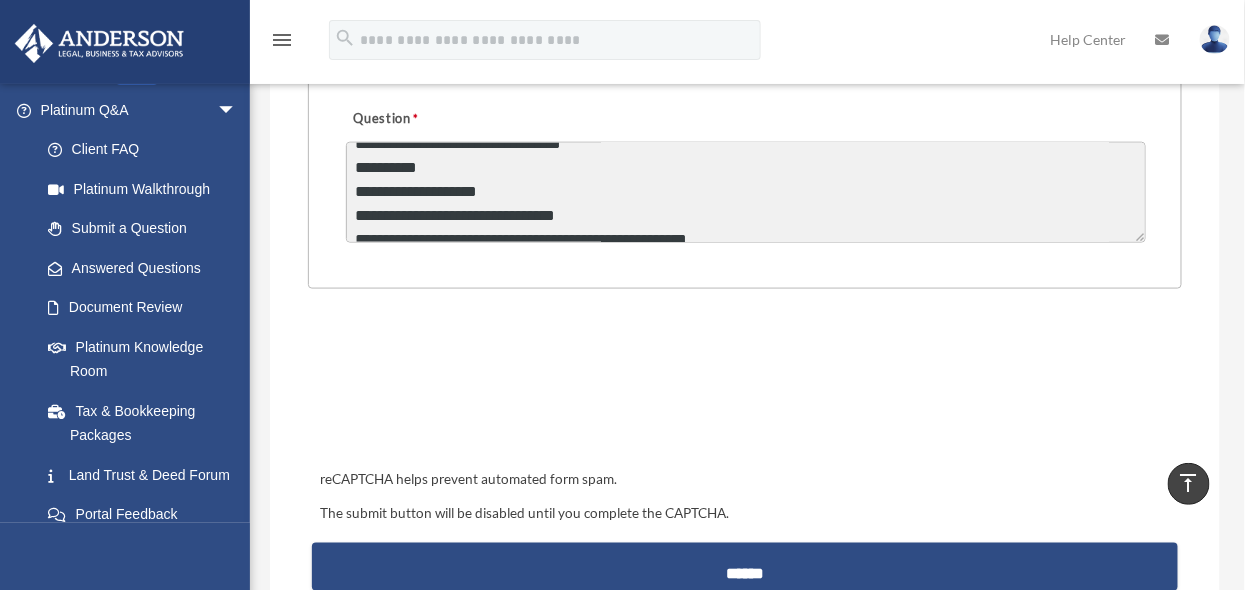scroll, scrollTop: 227, scrollLeft: 0, axis: vertical 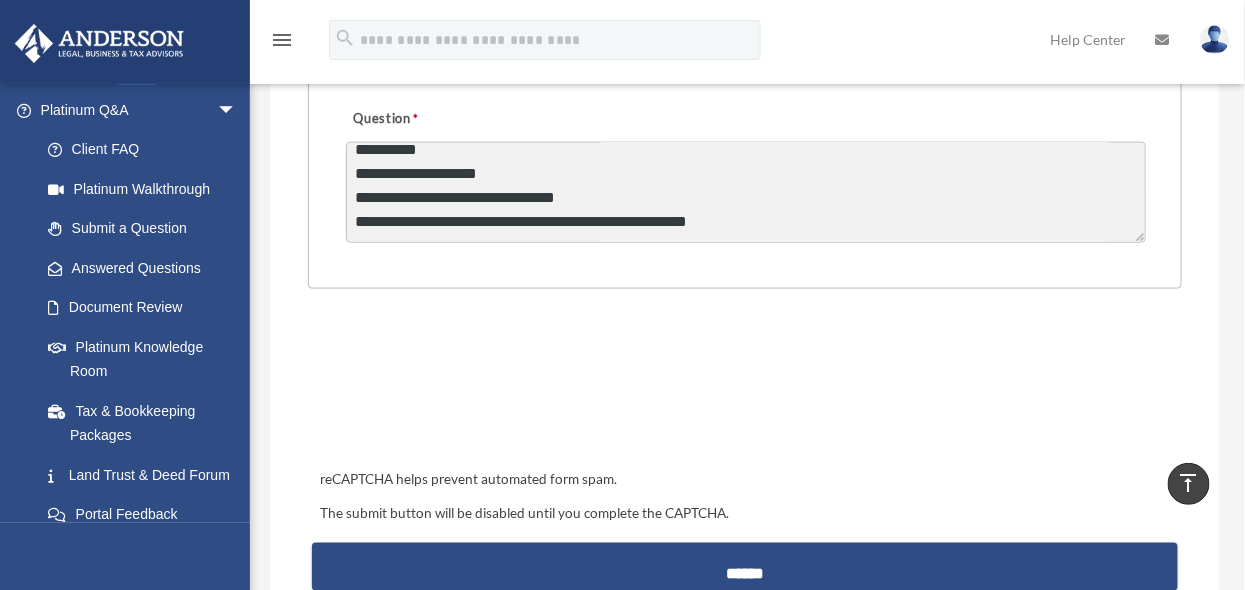 click on "**********" at bounding box center (746, 192) 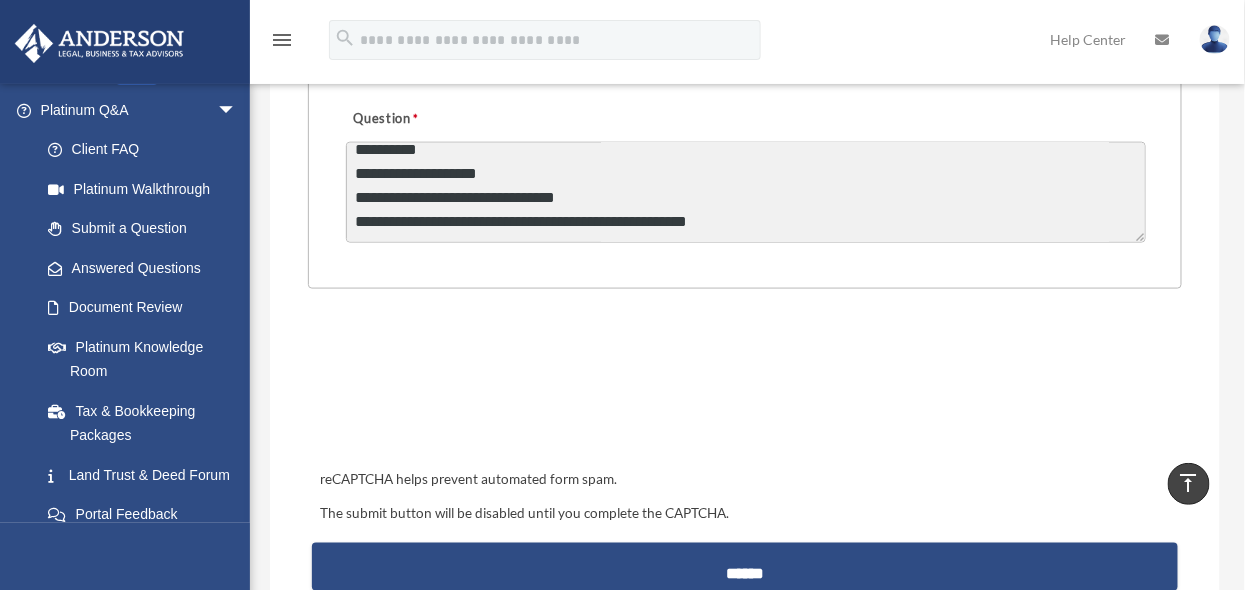 click on "**********" at bounding box center (746, 192) 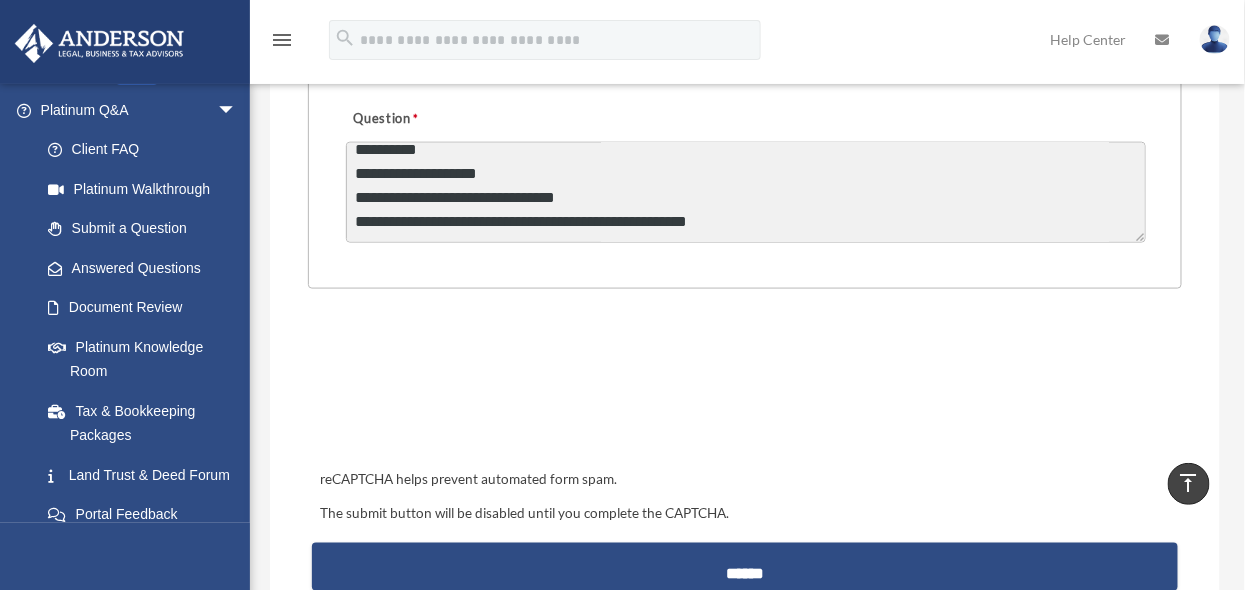 type on "**********" 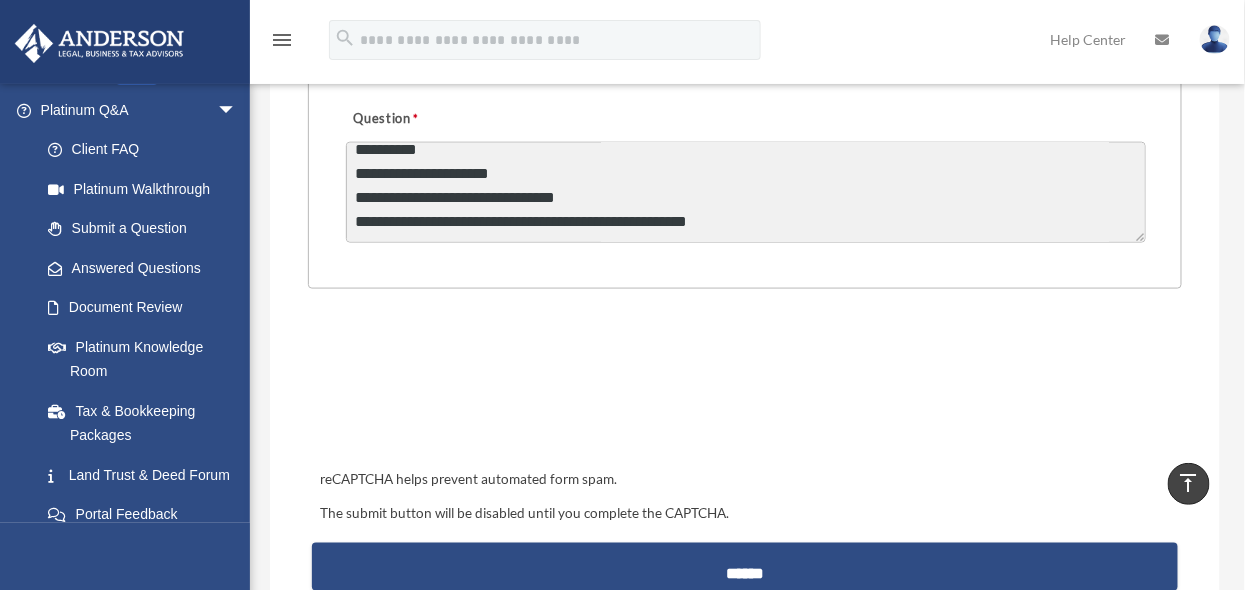 drag, startPoint x: 388, startPoint y: 173, endPoint x: 431, endPoint y: 177, distance: 43.185646 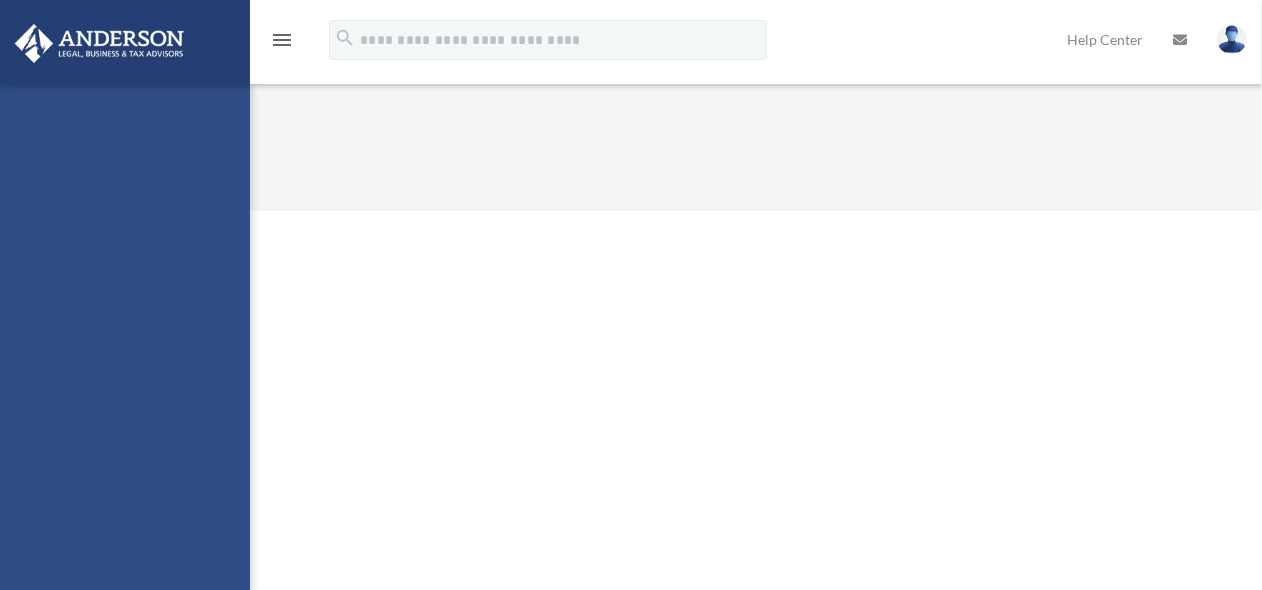 select on "******" 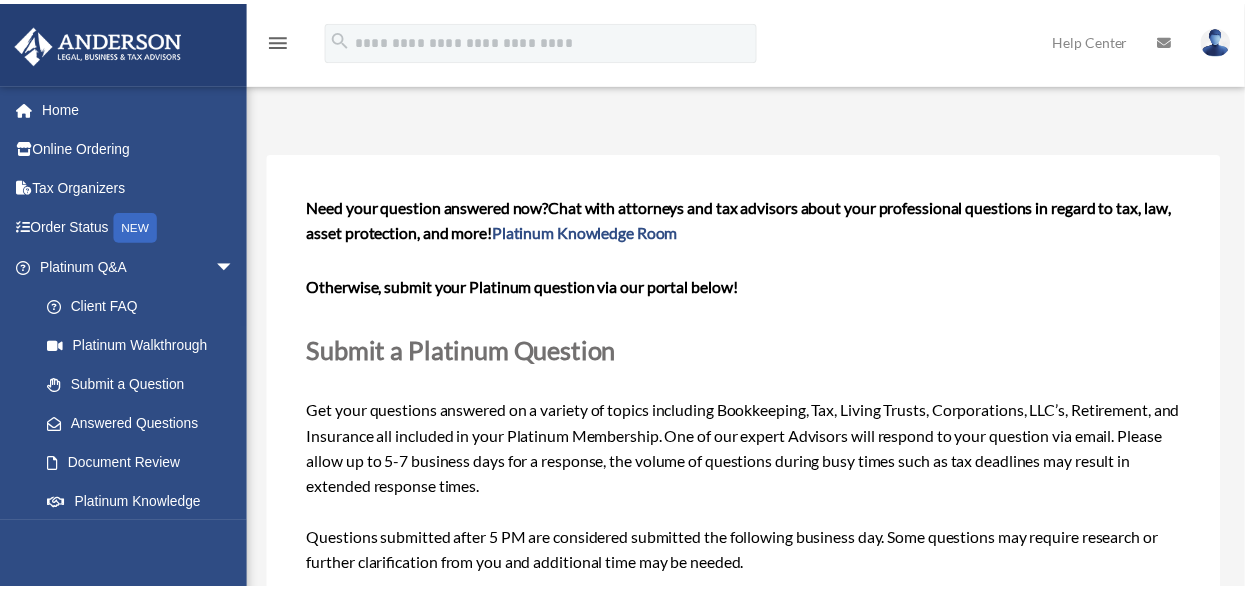 scroll, scrollTop: 0, scrollLeft: 0, axis: both 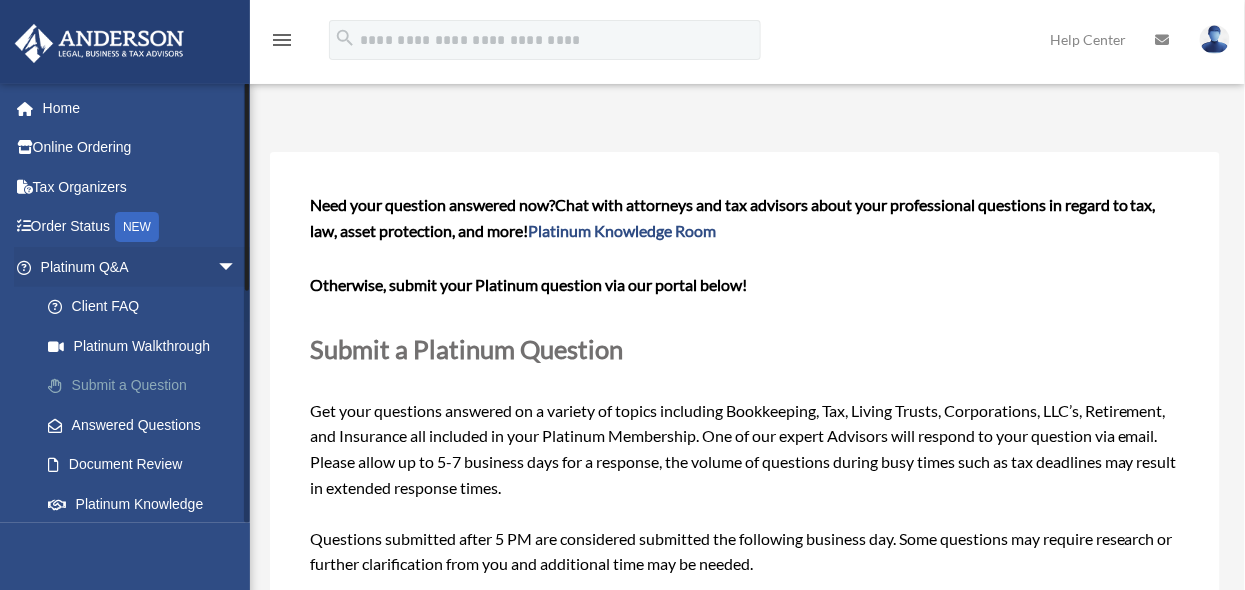 click on "Submit a Question" at bounding box center [147, 386] 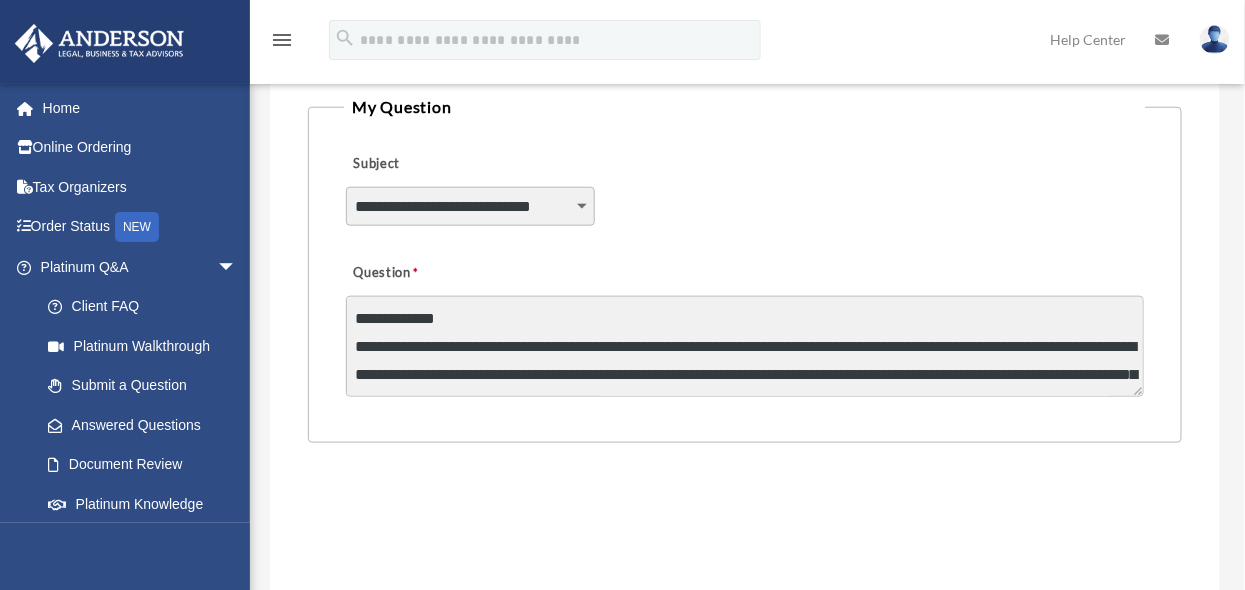 scroll, scrollTop: 505, scrollLeft: 0, axis: vertical 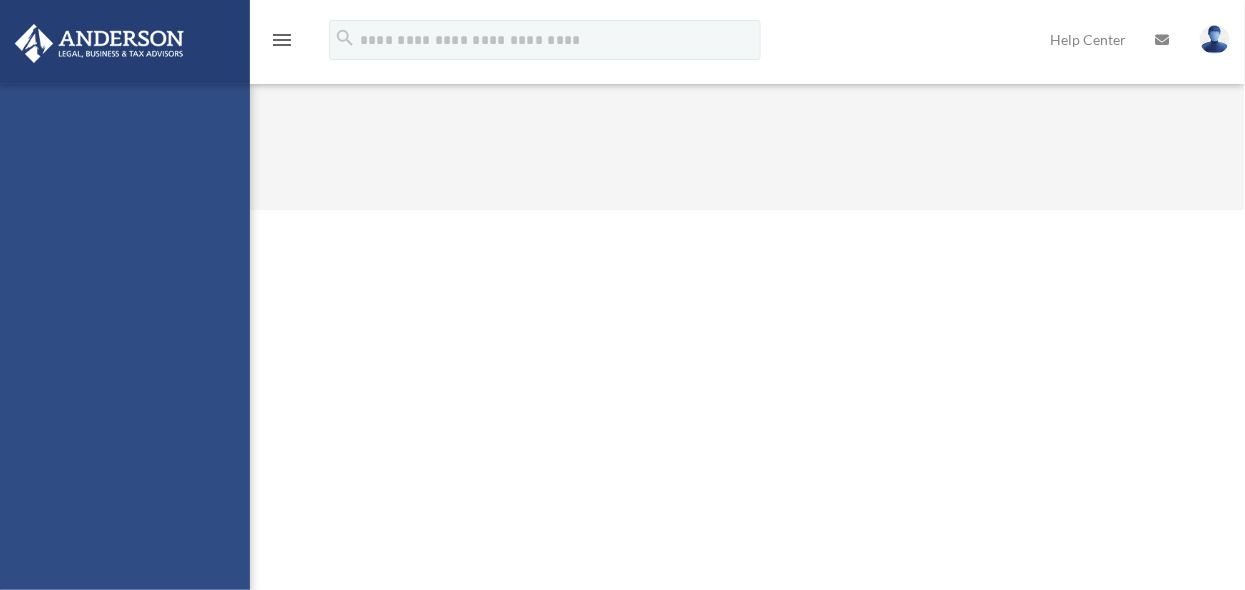 select on "******" 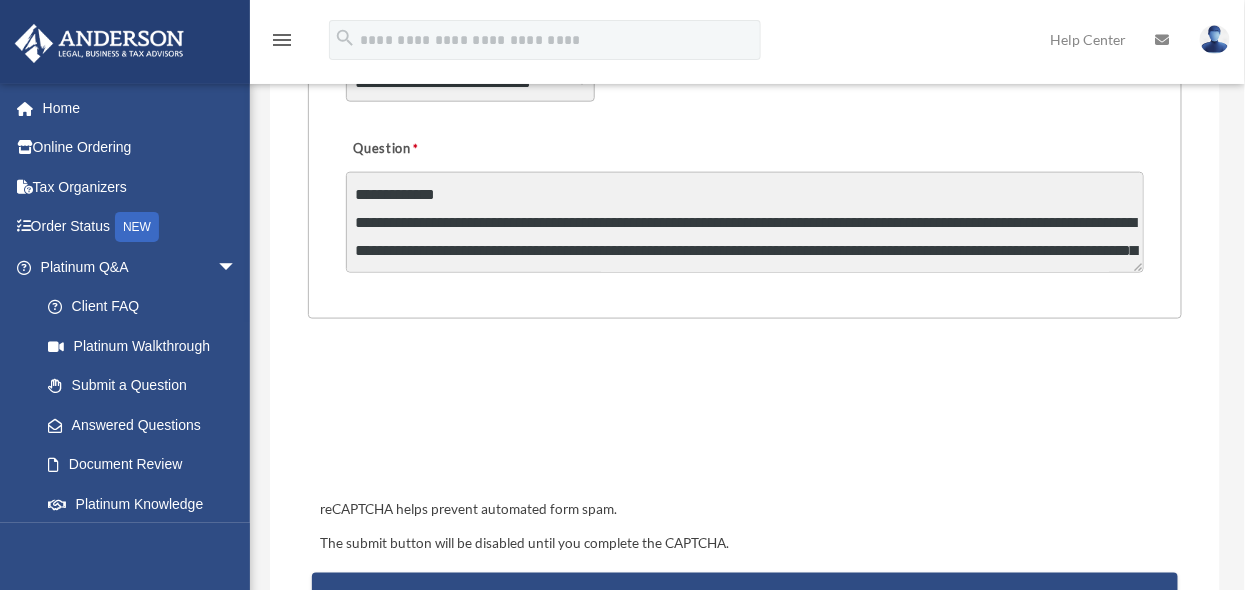 scroll, scrollTop: 628, scrollLeft: 0, axis: vertical 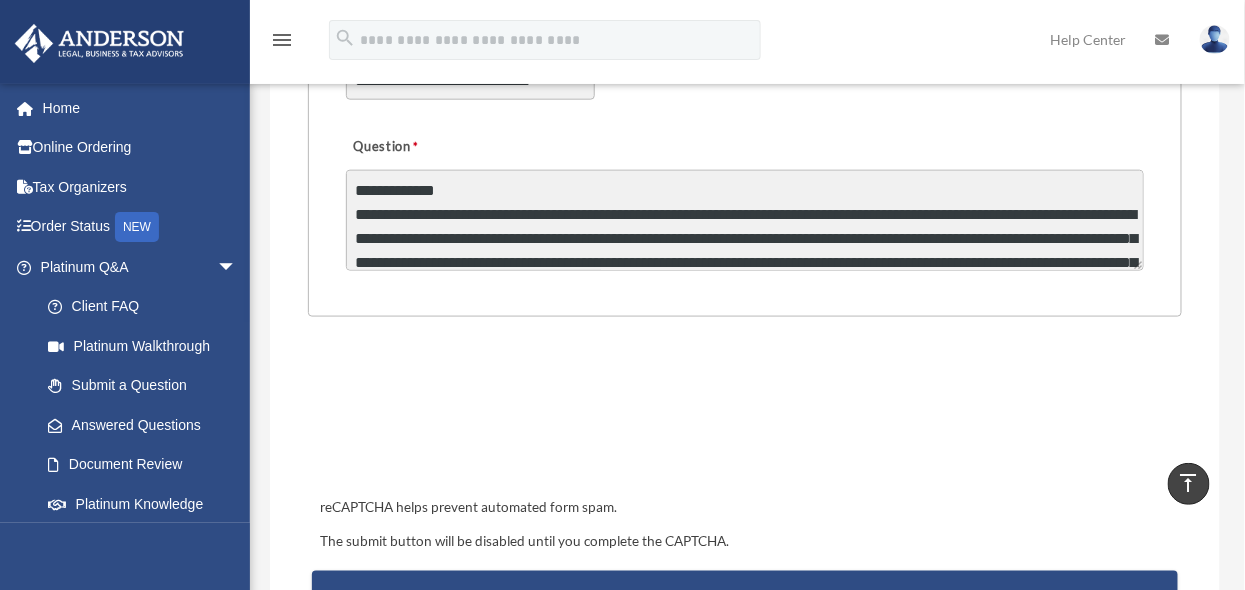 click on "**********" at bounding box center [745, 220] 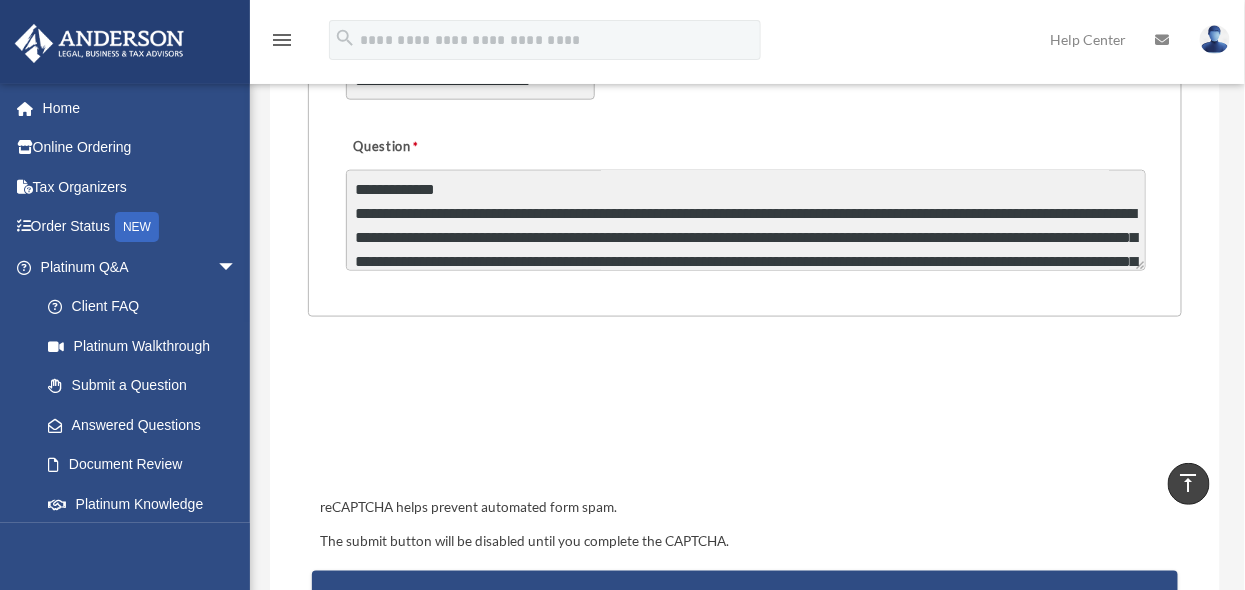 scroll, scrollTop: 25, scrollLeft: 0, axis: vertical 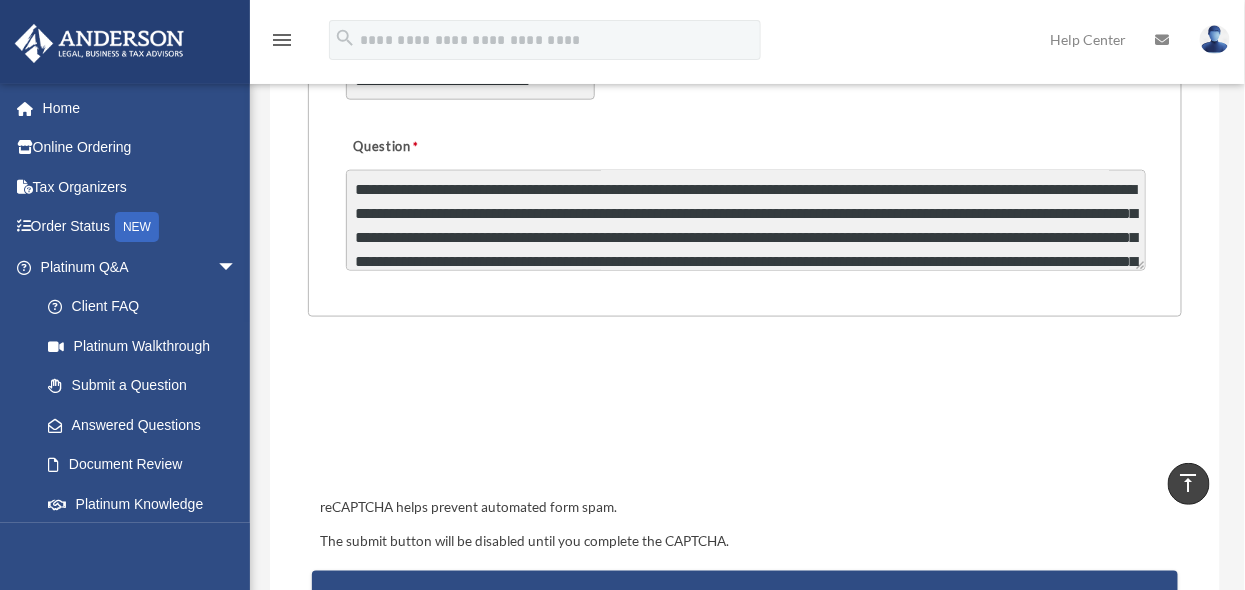 click on "**********" at bounding box center [746, 220] 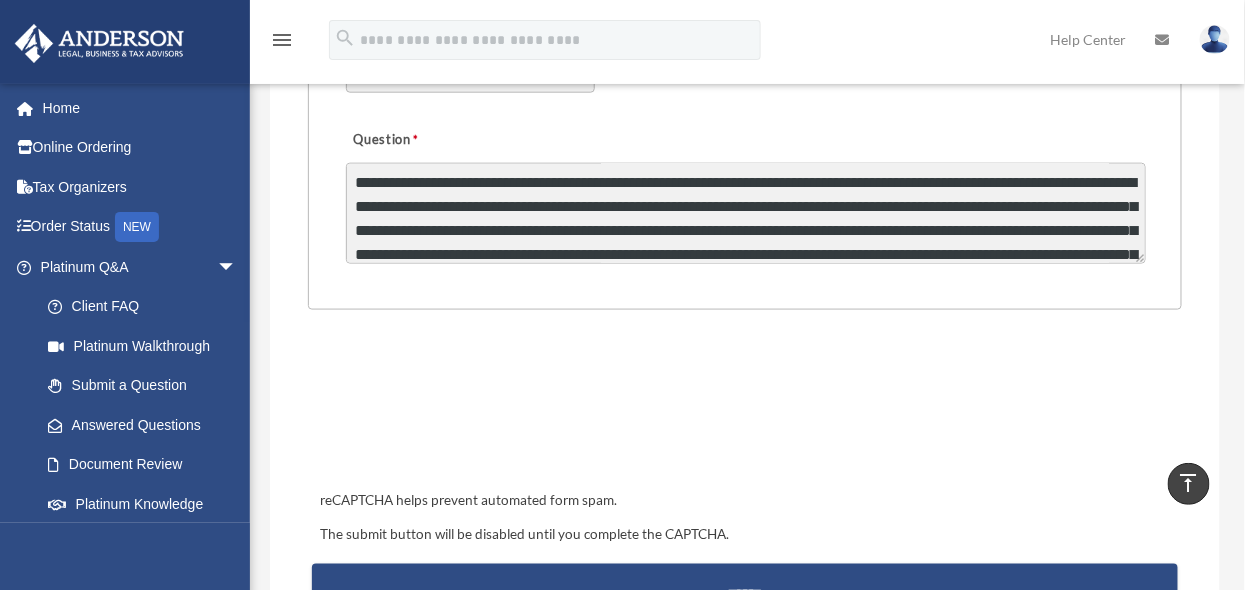 scroll, scrollTop: 637, scrollLeft: 0, axis: vertical 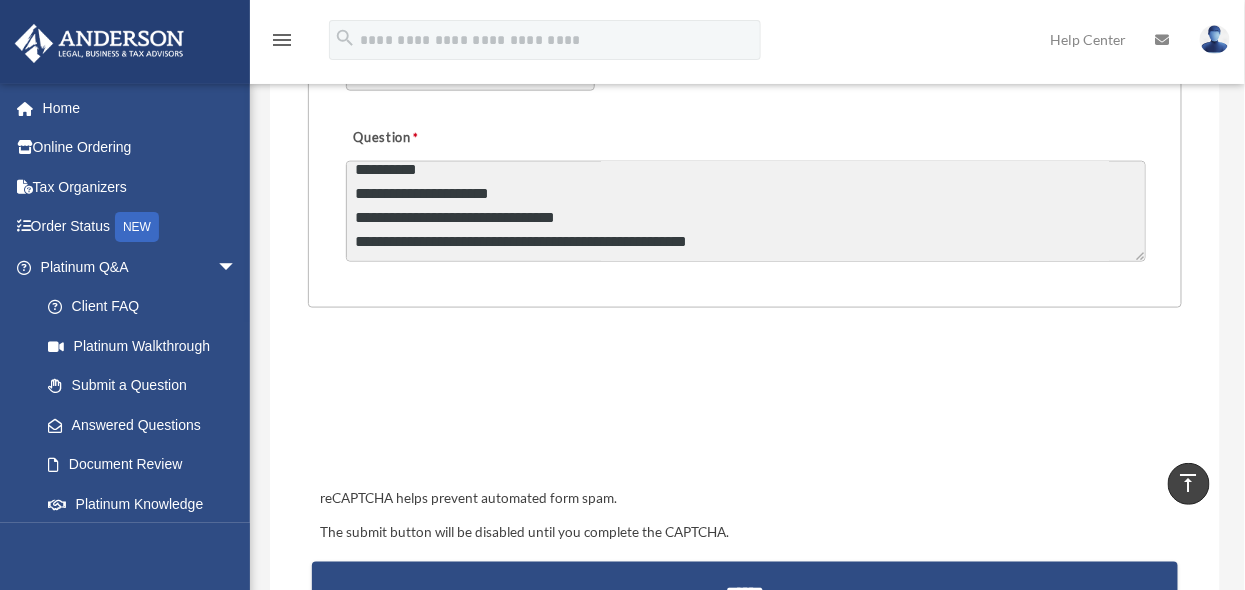 click on "**********" at bounding box center (746, 211) 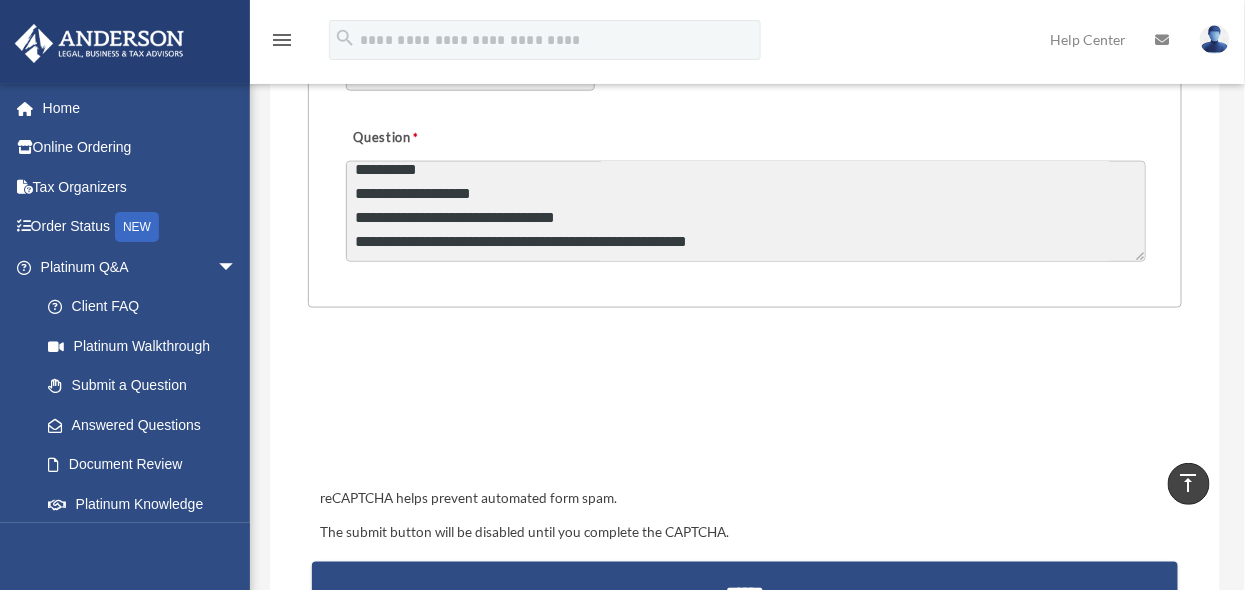 drag, startPoint x: 386, startPoint y: 219, endPoint x: 421, endPoint y: 219, distance: 35 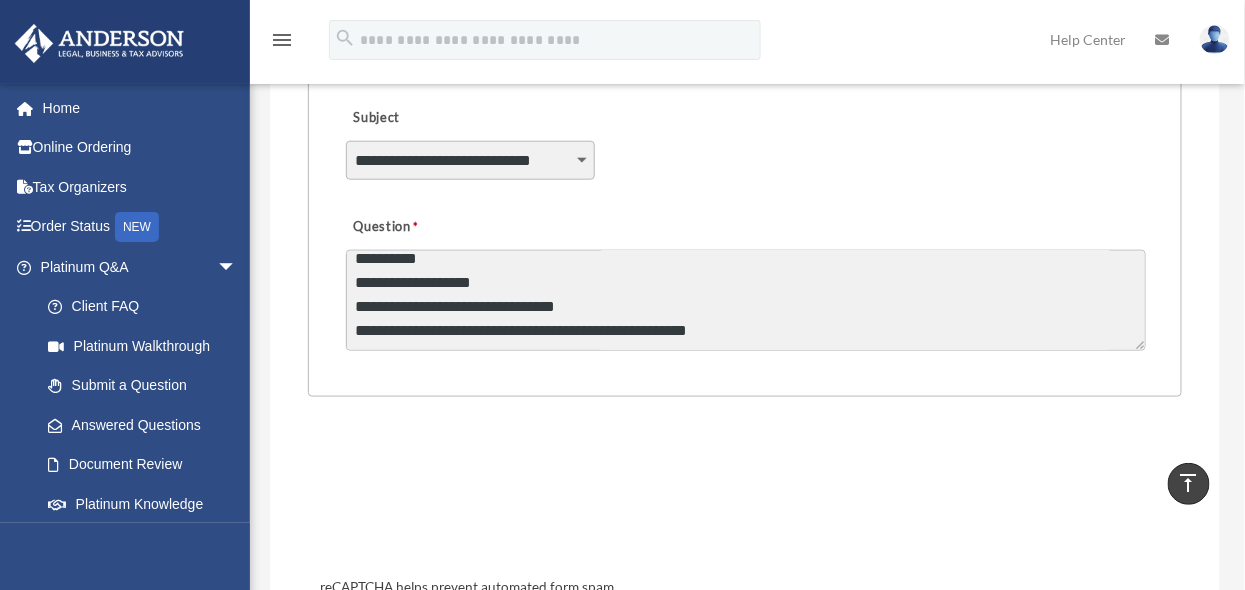 scroll, scrollTop: 550, scrollLeft: 0, axis: vertical 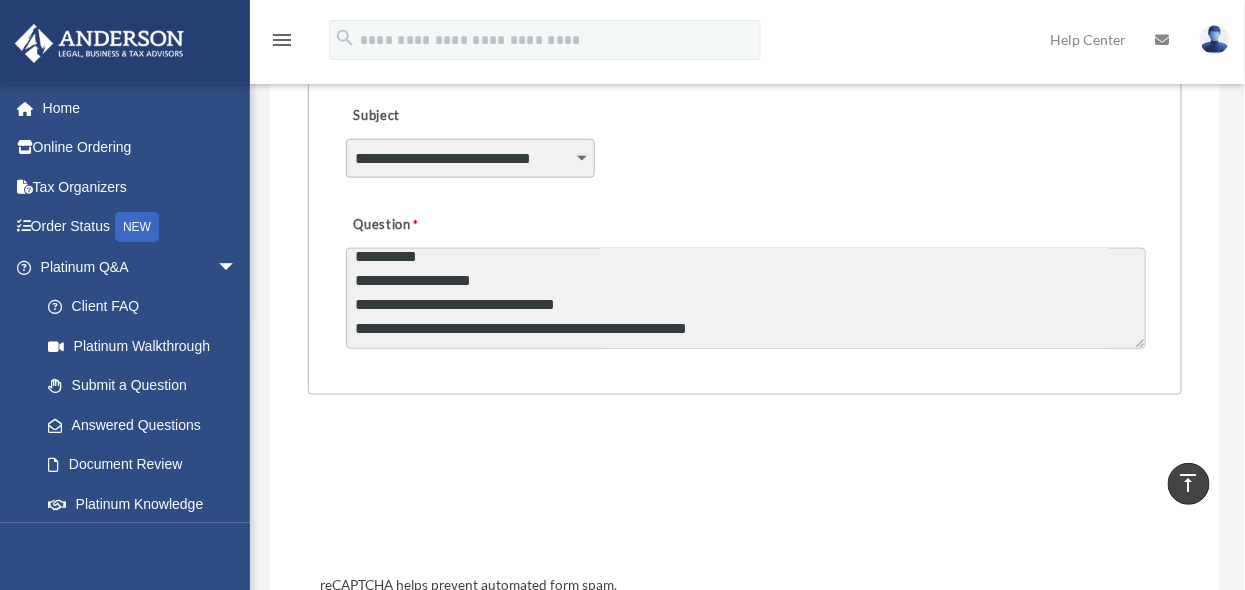 click on "**********" at bounding box center [746, 298] 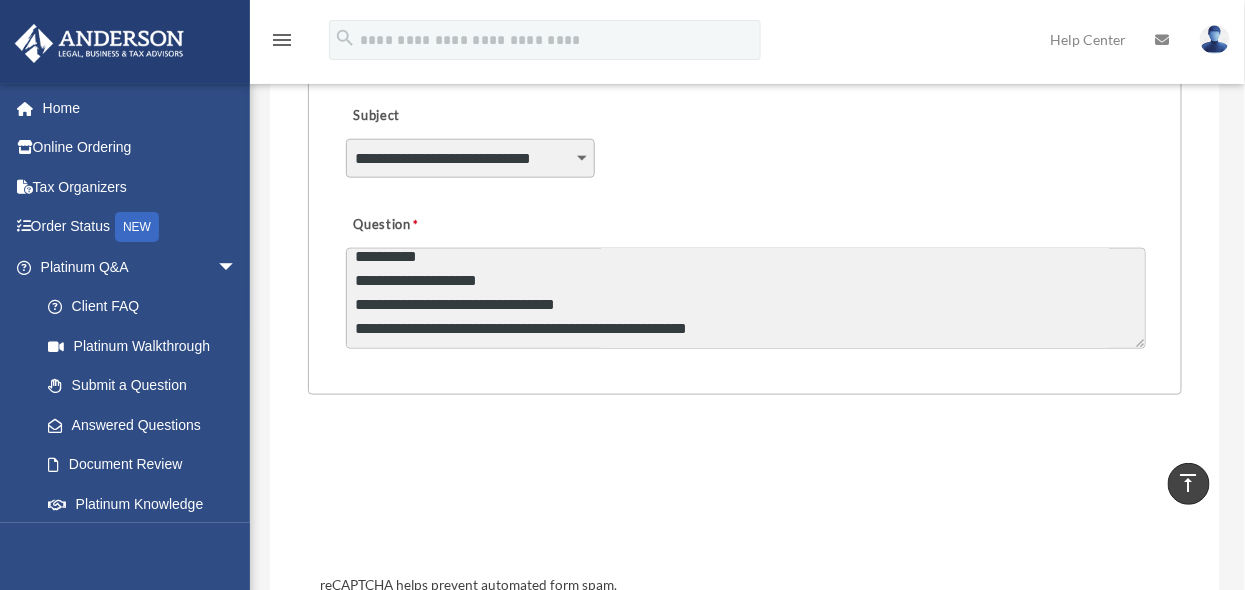 type on "**********" 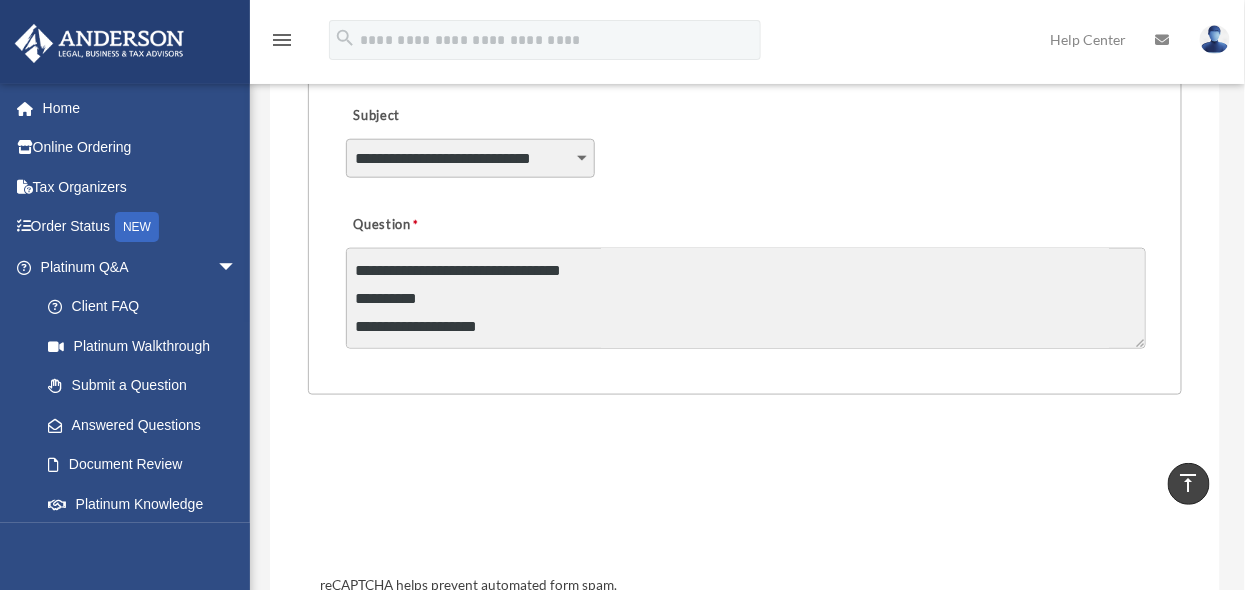 scroll, scrollTop: 294, scrollLeft: 0, axis: vertical 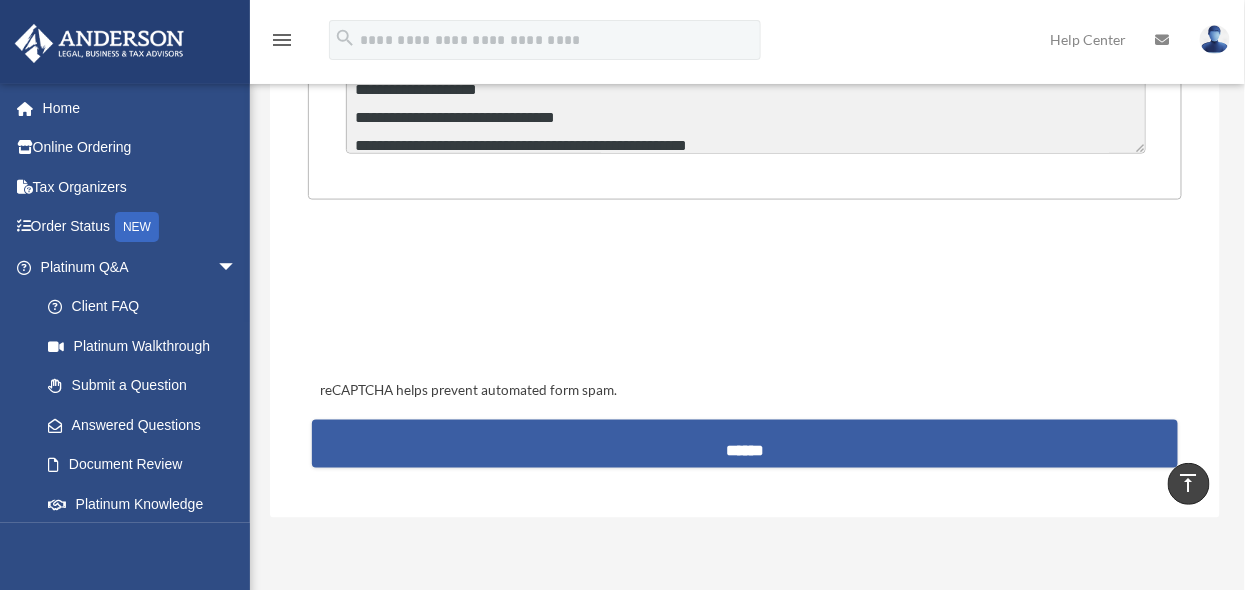 click on "******" at bounding box center (745, 444) 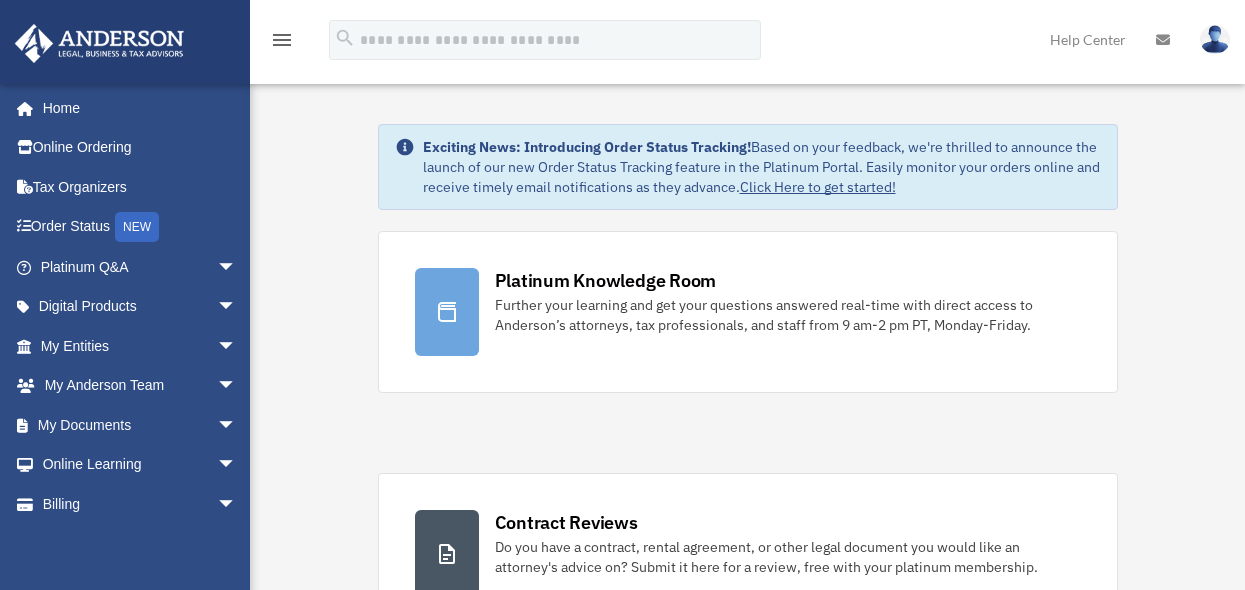 scroll, scrollTop: 0, scrollLeft: 0, axis: both 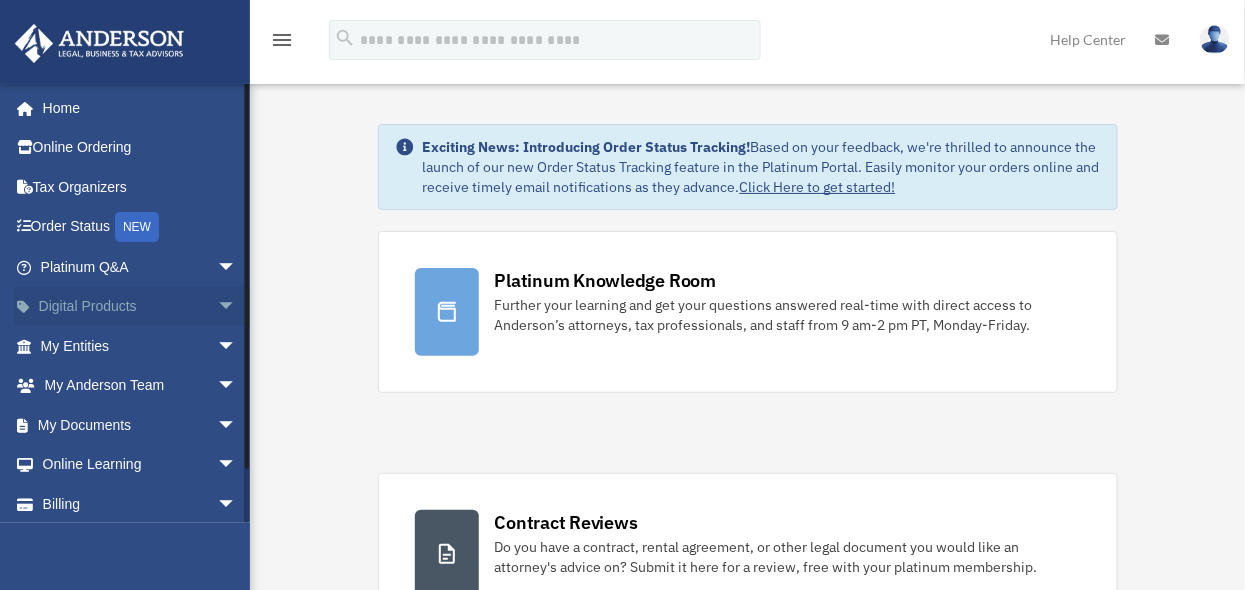 click on "Digital Products arrow_drop_down" at bounding box center [140, 307] 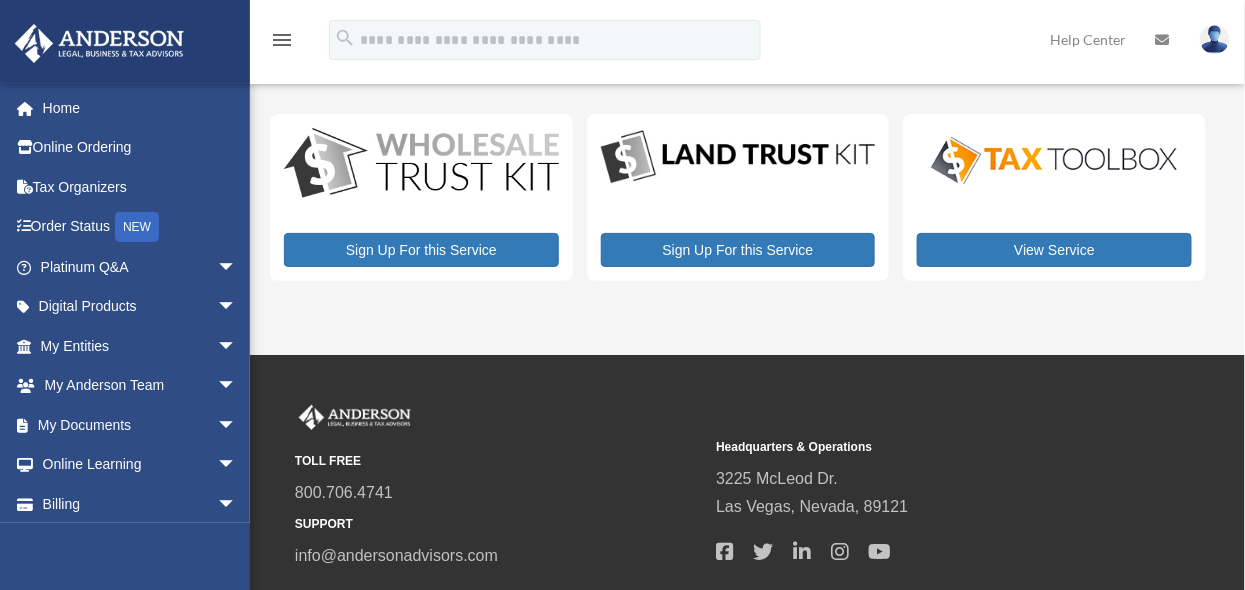 scroll, scrollTop: 0, scrollLeft: 0, axis: both 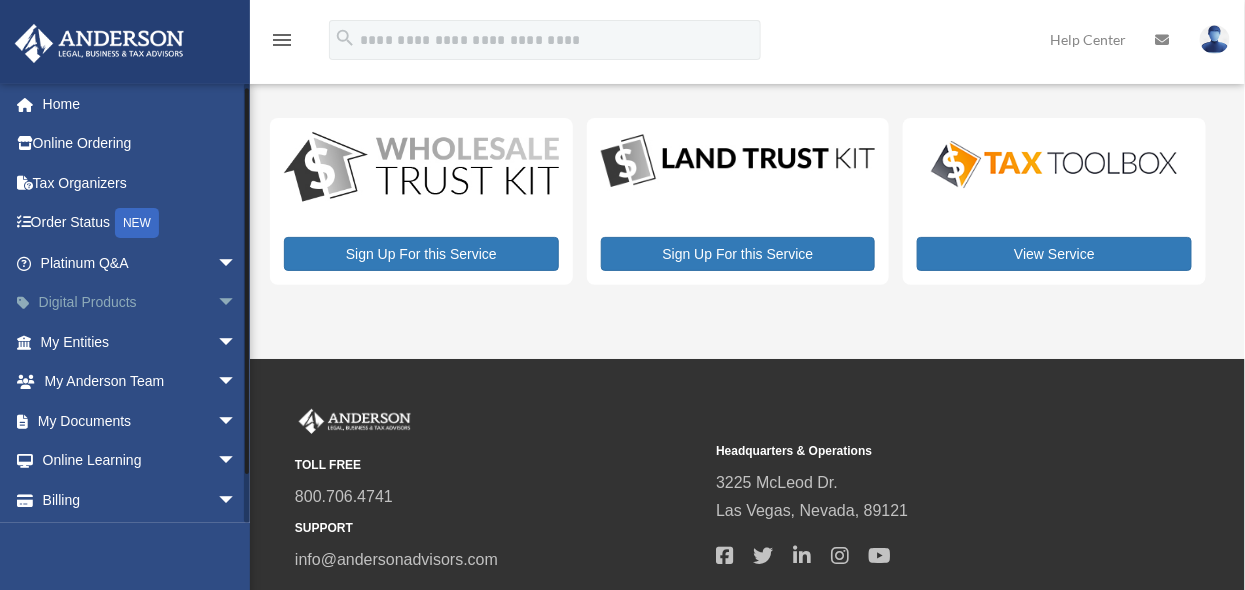 click on "arrow_drop_down" at bounding box center [237, 303] 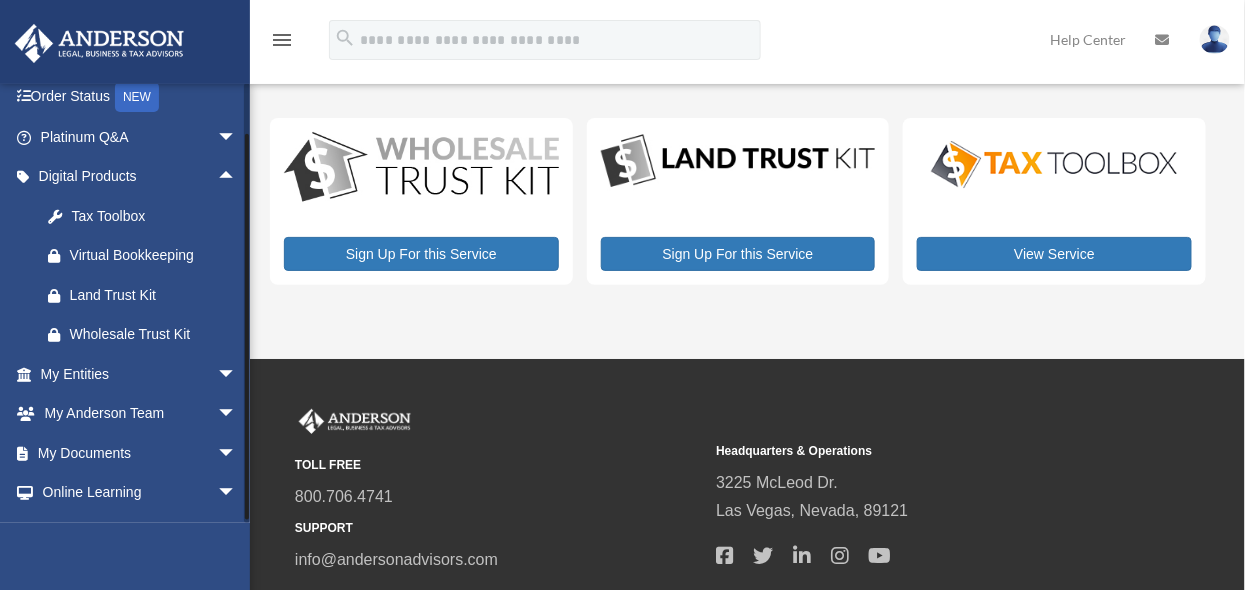 scroll, scrollTop: 202, scrollLeft: 0, axis: vertical 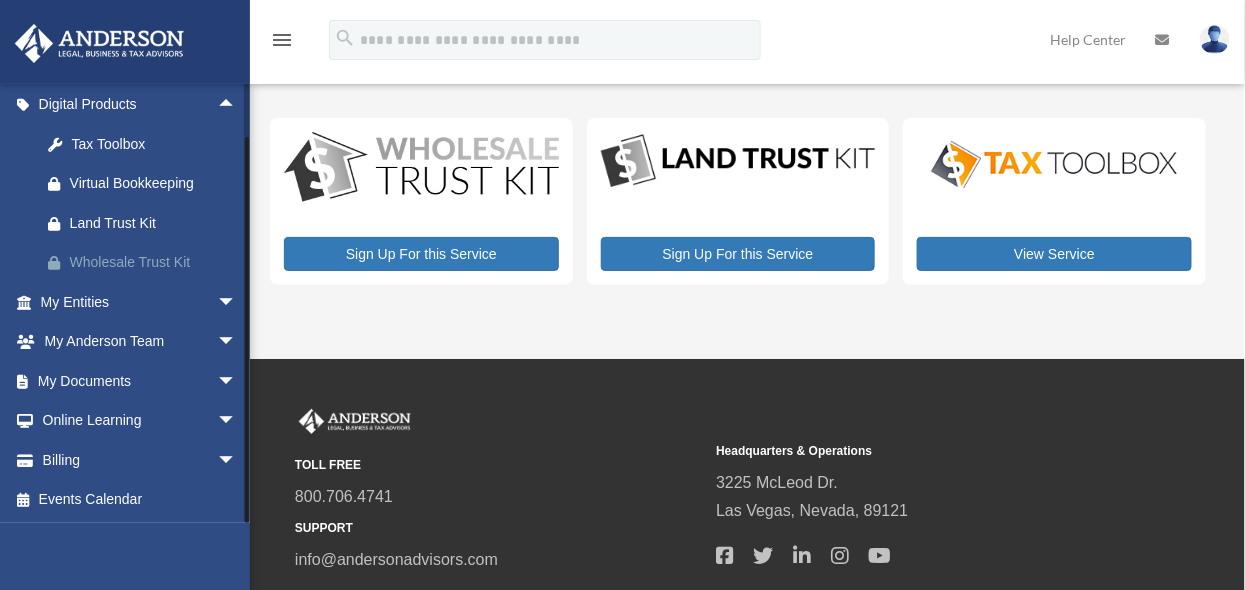 click on "Wholesale Trust Kit" at bounding box center (156, 262) 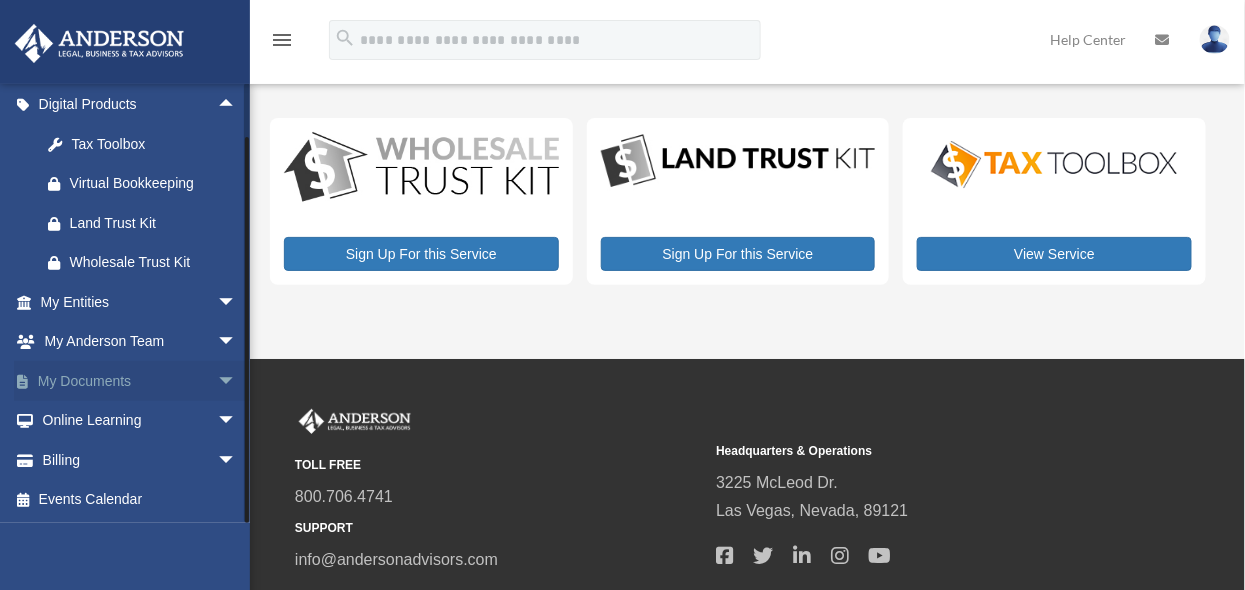 click on "My Documents arrow_drop_down" at bounding box center (140, 381) 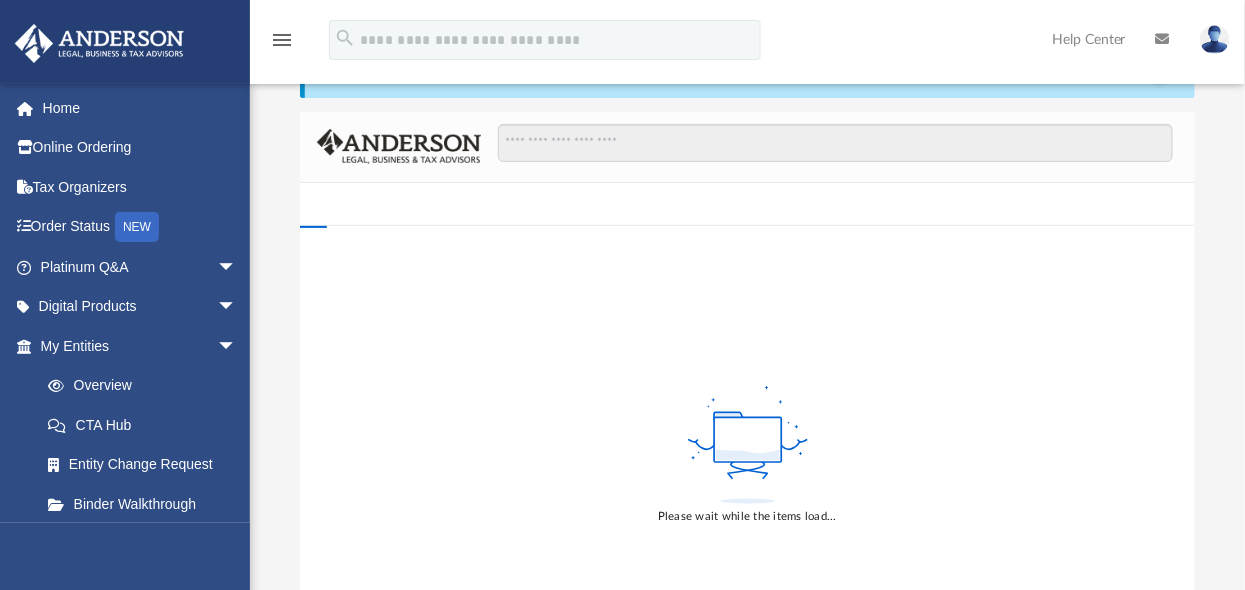 scroll, scrollTop: 72, scrollLeft: 0, axis: vertical 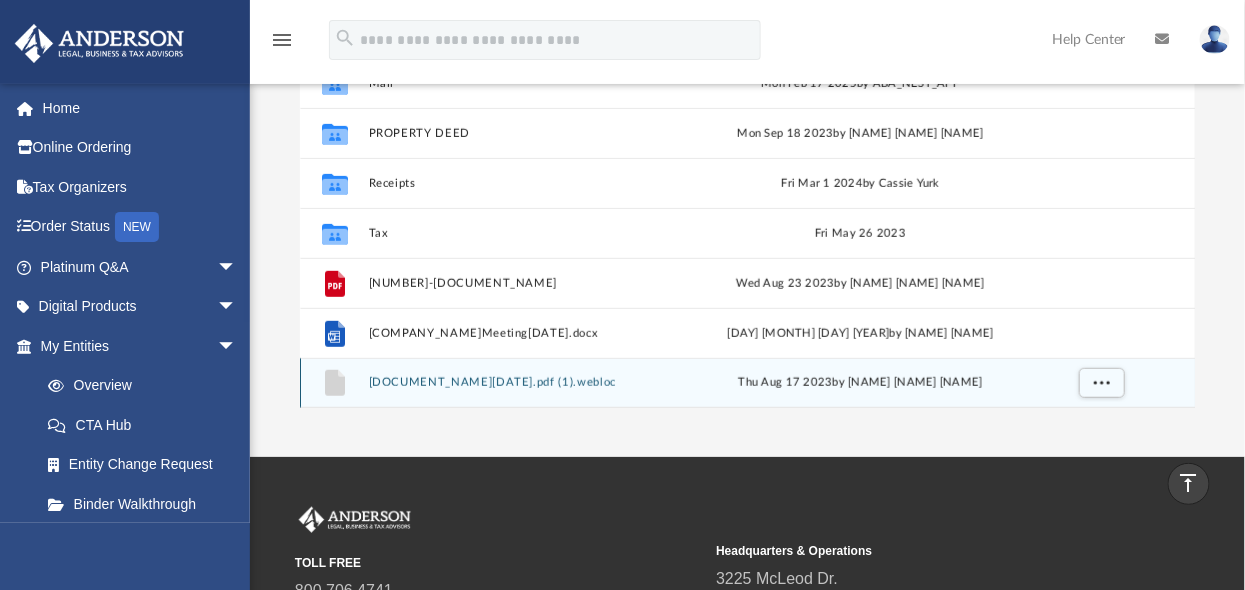 click on "PreNeedGuardianAlan12.14.20.pdf (1).webloc" at bounding box center [529, 383] 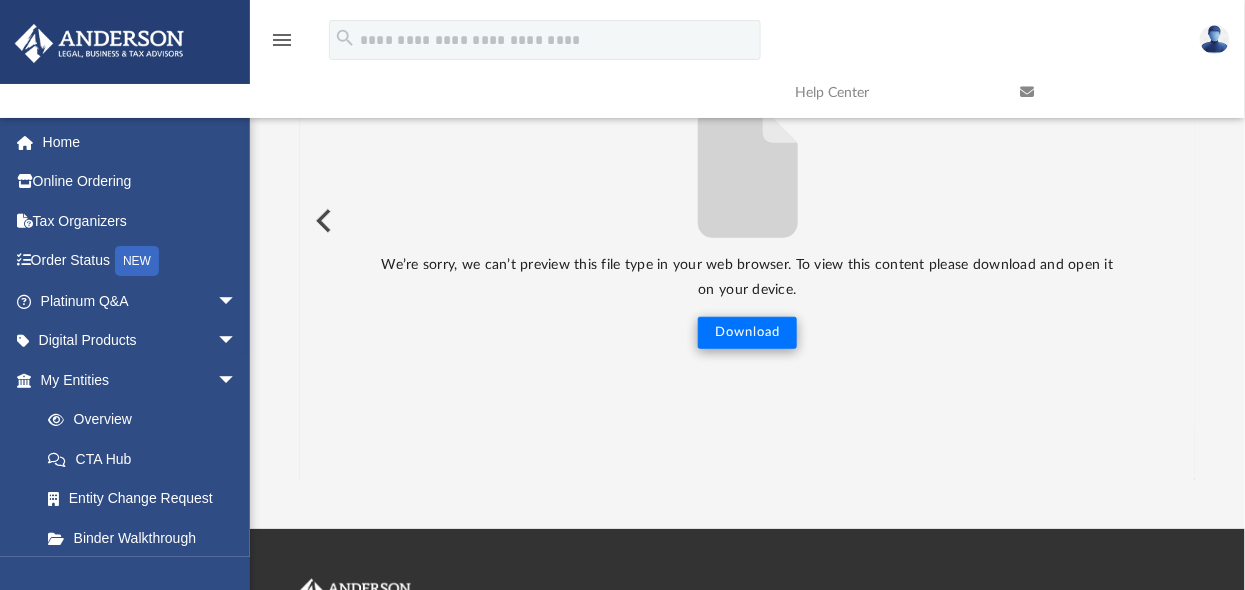 scroll, scrollTop: 276, scrollLeft: 0, axis: vertical 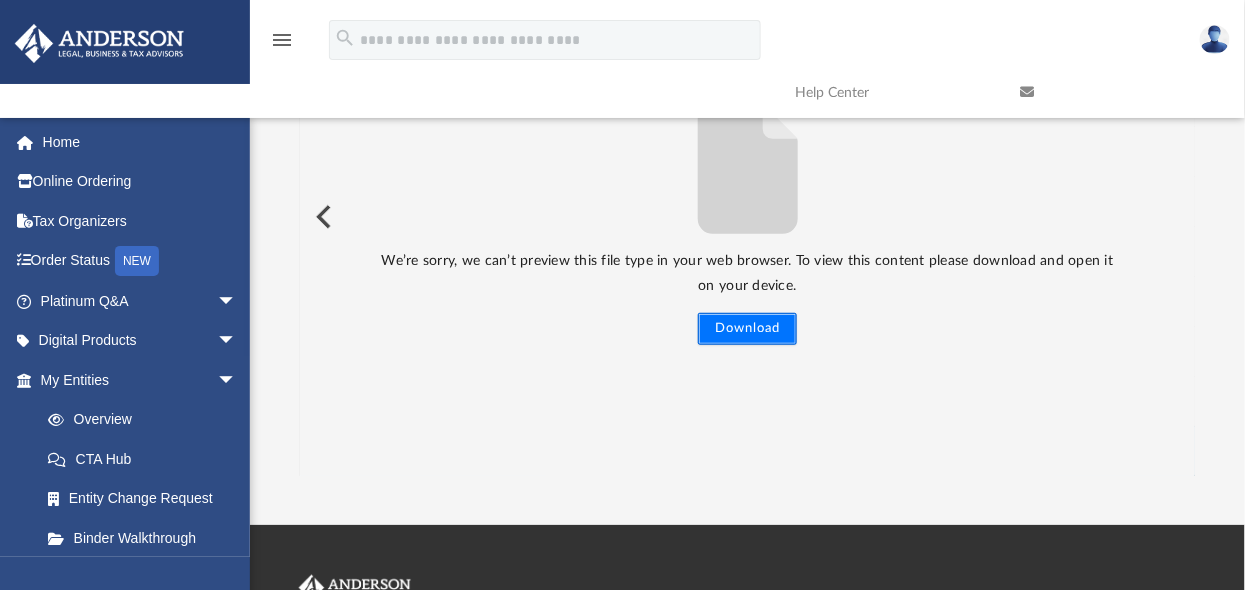 click on "Download" at bounding box center [747, 329] 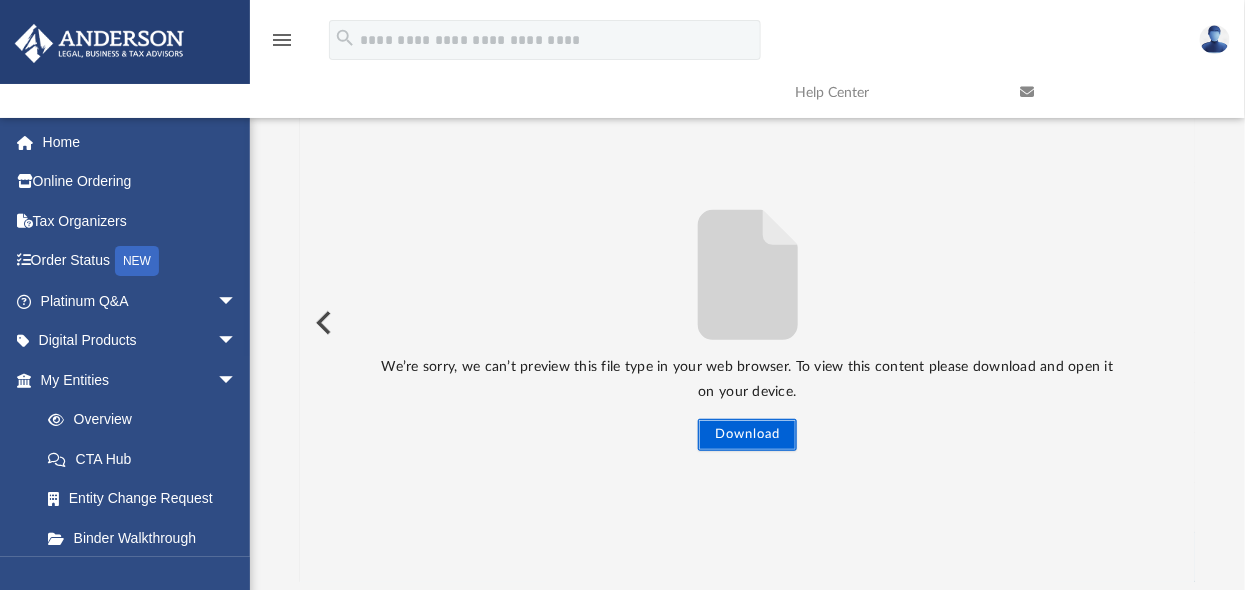 scroll, scrollTop: 268, scrollLeft: 0, axis: vertical 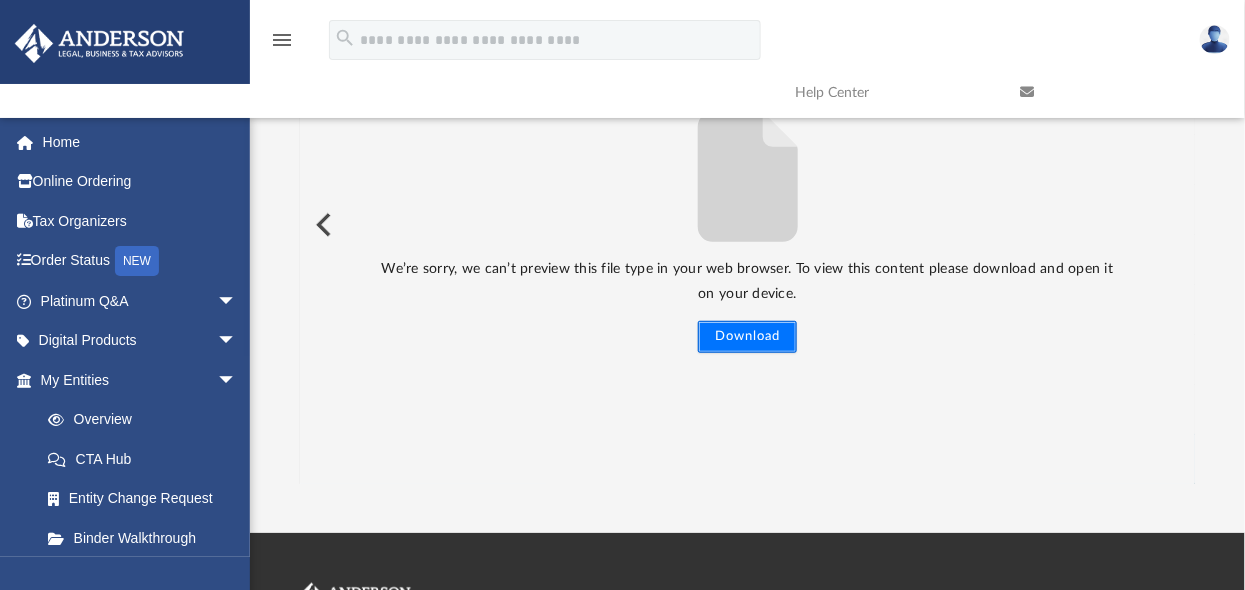 click on "Download" at bounding box center (747, 337) 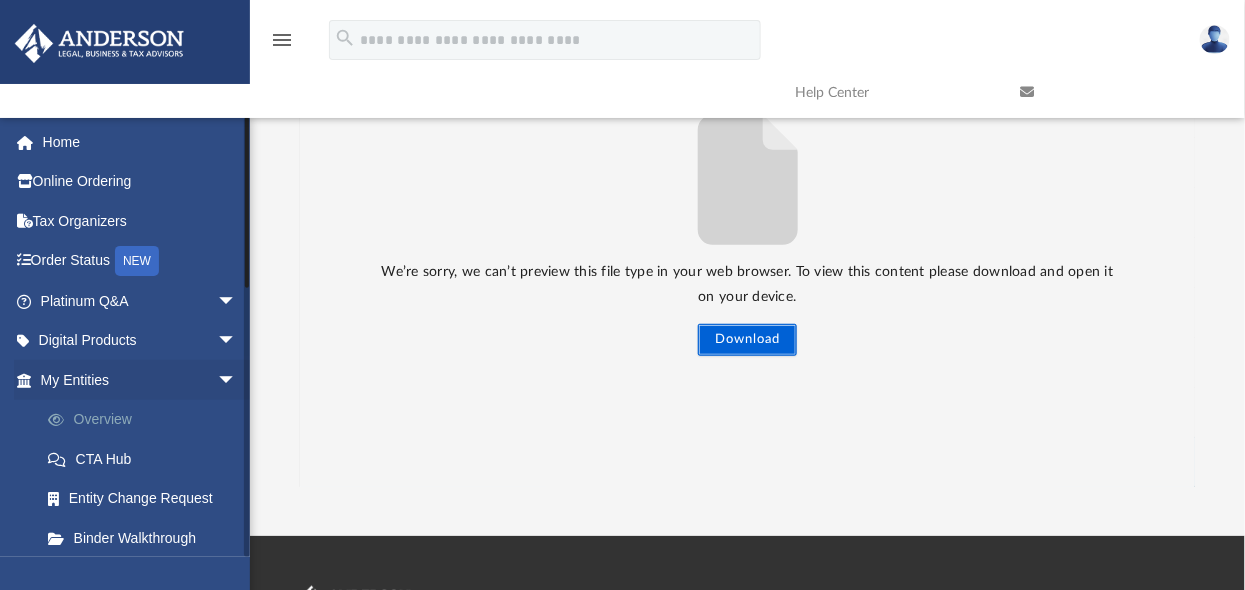 scroll, scrollTop: 264, scrollLeft: 0, axis: vertical 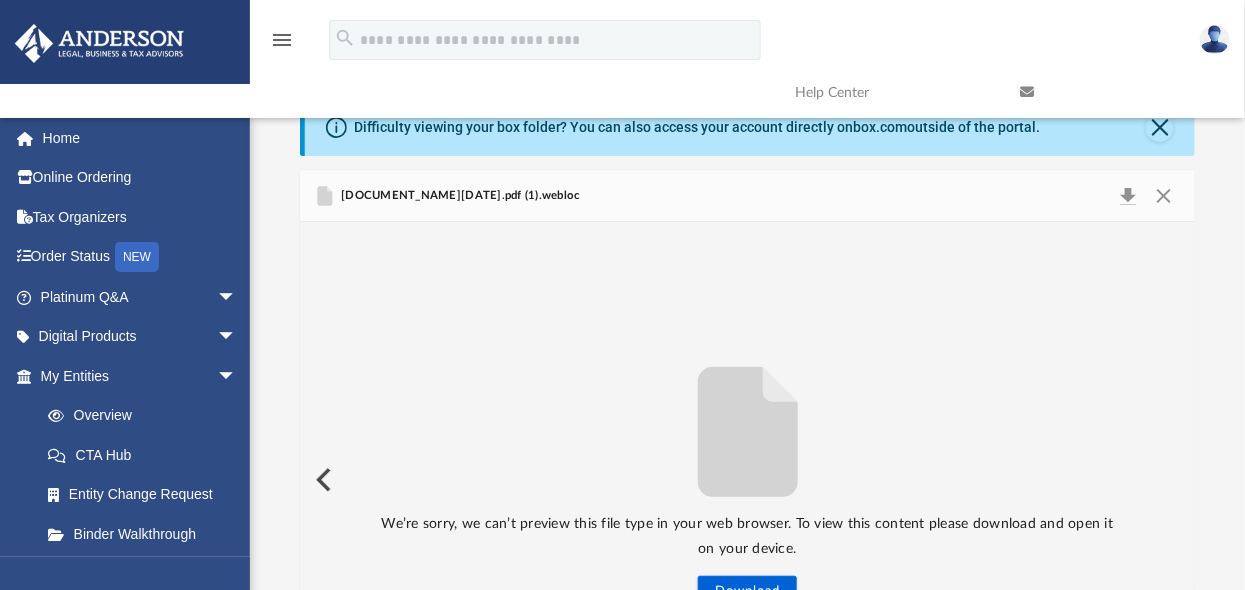 click 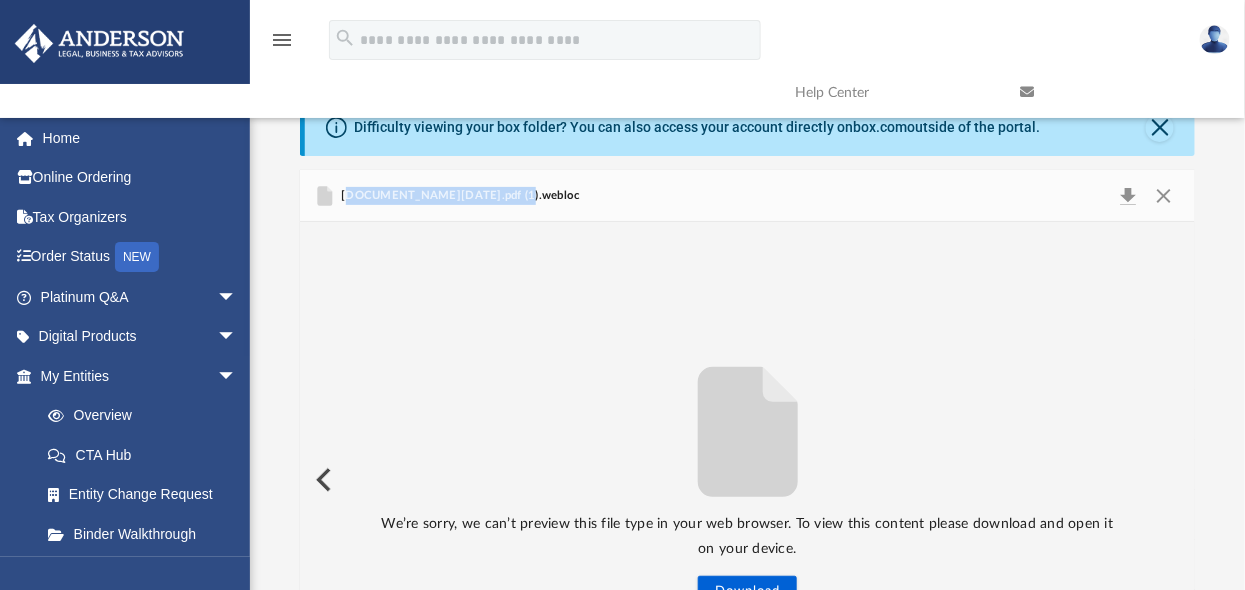click on "PreNeedGuardianAlan12.14.20.pdf (1).webloc" at bounding box center (458, 196) 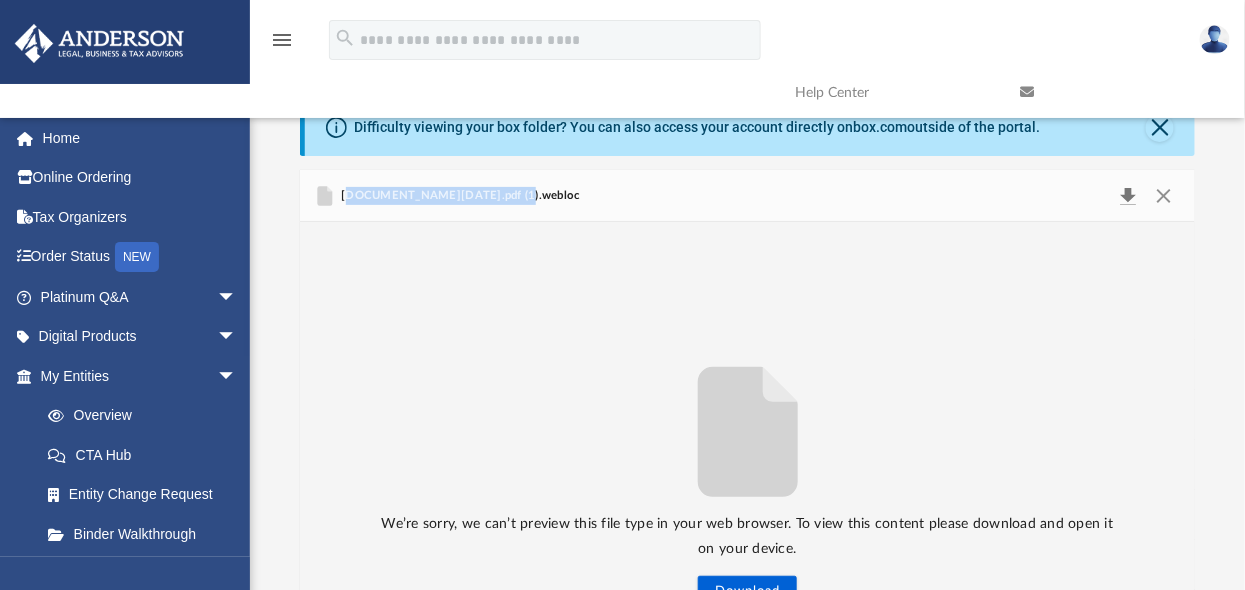 click at bounding box center [1128, 196] 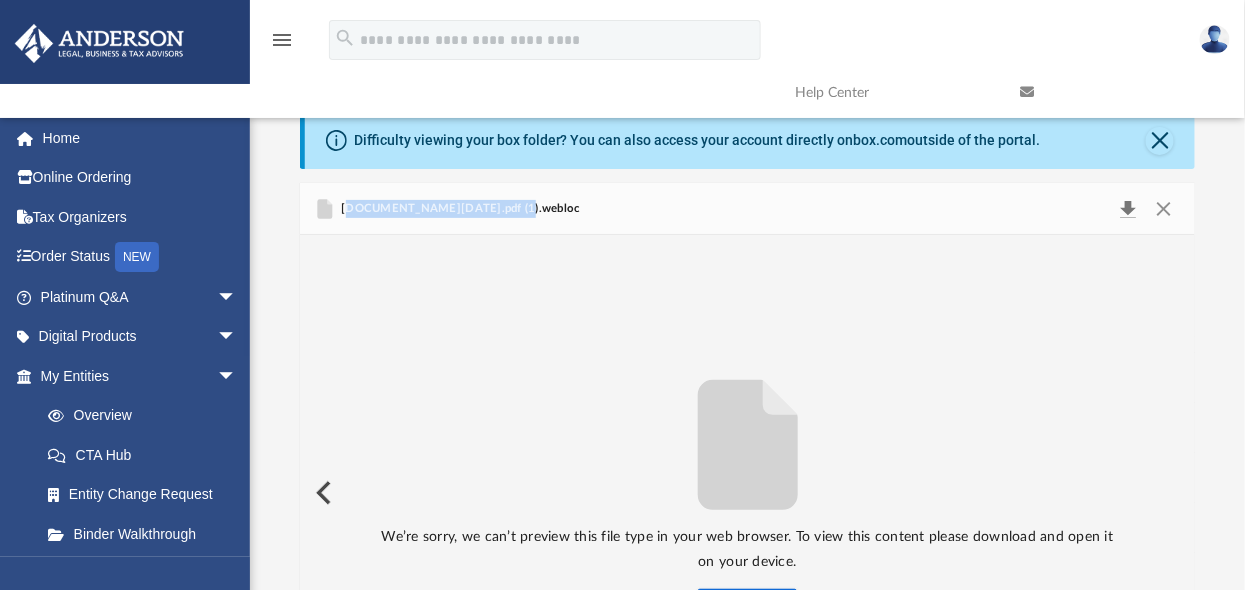 scroll, scrollTop: 4, scrollLeft: 0, axis: vertical 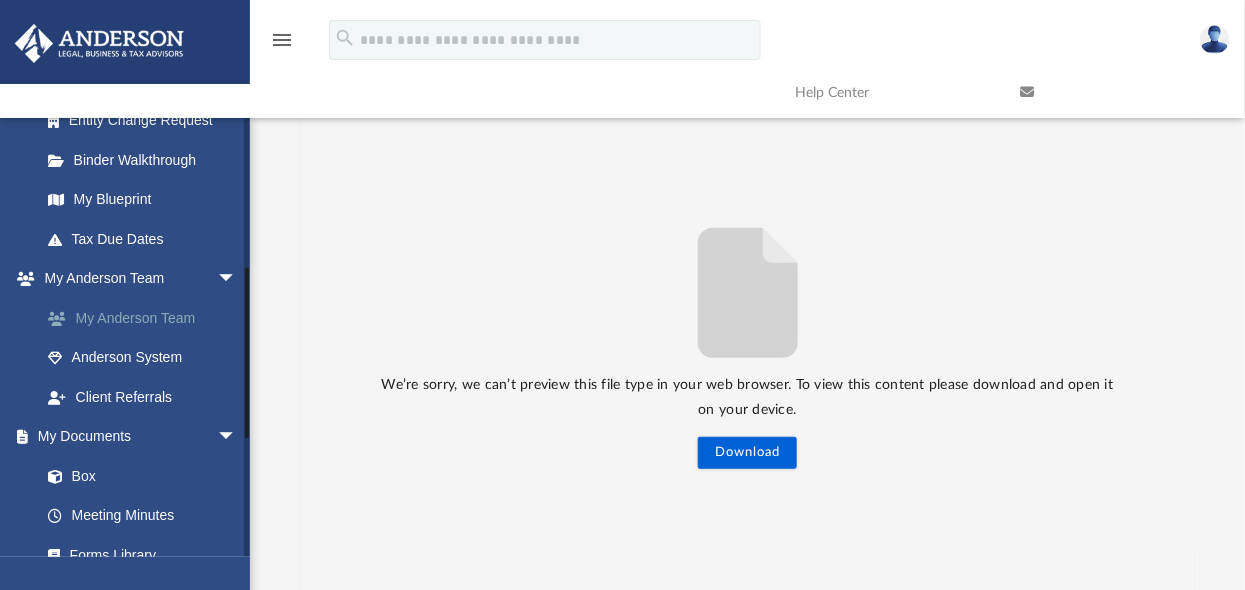 click on "My Anderson Team" at bounding box center (147, 318) 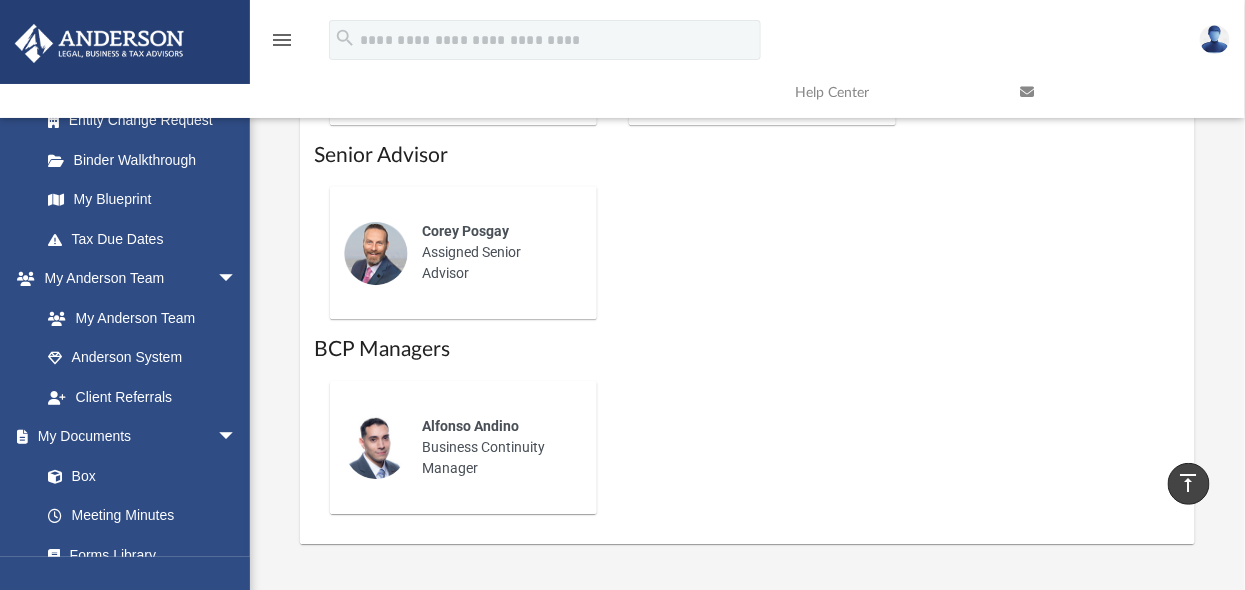 scroll, scrollTop: 1633, scrollLeft: 0, axis: vertical 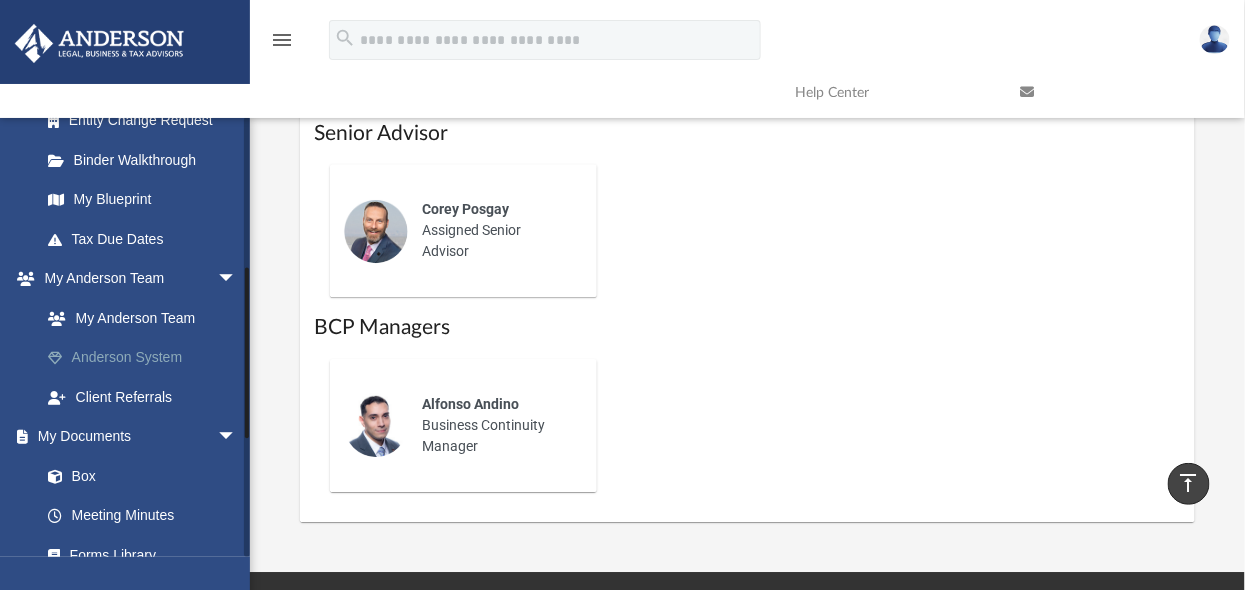 click on "Anderson System" at bounding box center [147, 358] 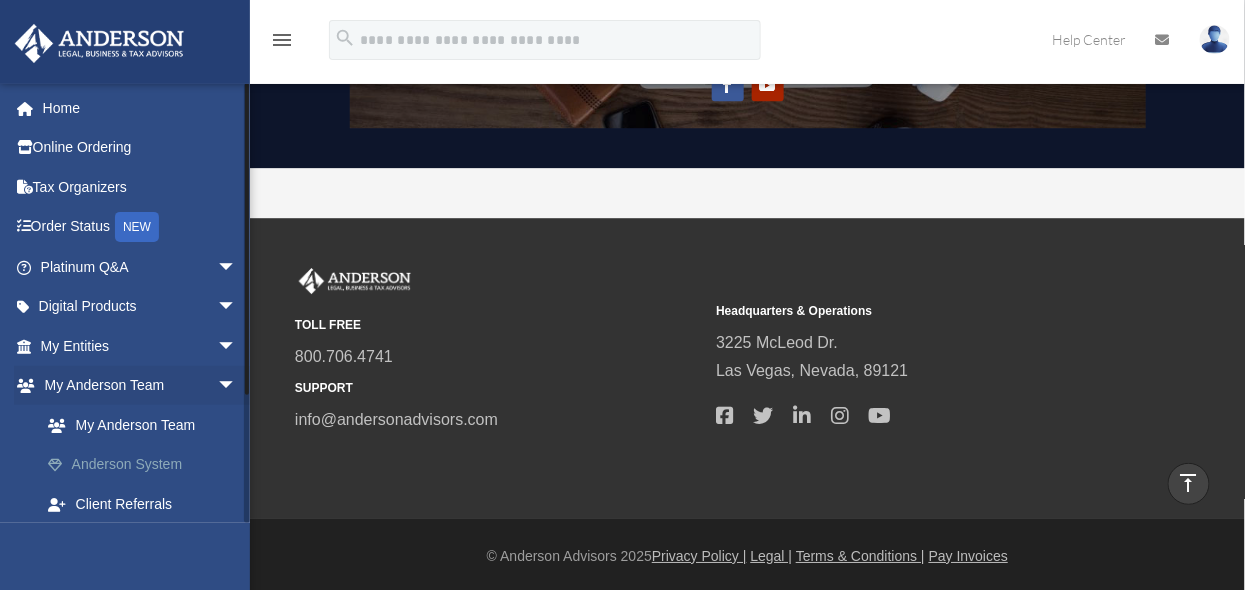 scroll, scrollTop: 1787, scrollLeft: 0, axis: vertical 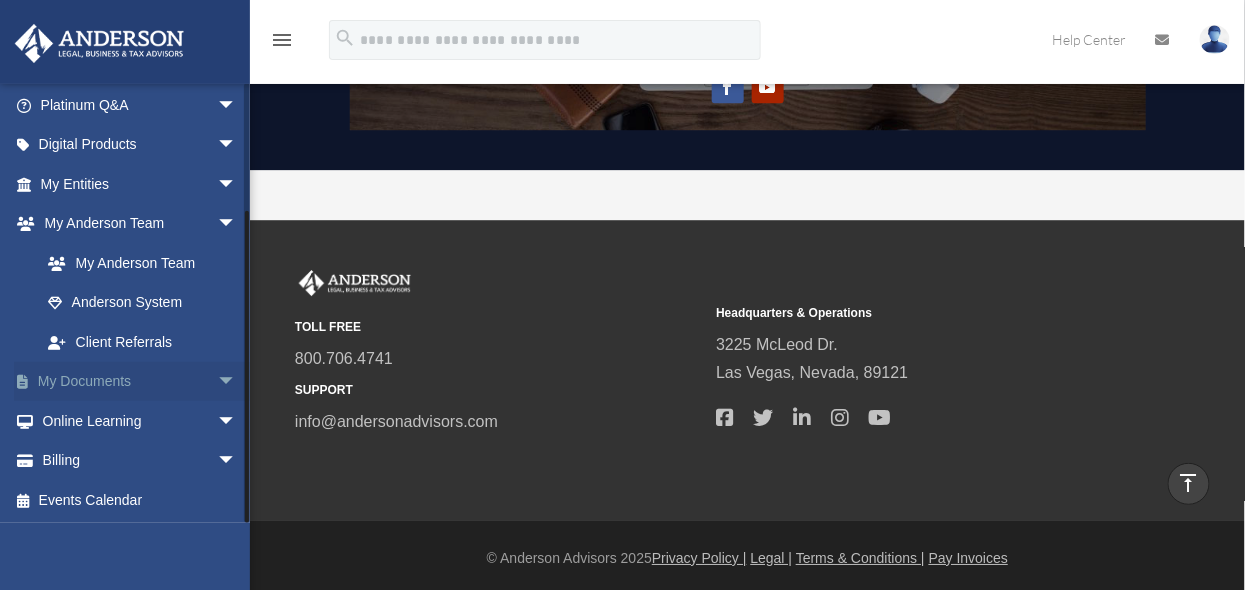 click on "arrow_drop_down" at bounding box center (237, 382) 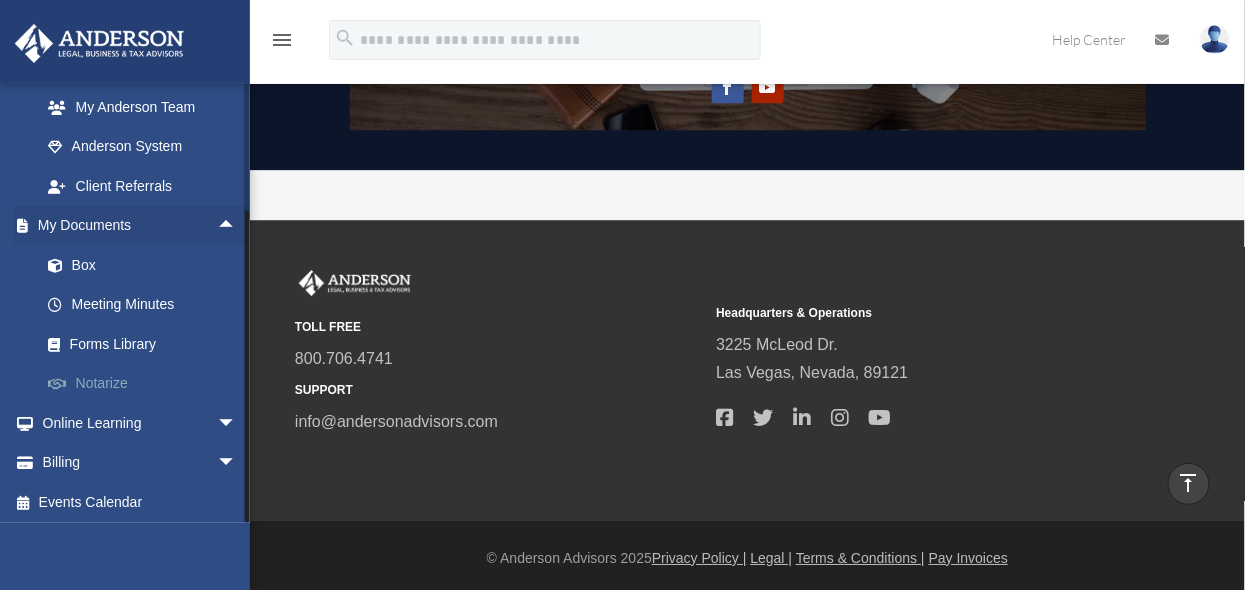 scroll, scrollTop: 321, scrollLeft: 0, axis: vertical 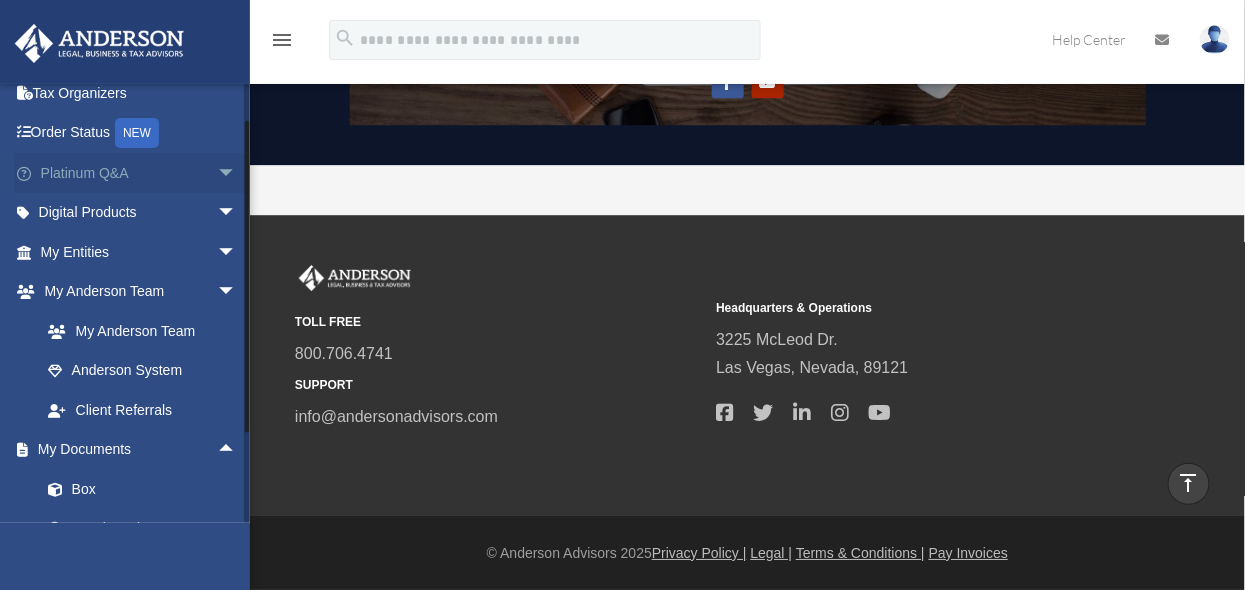 click on "Platinum Q&A arrow_drop_down" at bounding box center (140, 173) 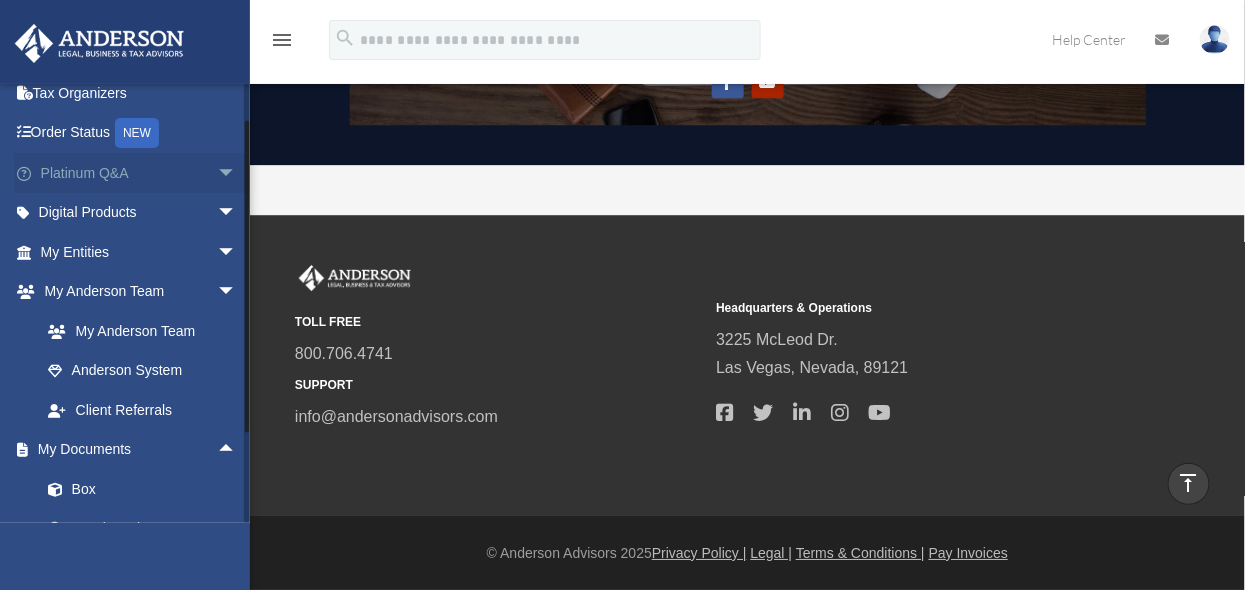click on "arrow_drop_down" at bounding box center (237, 173) 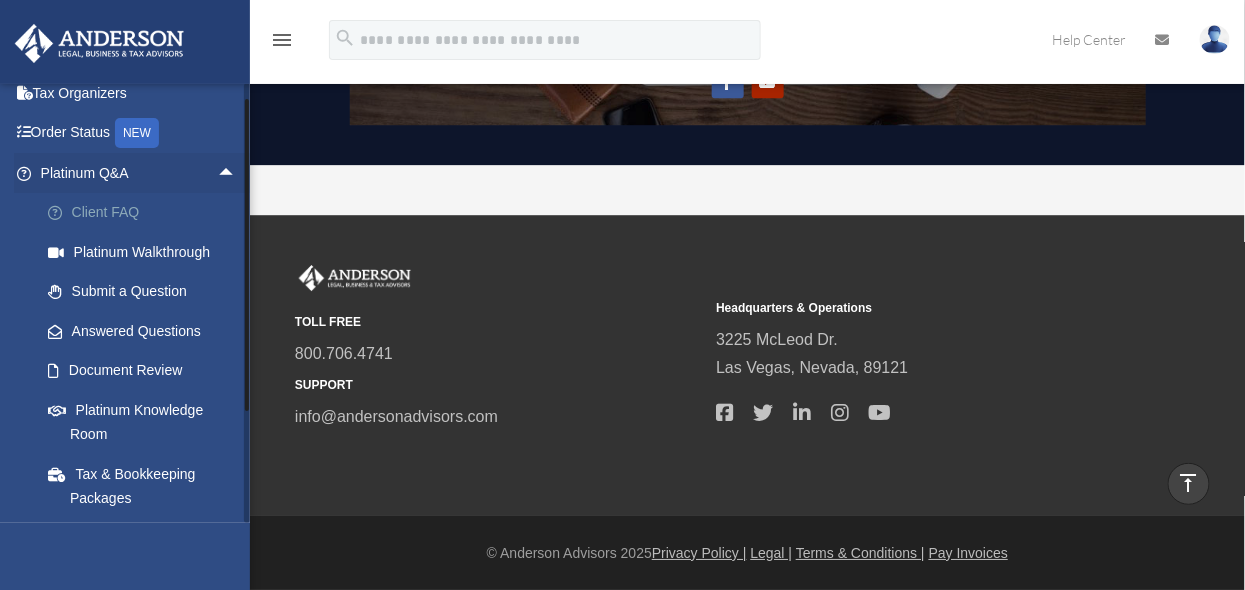 scroll, scrollTop: 97, scrollLeft: 0, axis: vertical 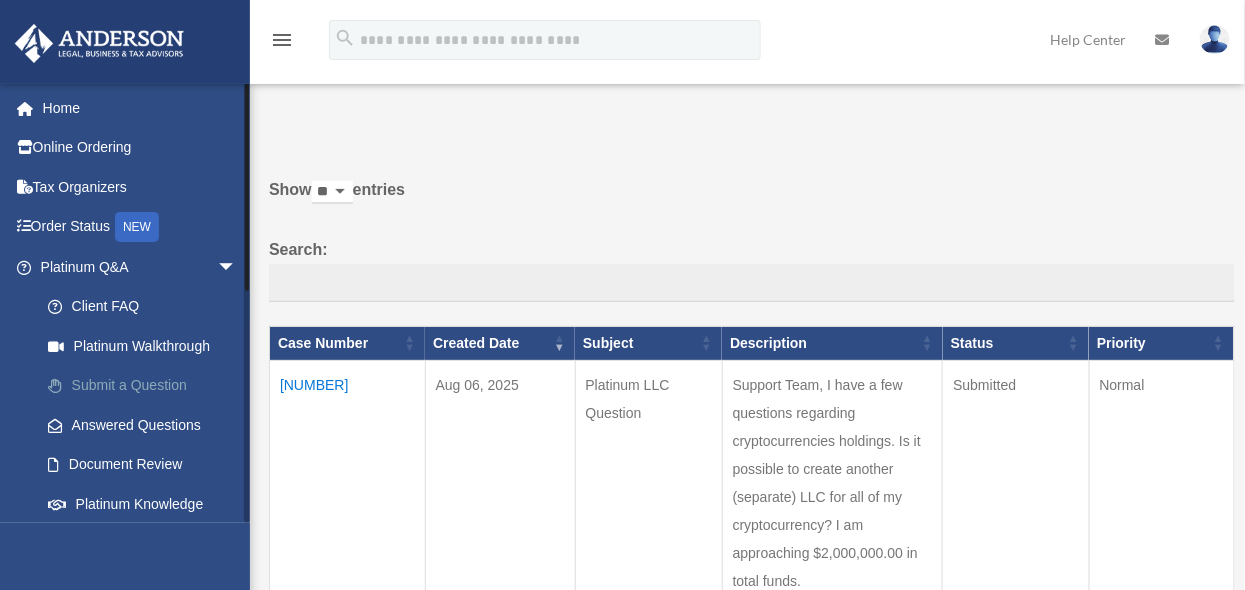click on "Submit a Question" at bounding box center (147, 386) 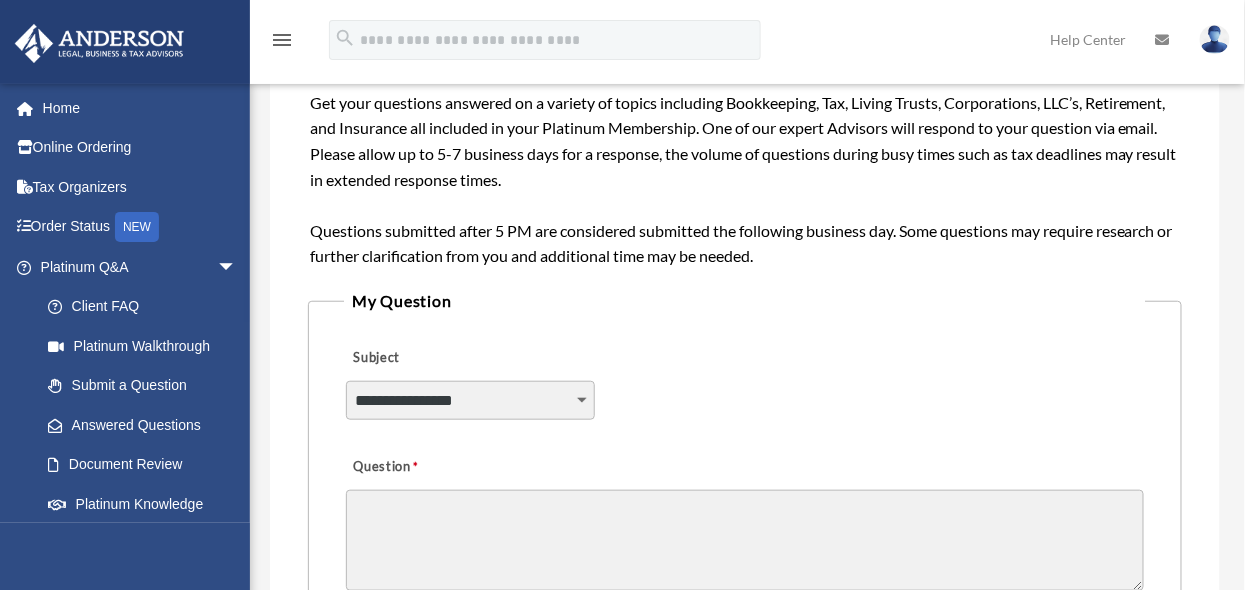 scroll, scrollTop: 309, scrollLeft: 0, axis: vertical 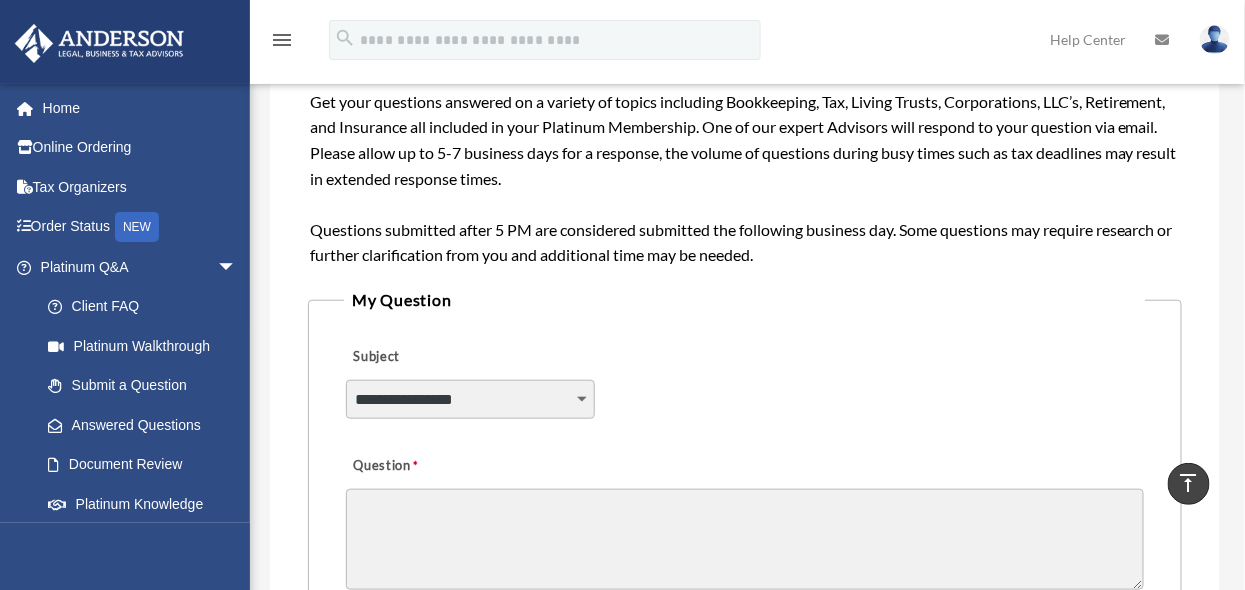 click on "**********" at bounding box center [470, 399] 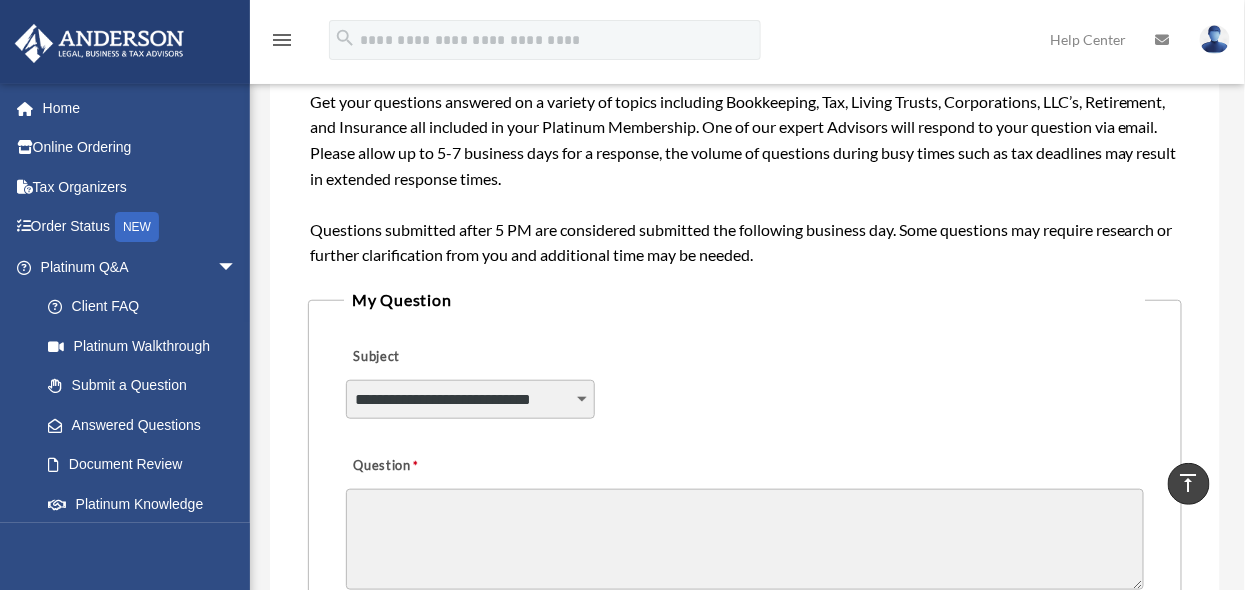 scroll, scrollTop: 313, scrollLeft: 0, axis: vertical 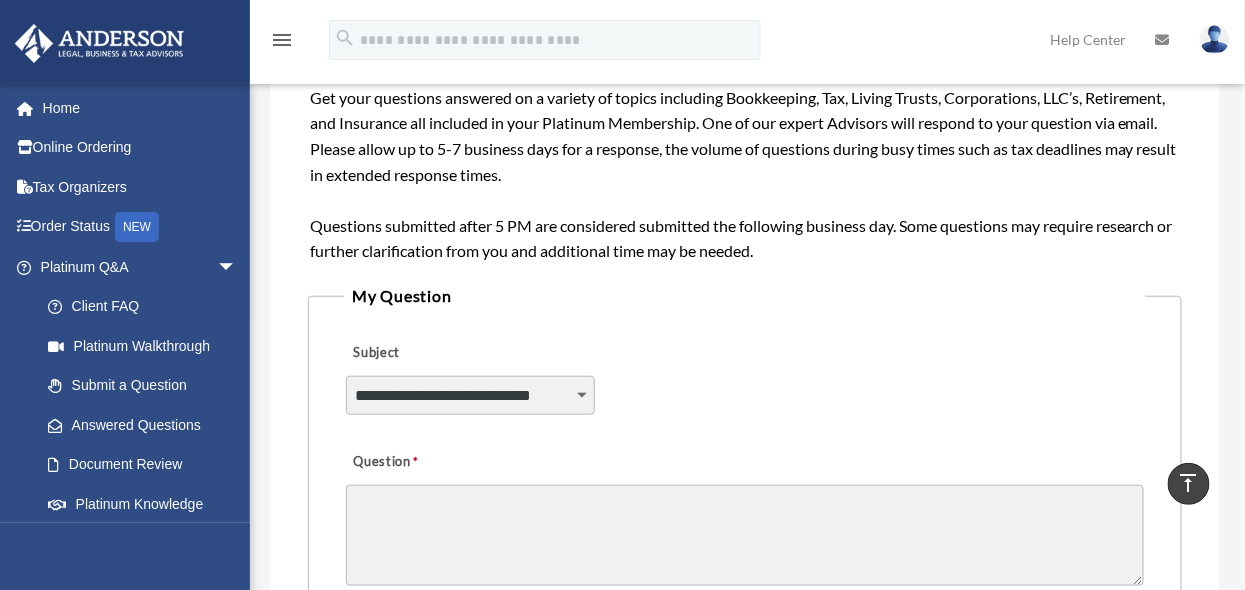 click on "Question" at bounding box center [745, 535] 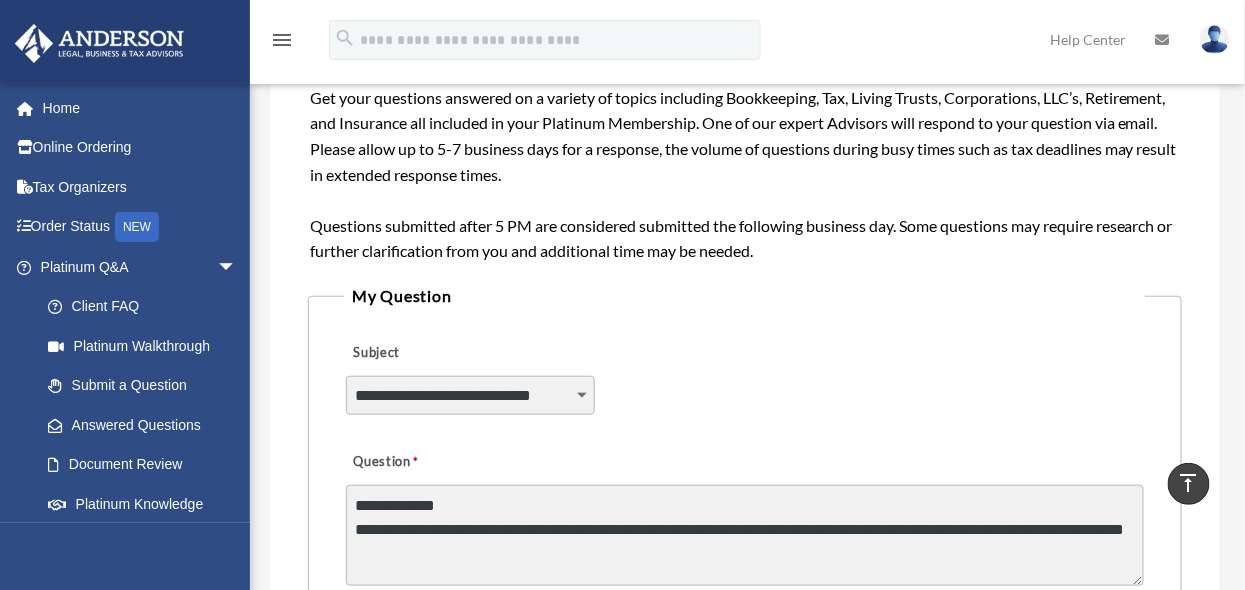 click on "**********" at bounding box center [745, 535] 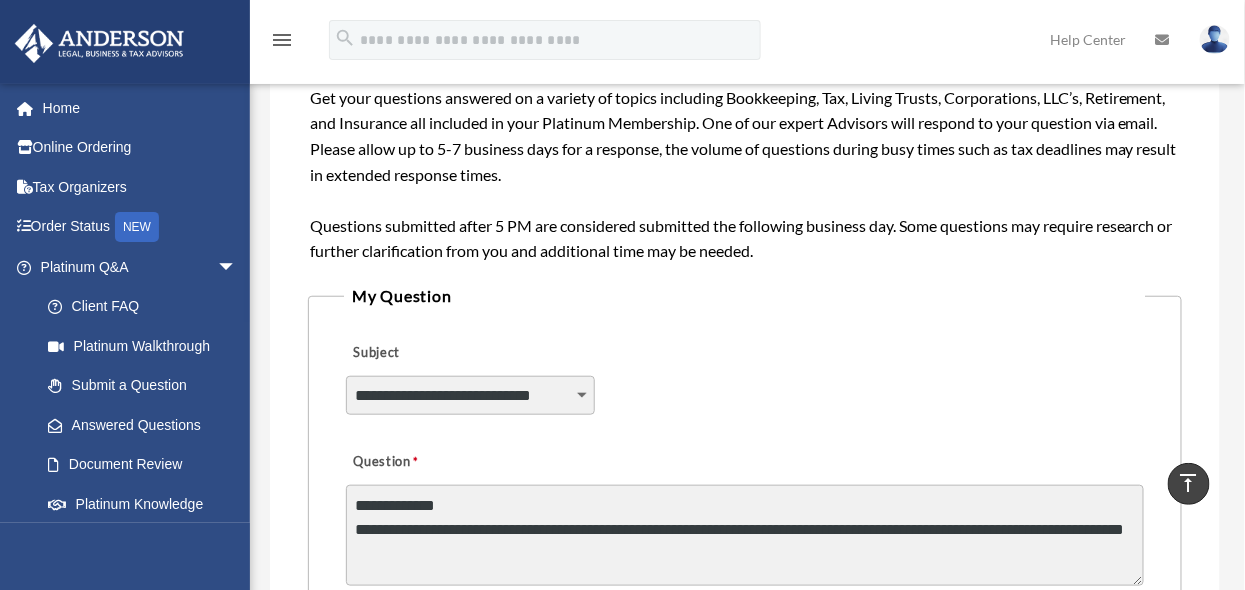 click on "**********" at bounding box center (745, 535) 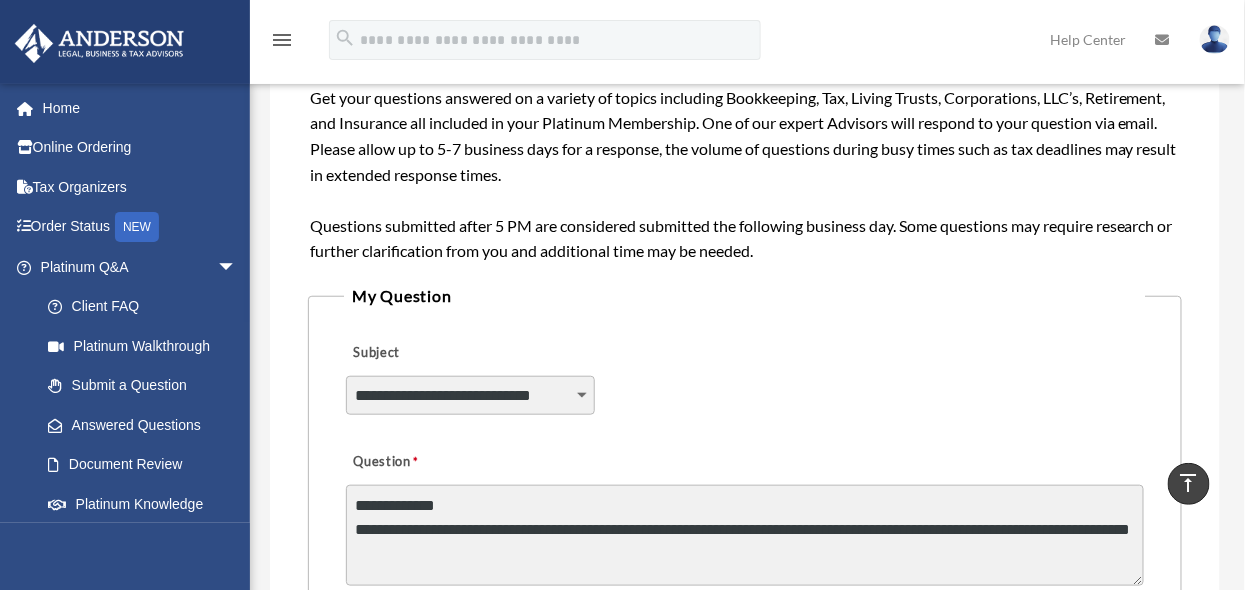 click on "**********" at bounding box center [745, 535] 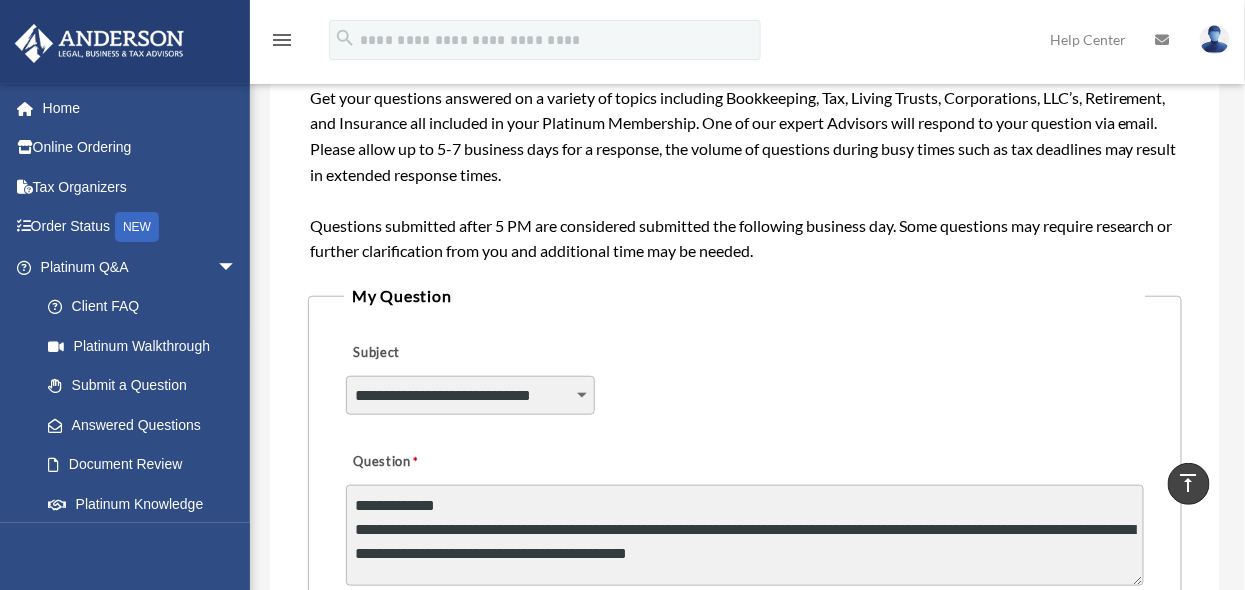 drag, startPoint x: 503, startPoint y: 567, endPoint x: 517, endPoint y: 585, distance: 22.803509 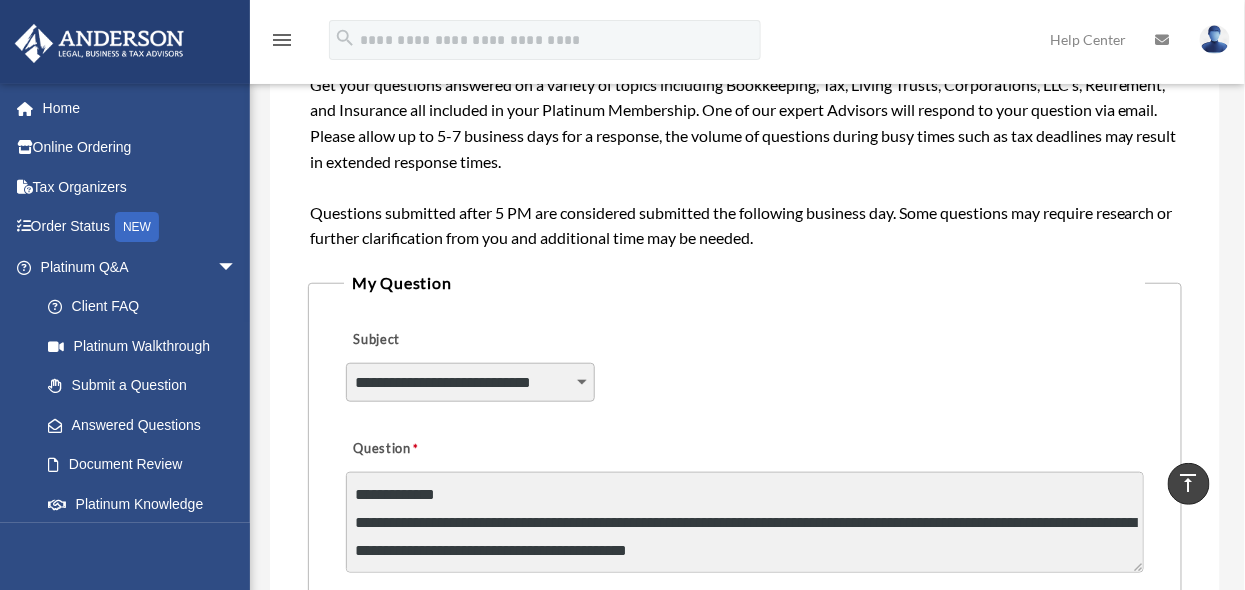 scroll, scrollTop: 330, scrollLeft: 0, axis: vertical 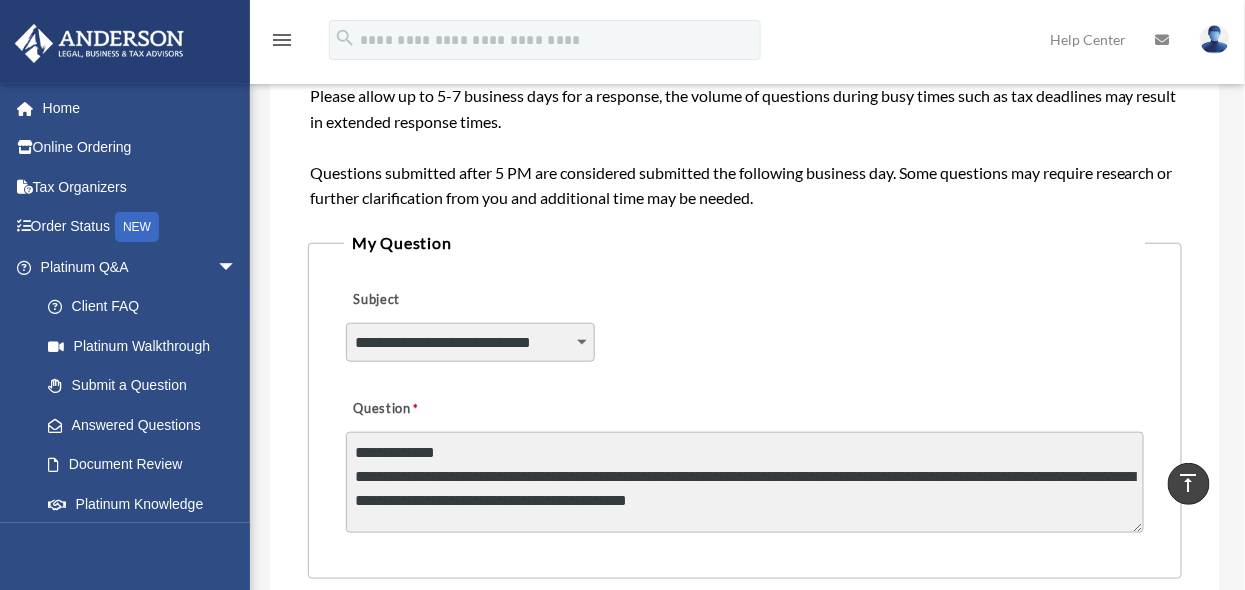 click on "**********" at bounding box center (745, 482) 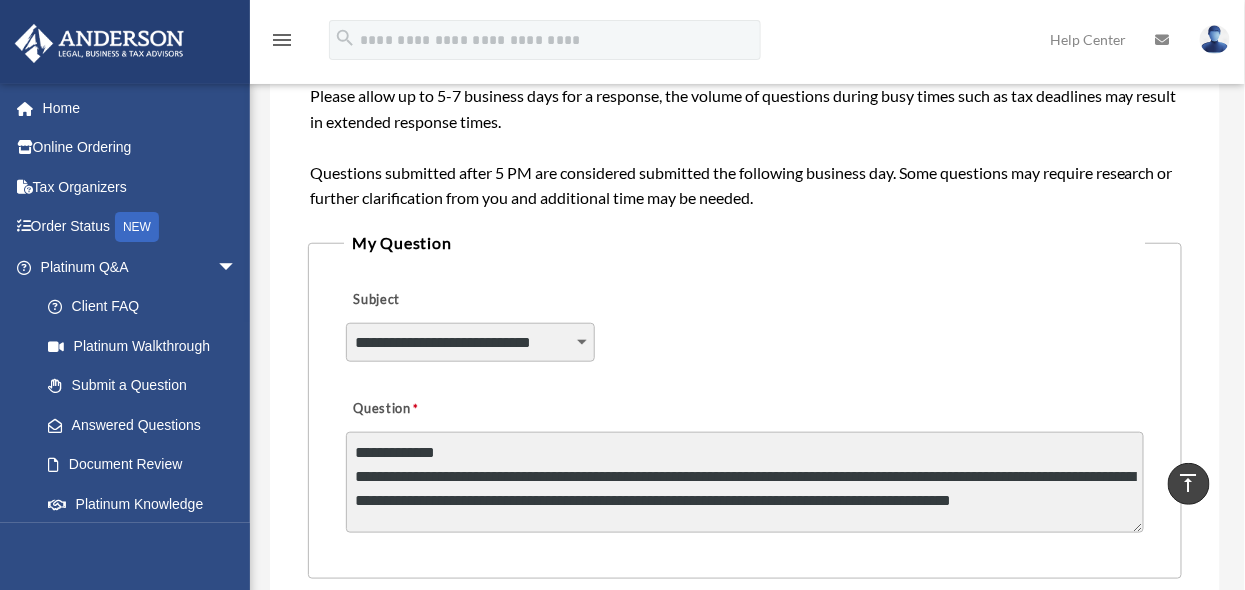scroll, scrollTop: 1, scrollLeft: 0, axis: vertical 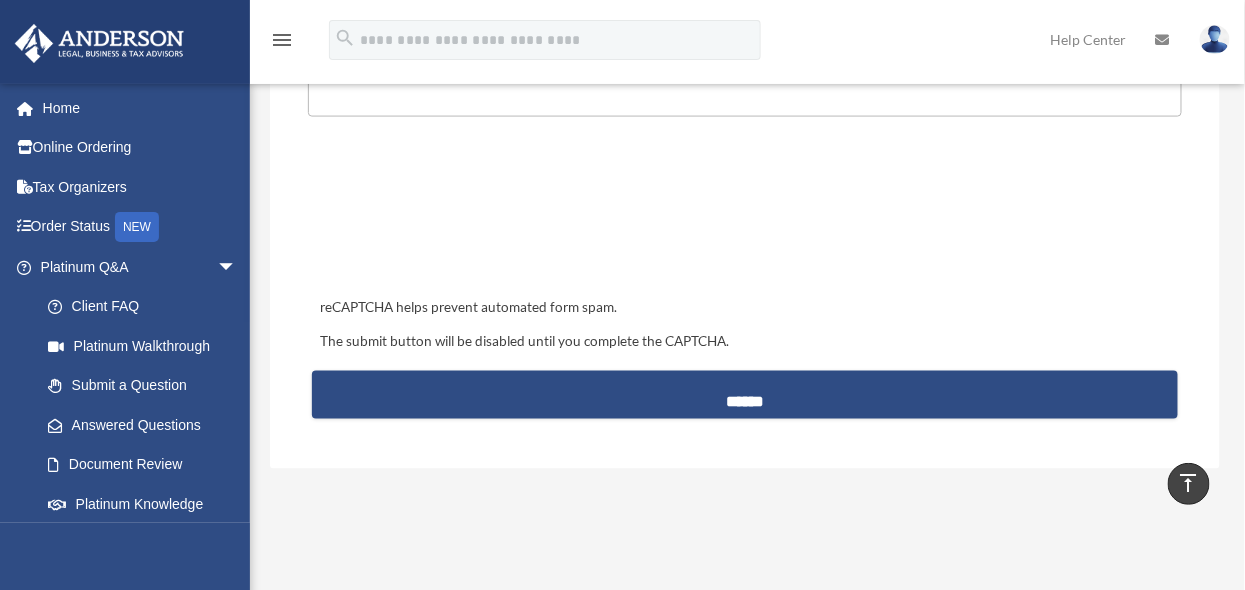 type on "**********" 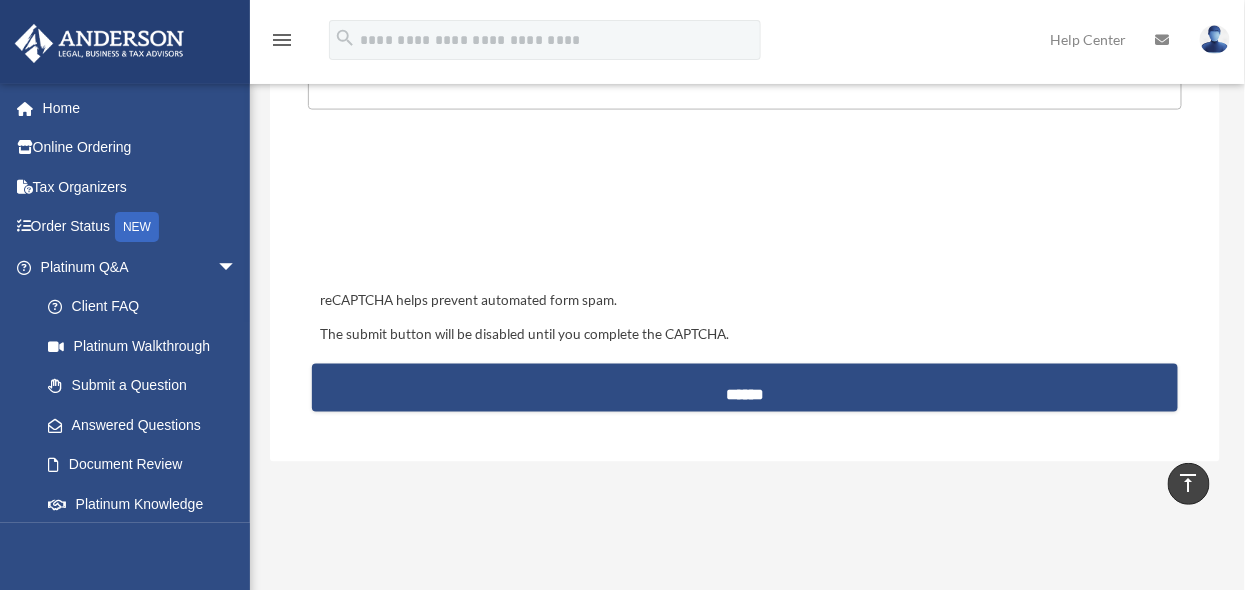 scroll, scrollTop: 14, scrollLeft: 0, axis: vertical 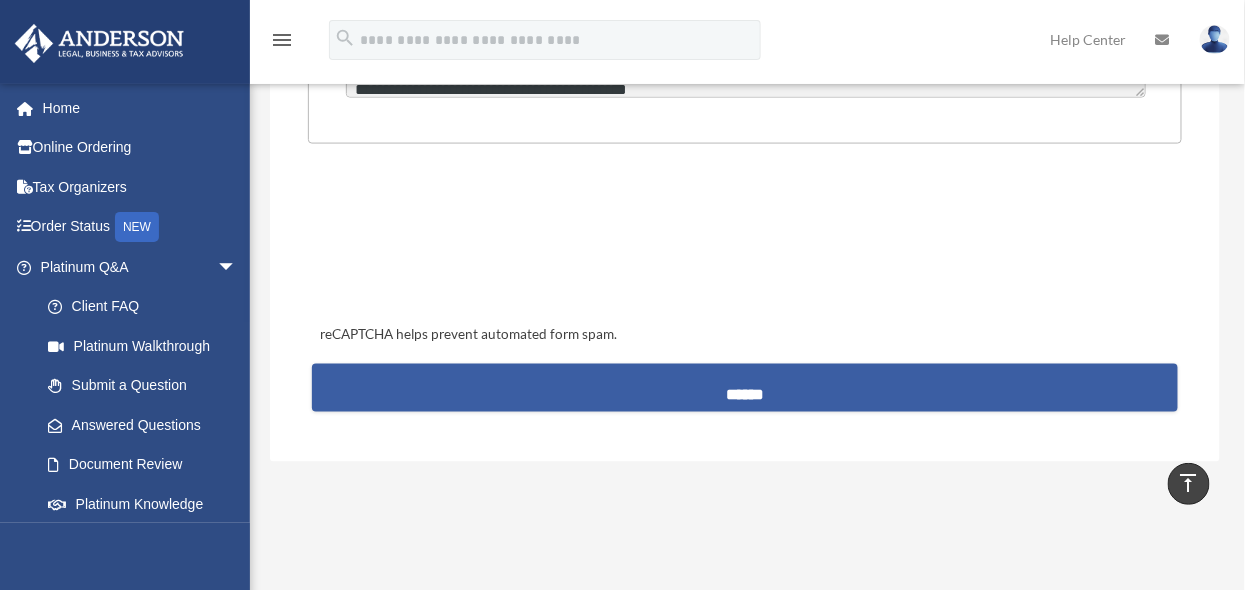 click on "******" at bounding box center [745, 388] 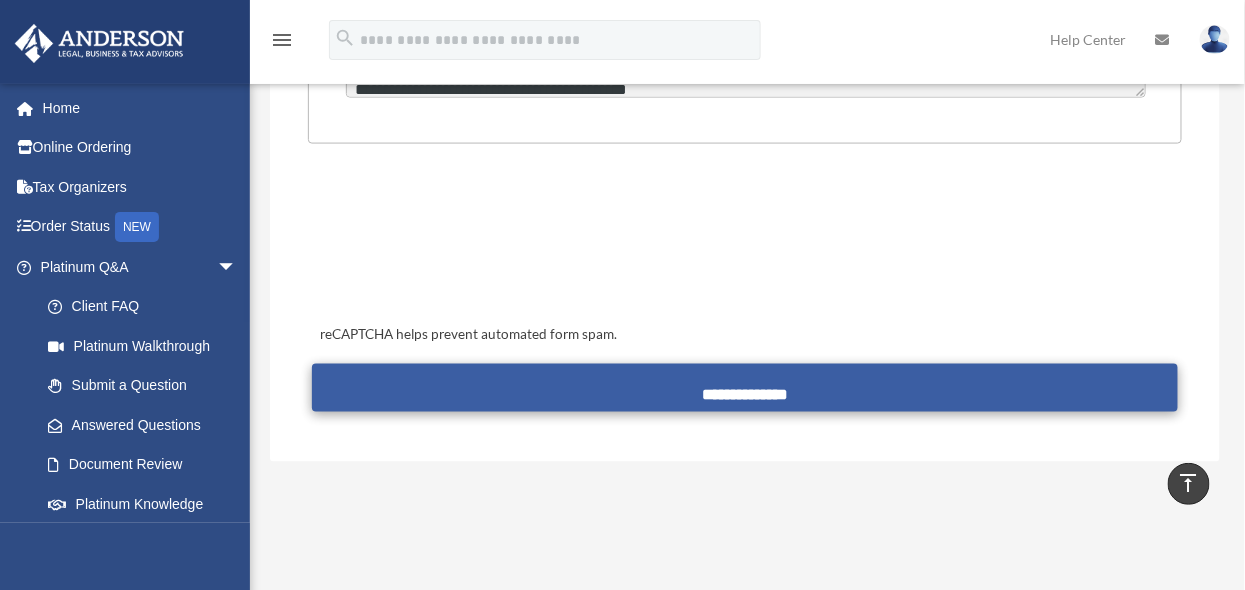 scroll, scrollTop: 796, scrollLeft: 0, axis: vertical 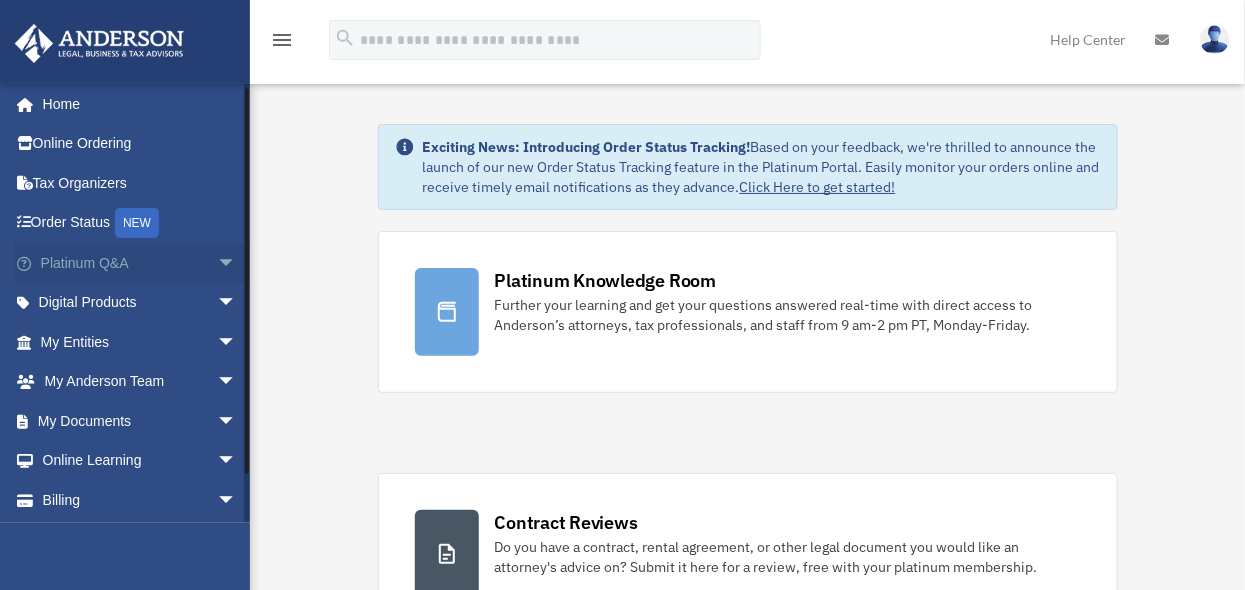 click on "arrow_drop_down" at bounding box center (237, 263) 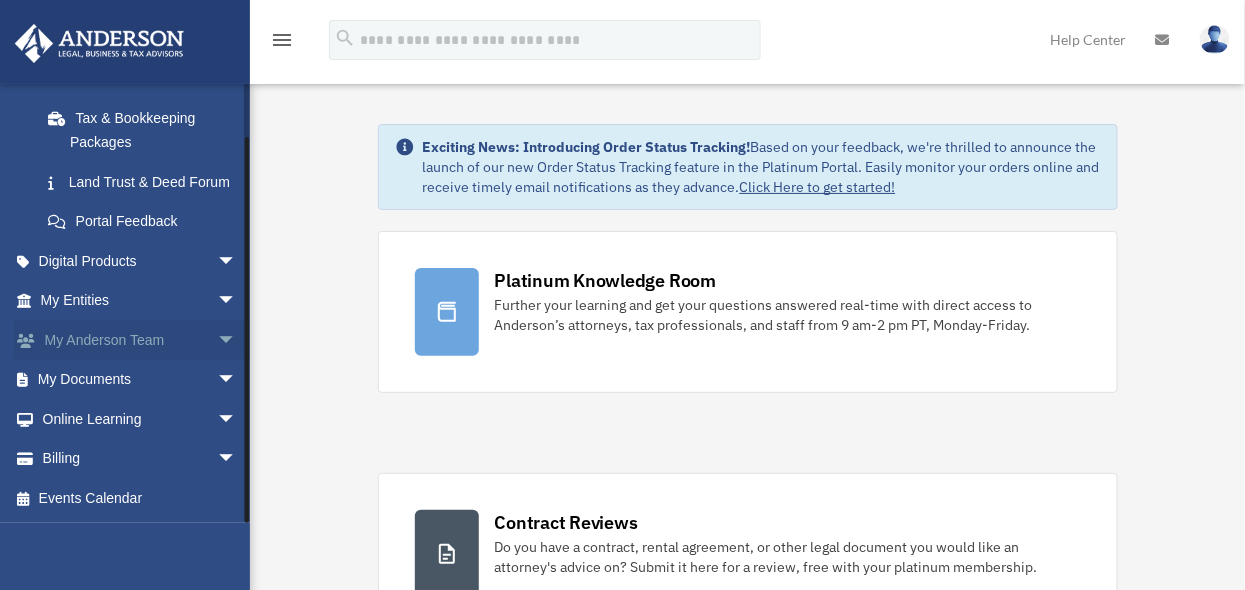 scroll, scrollTop: 473, scrollLeft: 0, axis: vertical 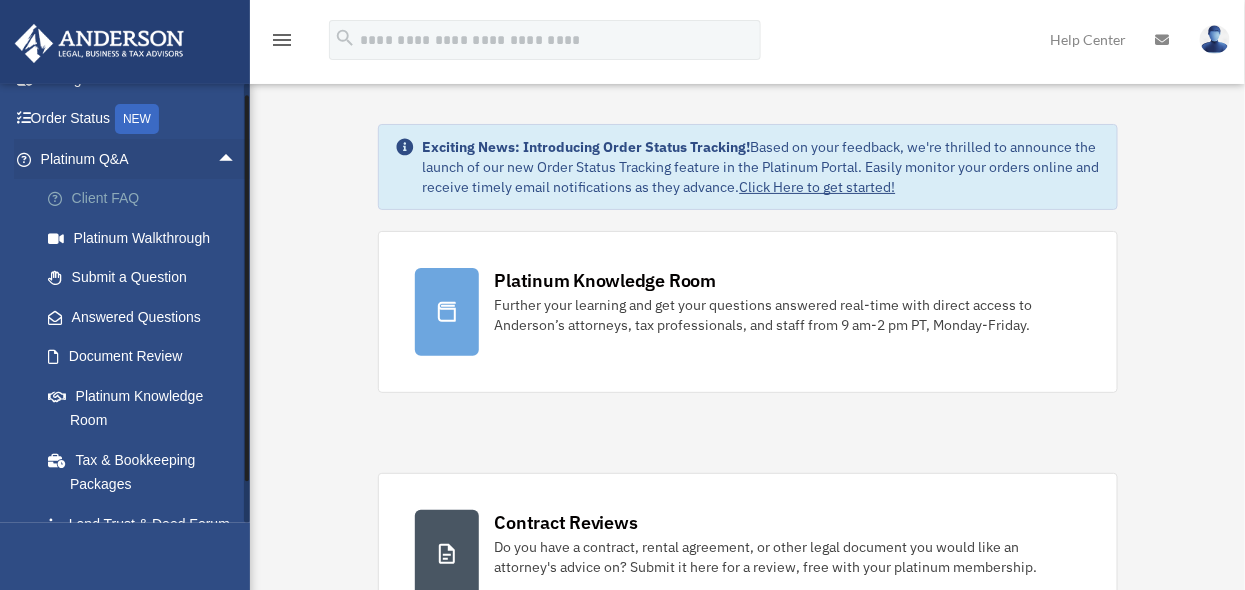 click on "Client FAQ" at bounding box center (147, 199) 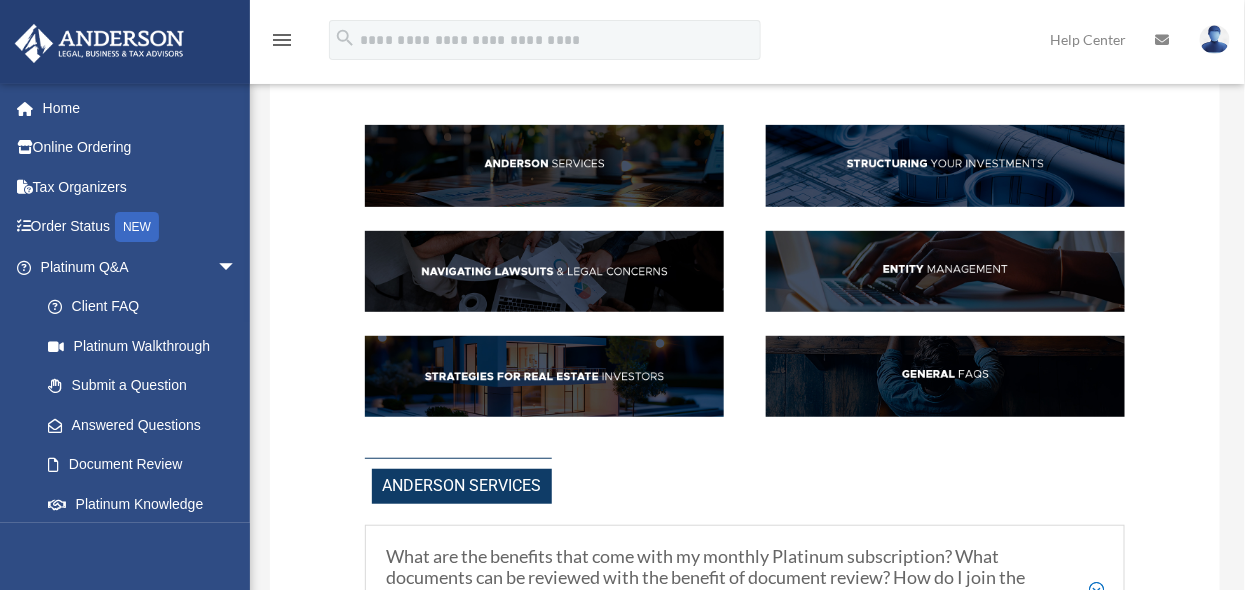 scroll, scrollTop: 128, scrollLeft: 0, axis: vertical 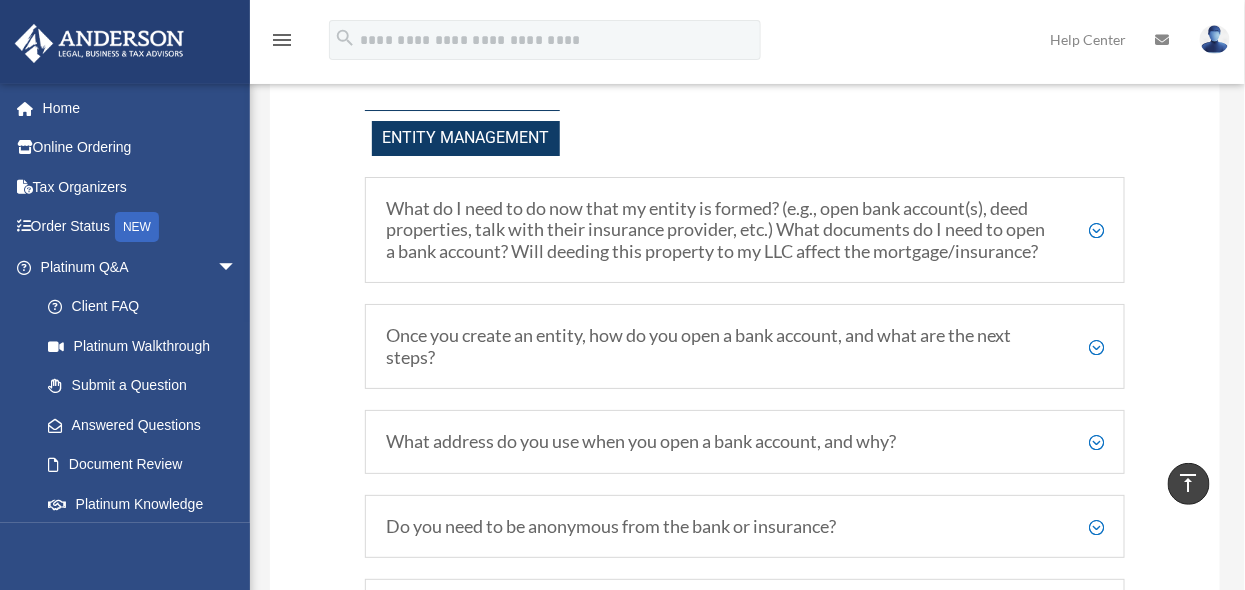 click on "What do I need to do now that my entity is formed? (e.g., open bank account(s), deed properties, talk with their insurance provider, etc.) What documents do I need to open a bank account? Will deeding this property to my LLC affect the mortgage/insurance?" at bounding box center [745, 230] 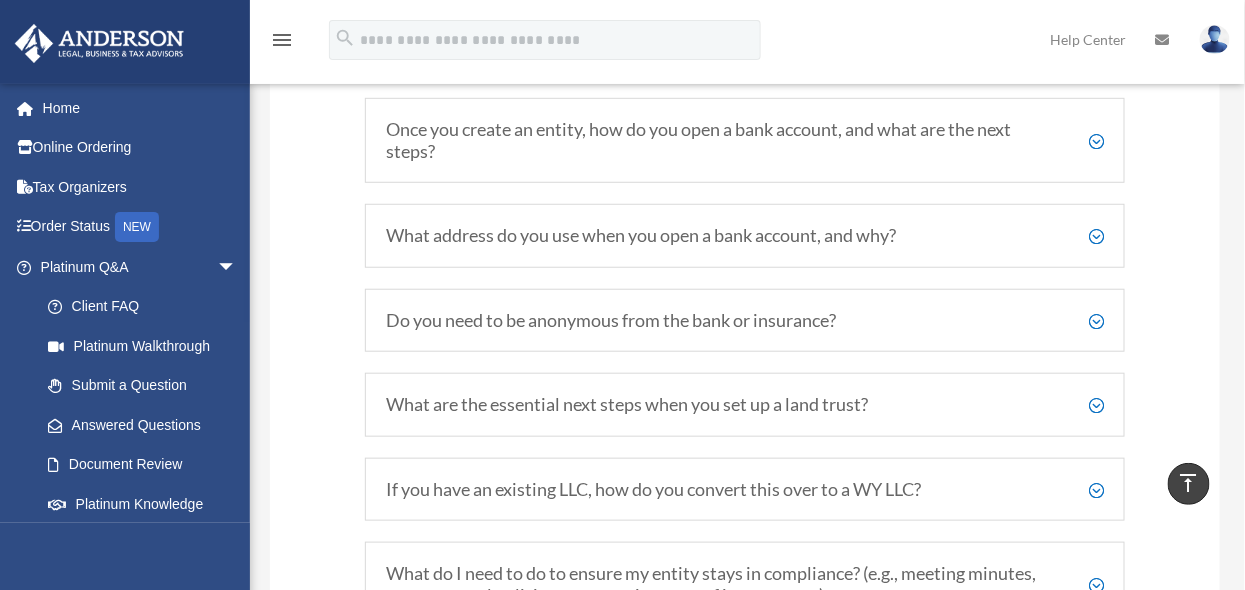 scroll, scrollTop: 2578, scrollLeft: 0, axis: vertical 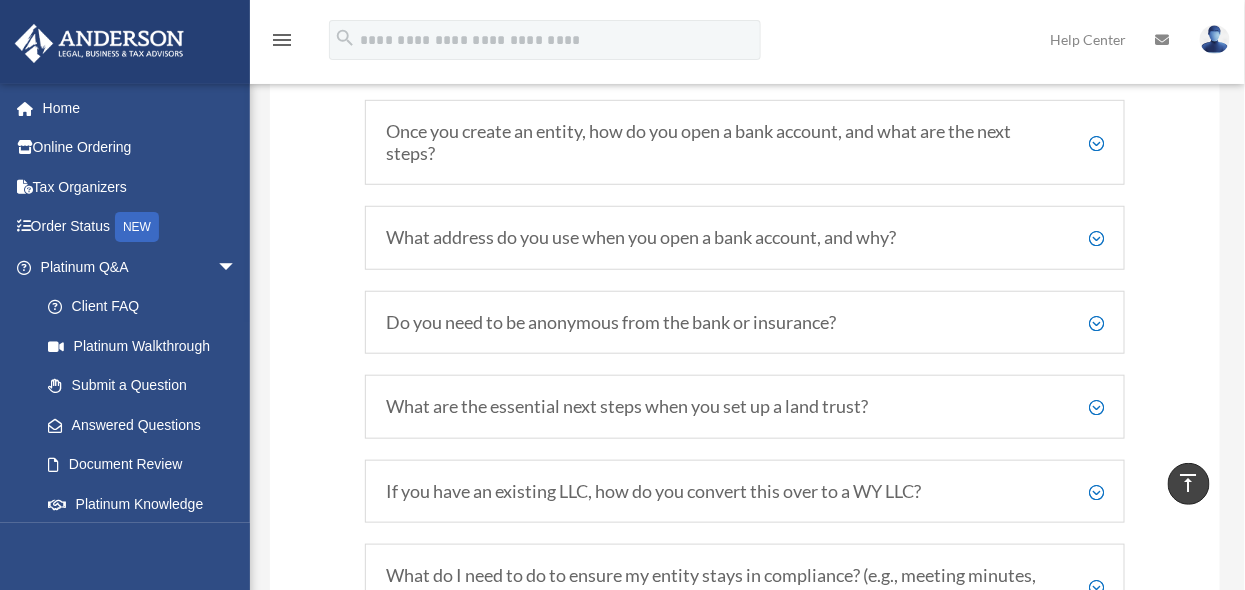 click on "What address do you use when you open a bank account, and why?" at bounding box center (745, 238) 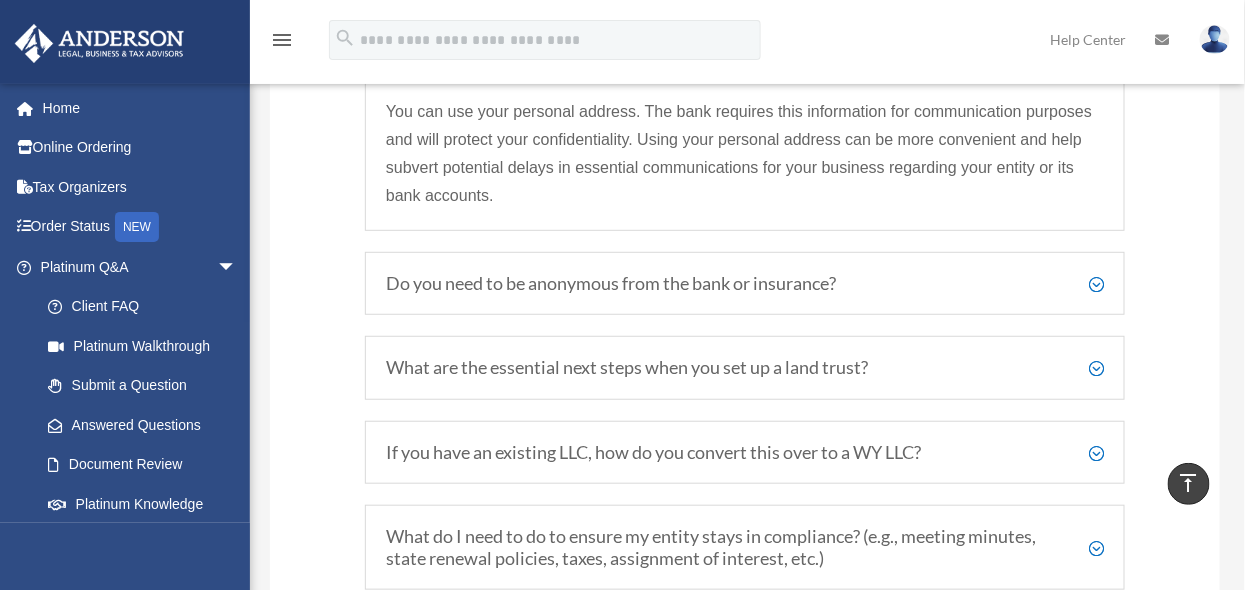 scroll, scrollTop: 2458, scrollLeft: 0, axis: vertical 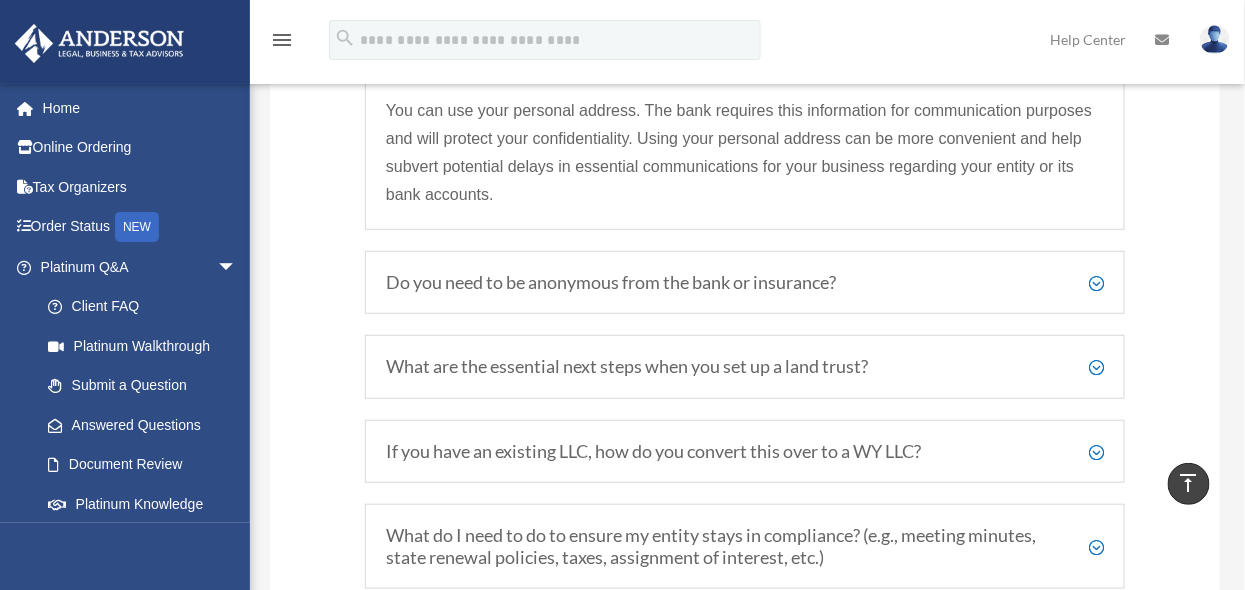 click on "Do you need to be anonymous from the bank or insurance?" at bounding box center (745, 283) 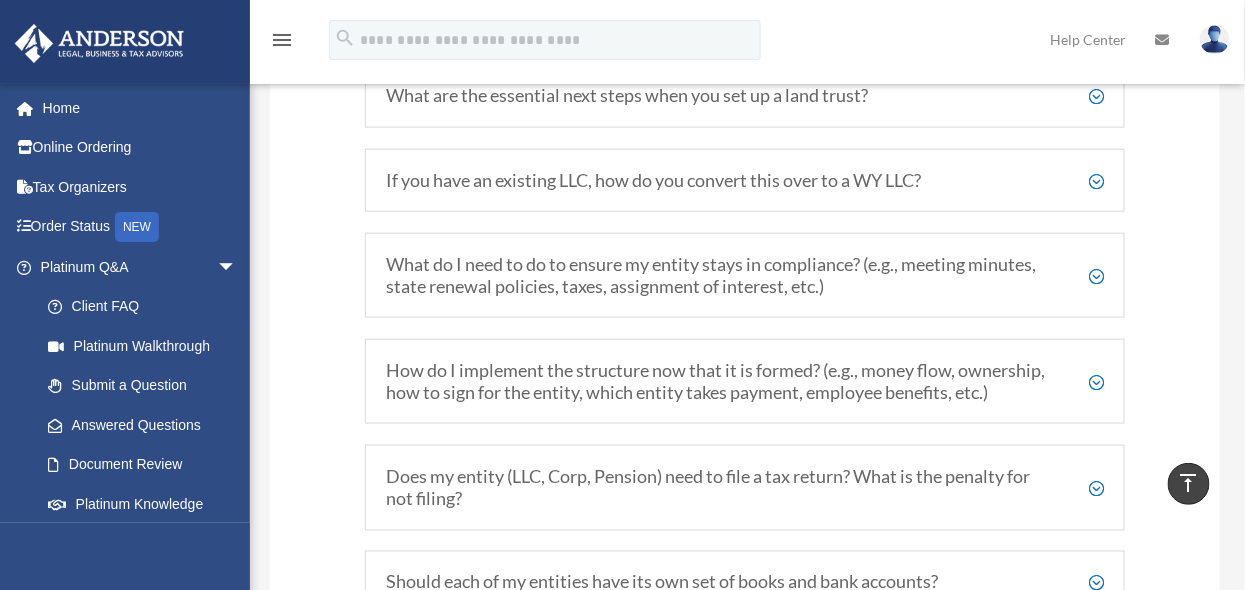 scroll, scrollTop: 2833, scrollLeft: 0, axis: vertical 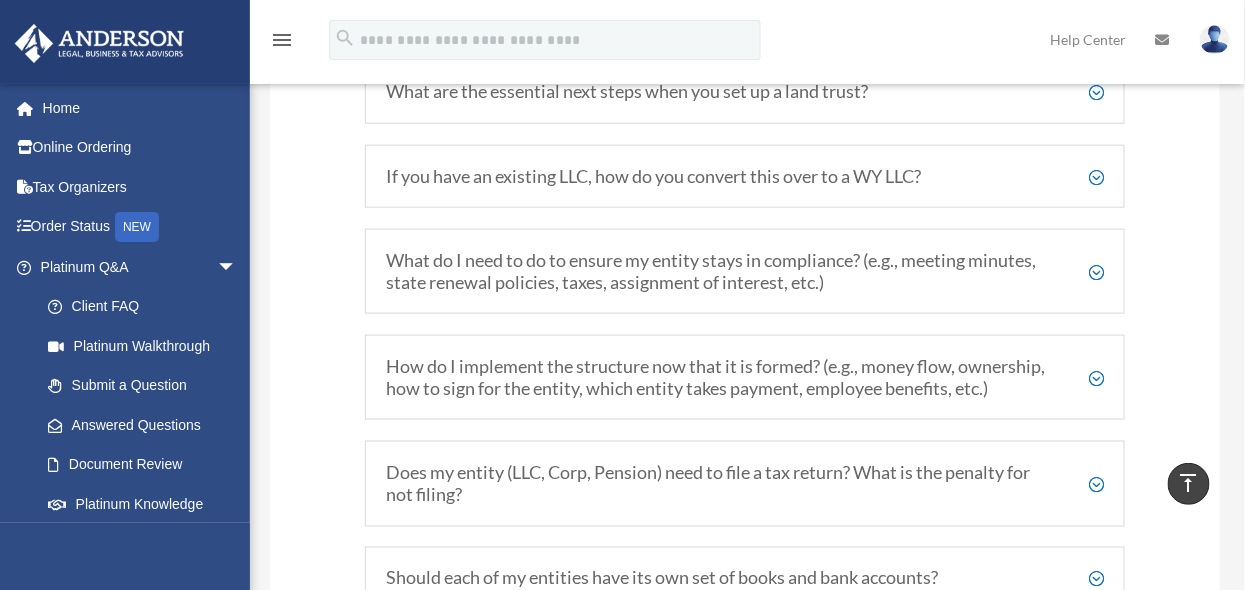 click on "If you have an existing LLC, how do you convert this over to a WY LLC?" at bounding box center [745, 177] 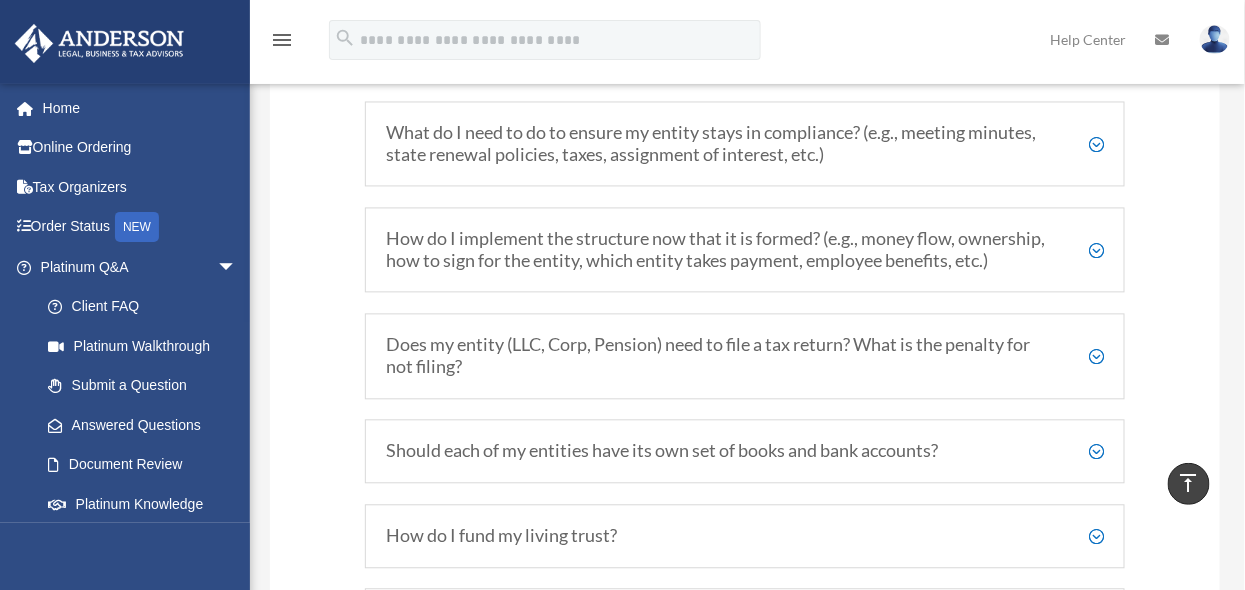 scroll, scrollTop: 3357, scrollLeft: 0, axis: vertical 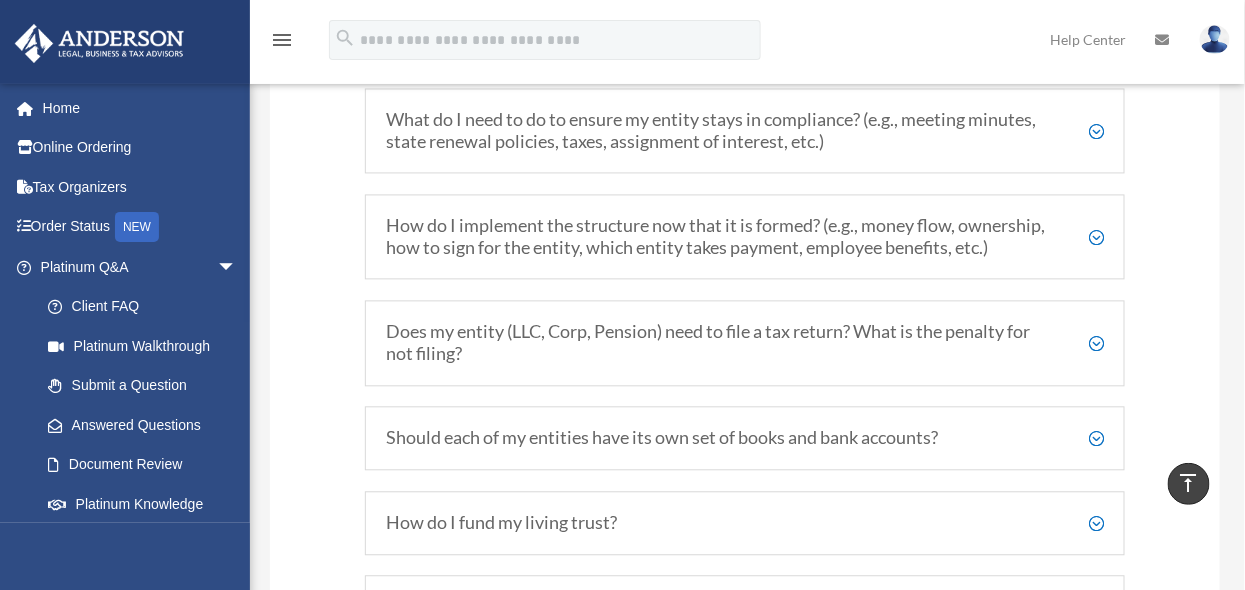 click on "What do I need to do to ensure my entity stays in compliance? (e.g., meeting minutes, state renewal policies, taxes, assignment of interest, etc.)" at bounding box center [745, 131] 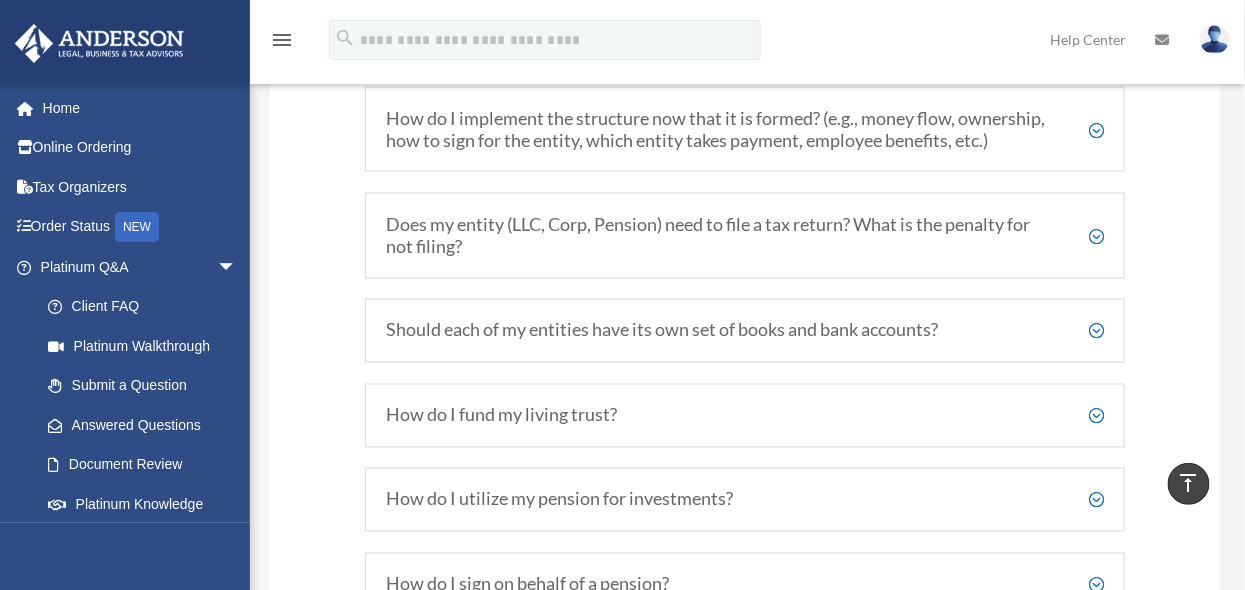 scroll, scrollTop: 3082, scrollLeft: 0, axis: vertical 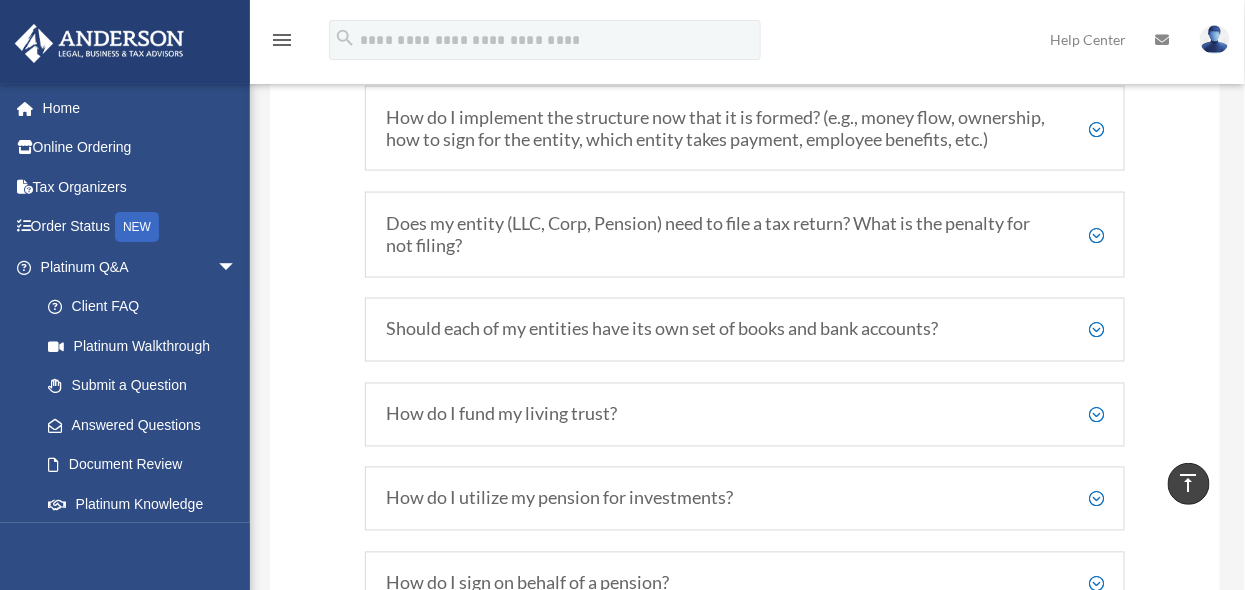 click on "Does my entity (LLC, Corp, Pension) need to file a tax return? What is the penalty for not filing?" at bounding box center (745, 234) 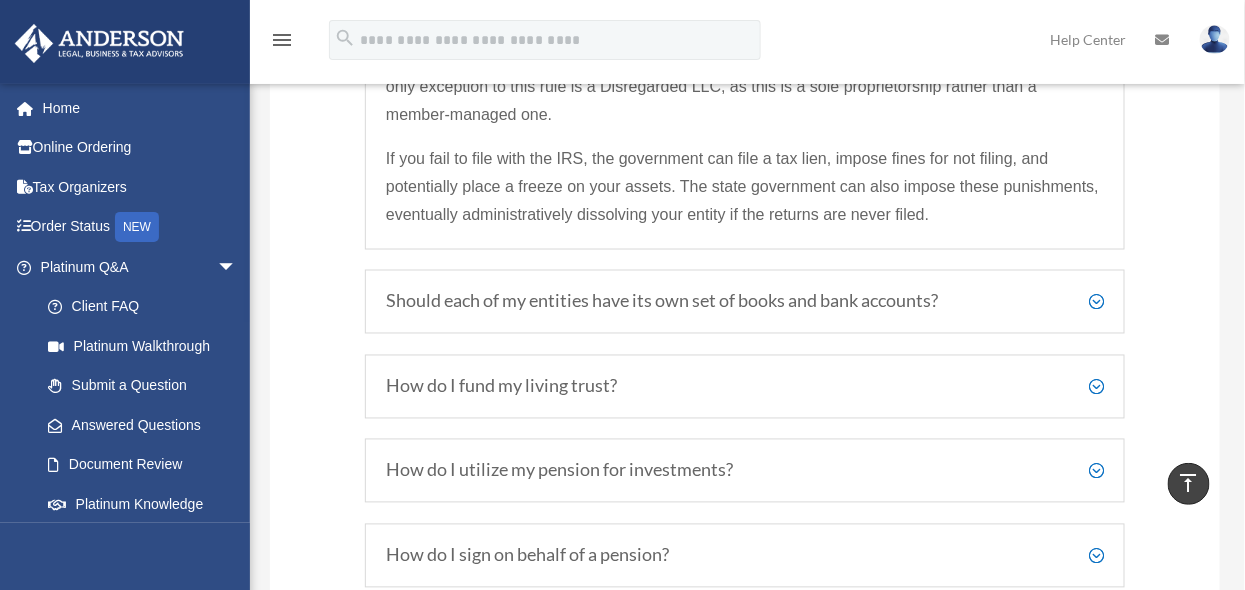 scroll, scrollTop: 3118, scrollLeft: 0, axis: vertical 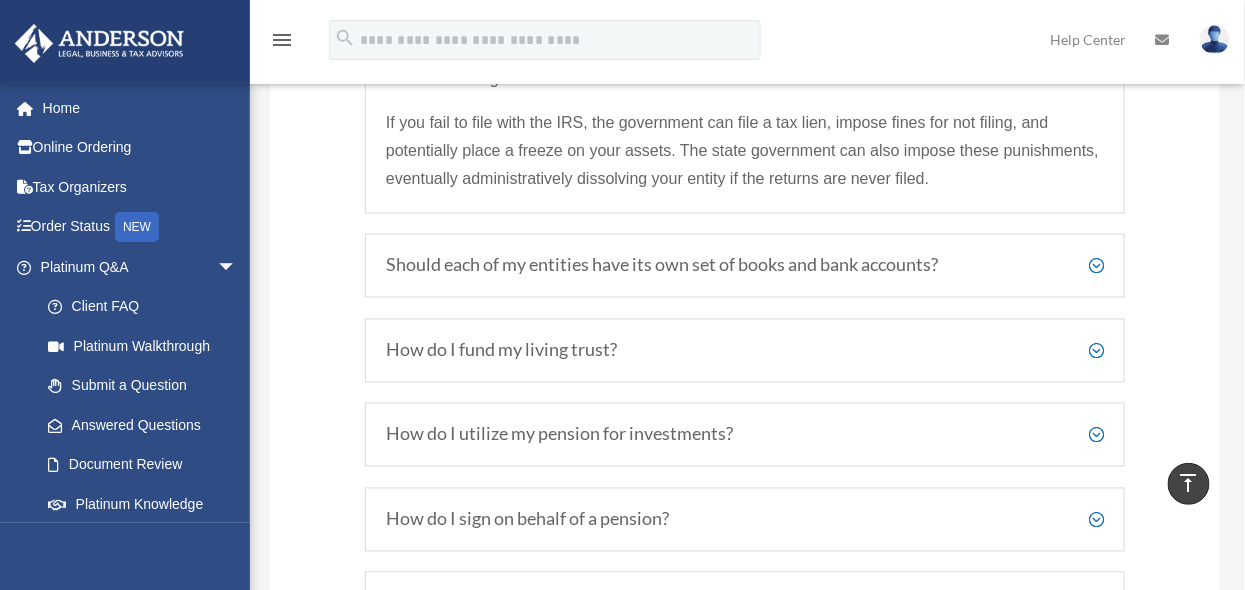 click on "Should each of my entities have its own set of books and bank accounts?" at bounding box center (745, 266) 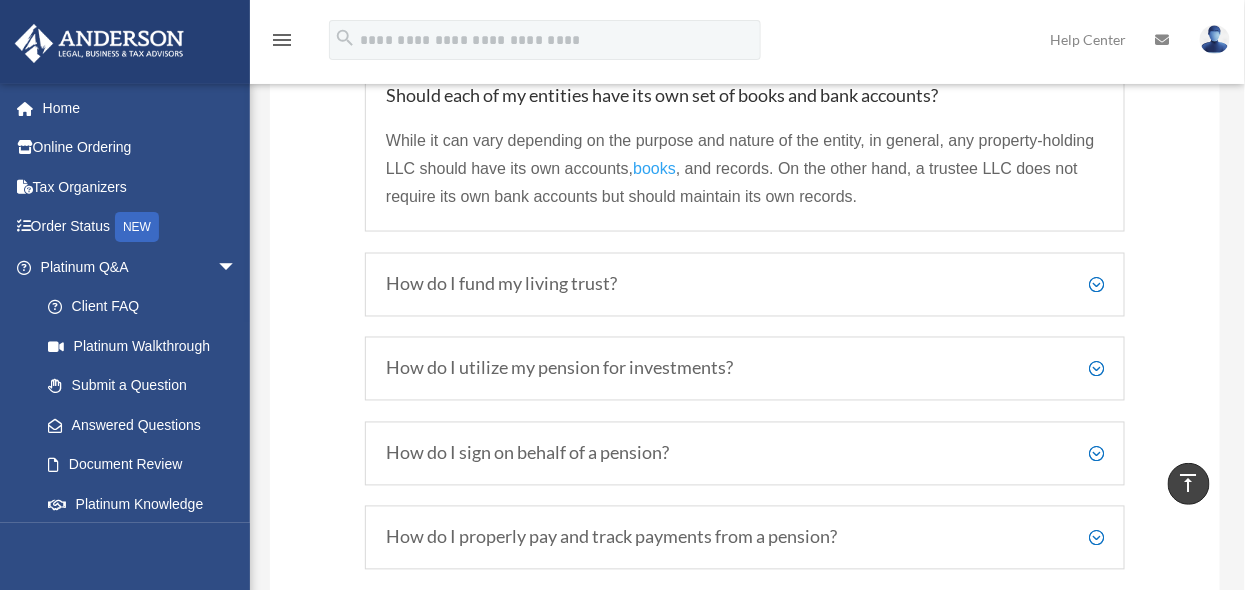 scroll, scrollTop: 3088, scrollLeft: 0, axis: vertical 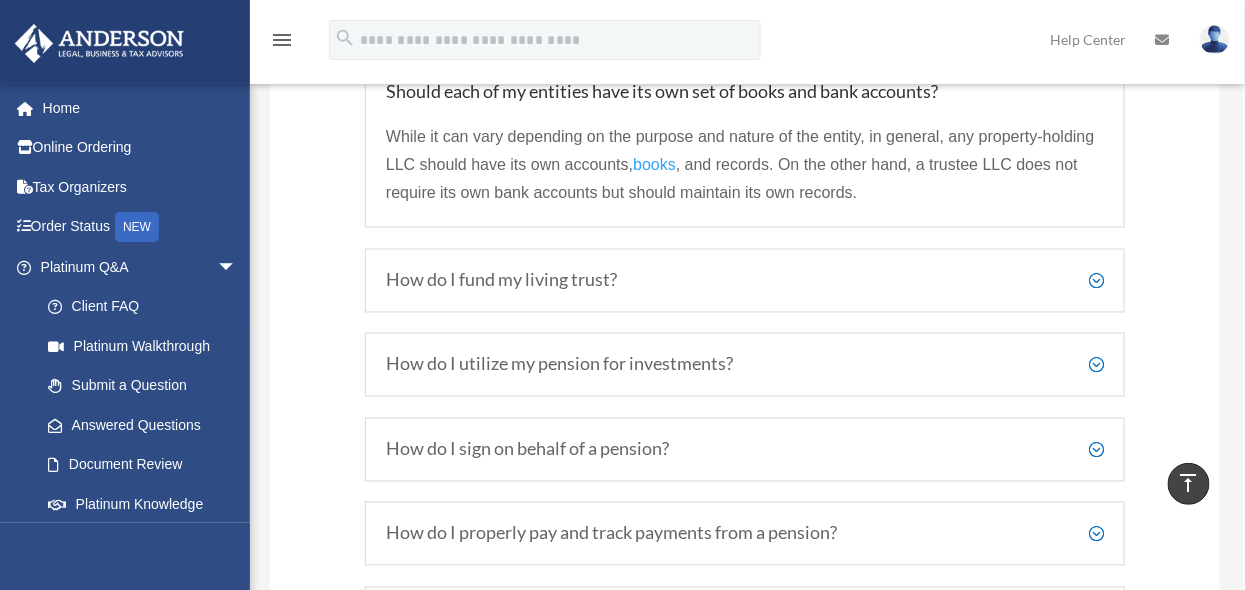 click on "How do I fund my living trust?" at bounding box center [745, 281] 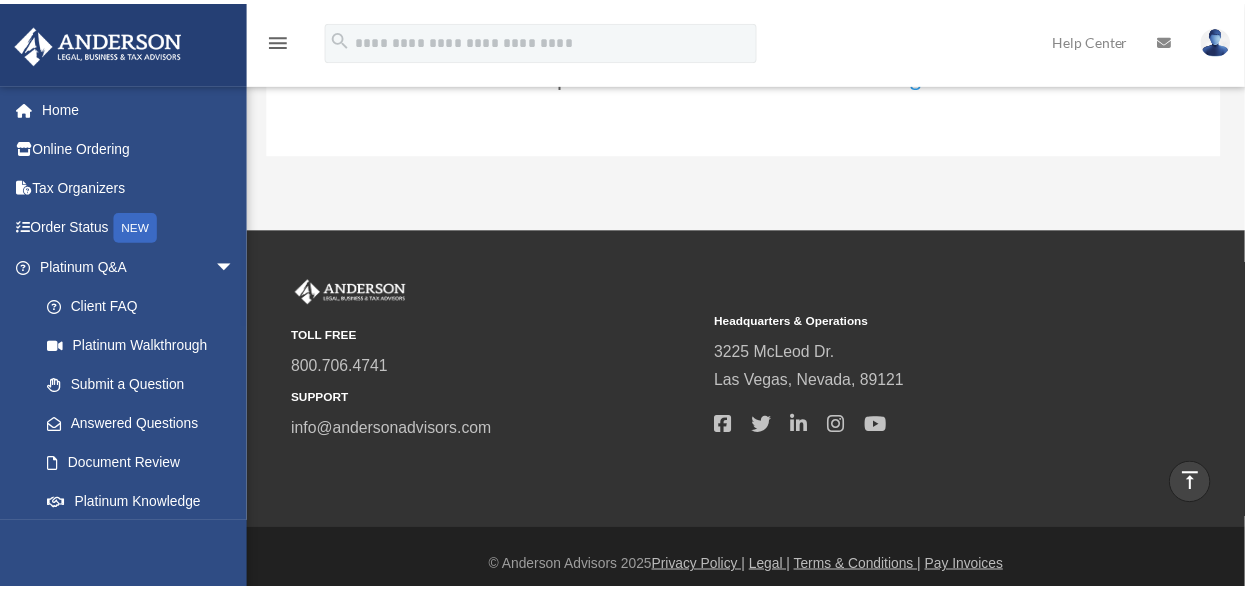 scroll, scrollTop: 4351, scrollLeft: 0, axis: vertical 